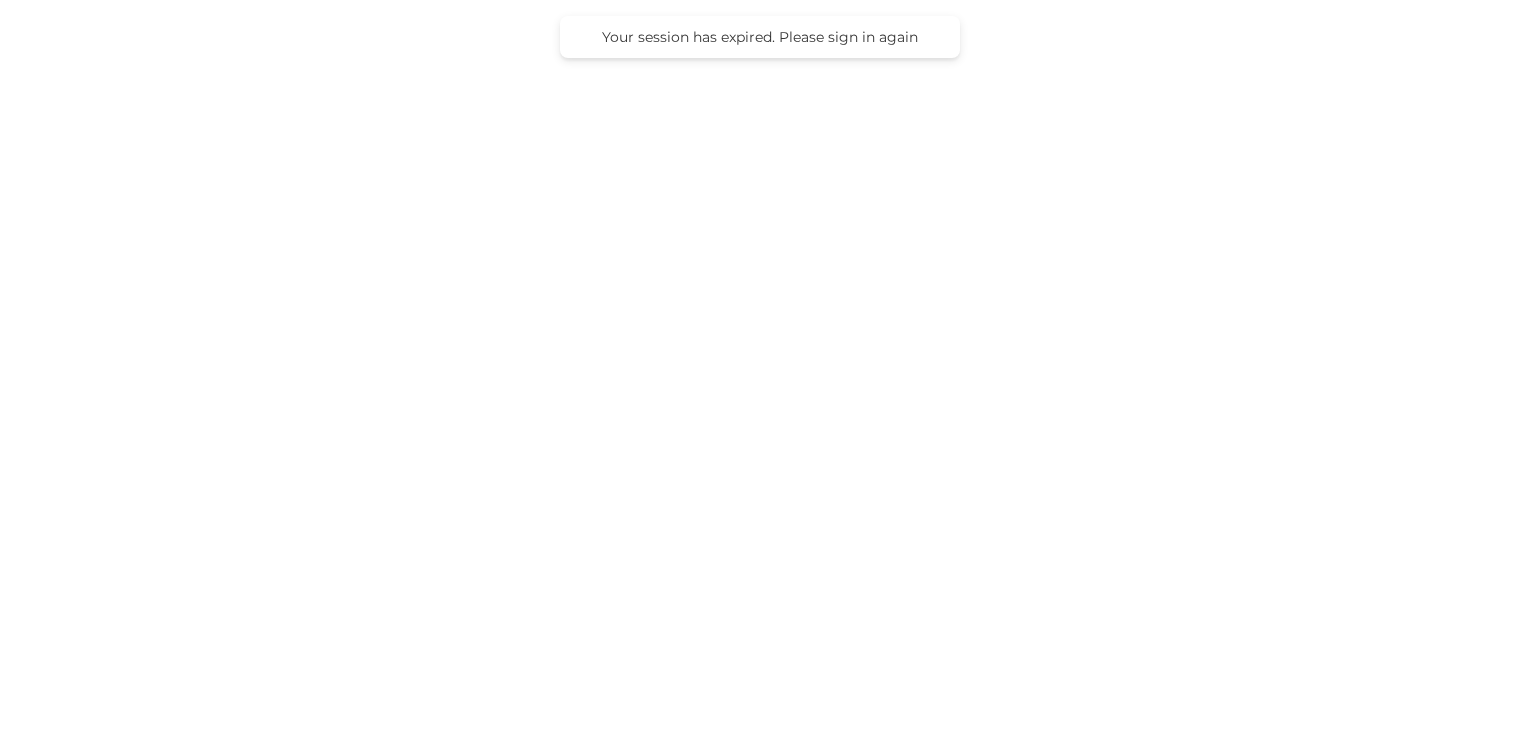 scroll, scrollTop: 0, scrollLeft: 0, axis: both 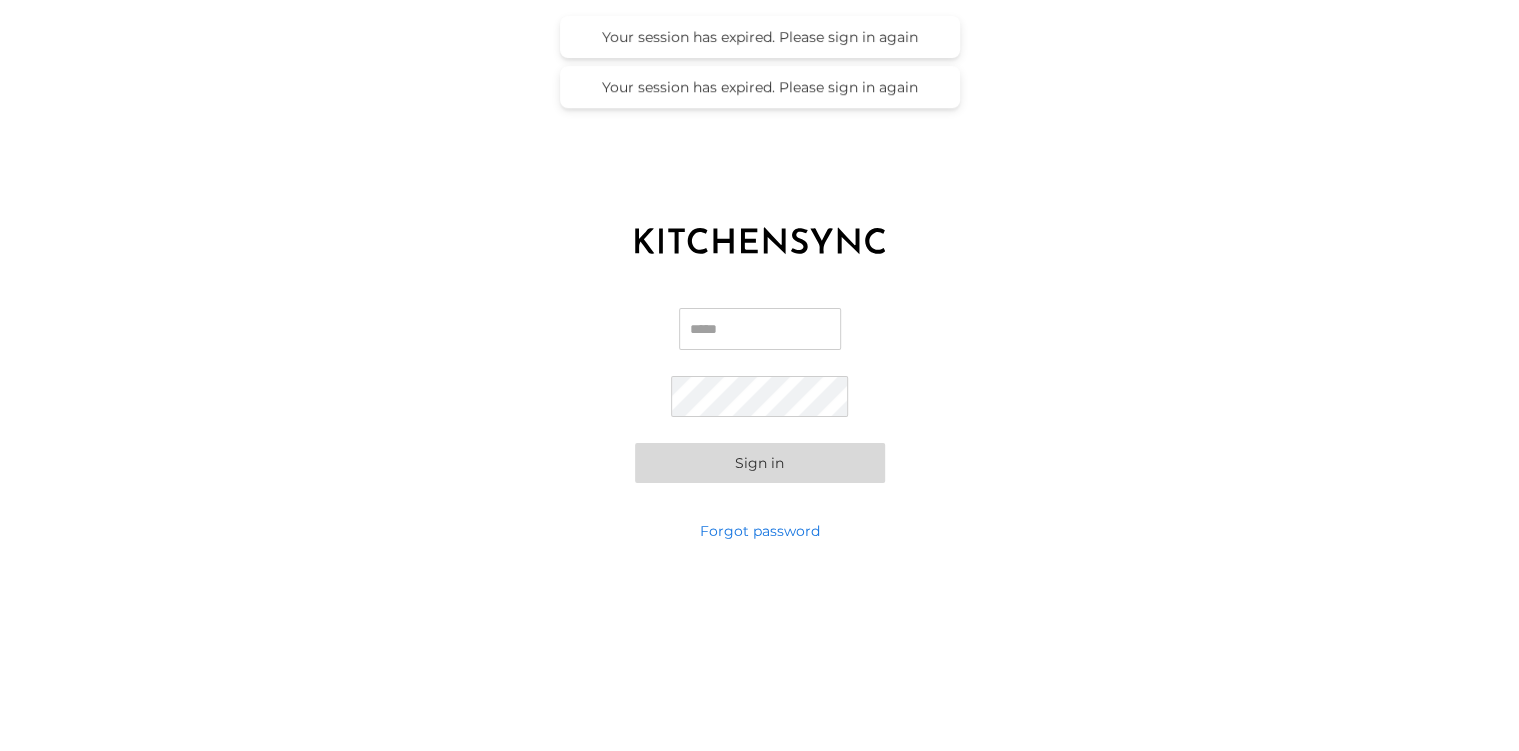 type on "**********" 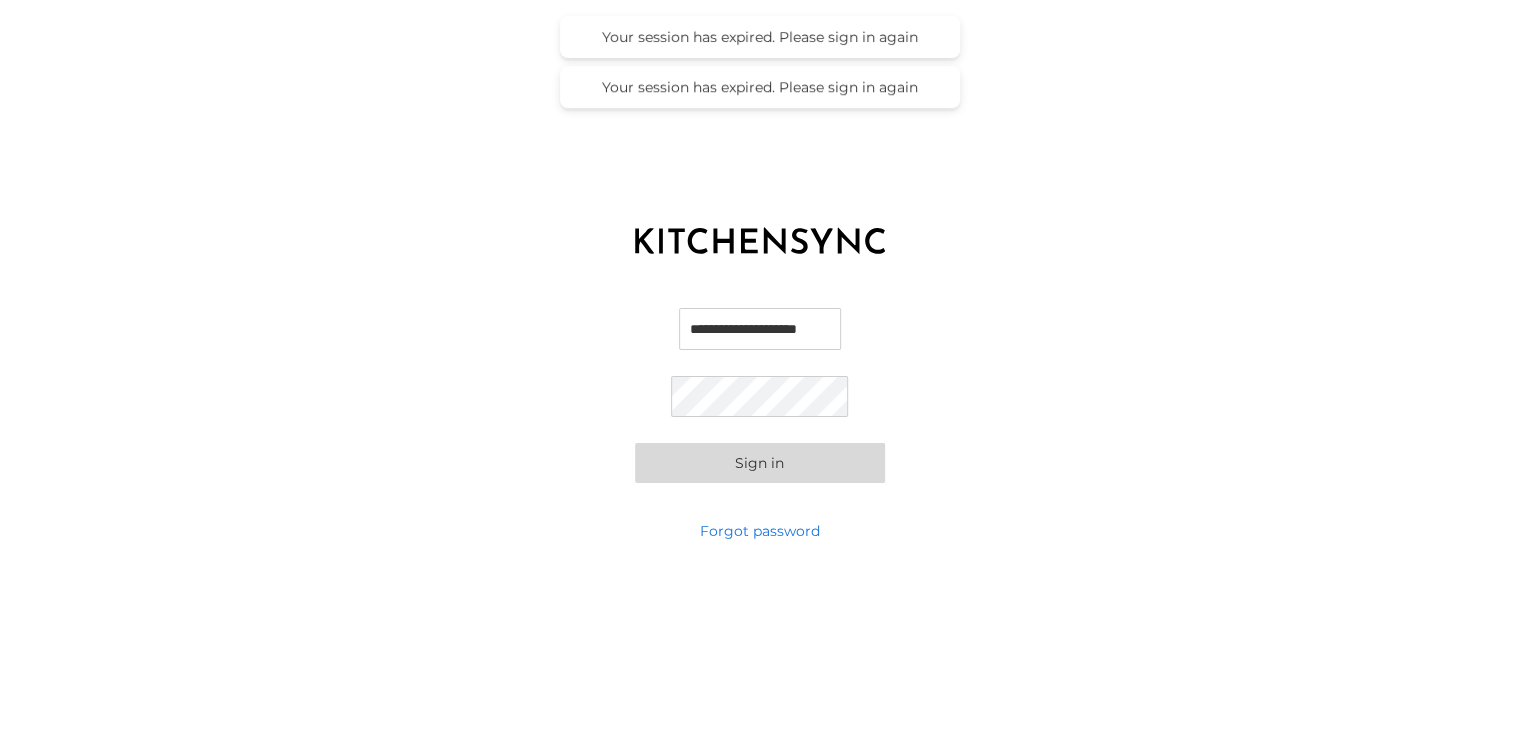 click on "Sign in" at bounding box center [760, 463] 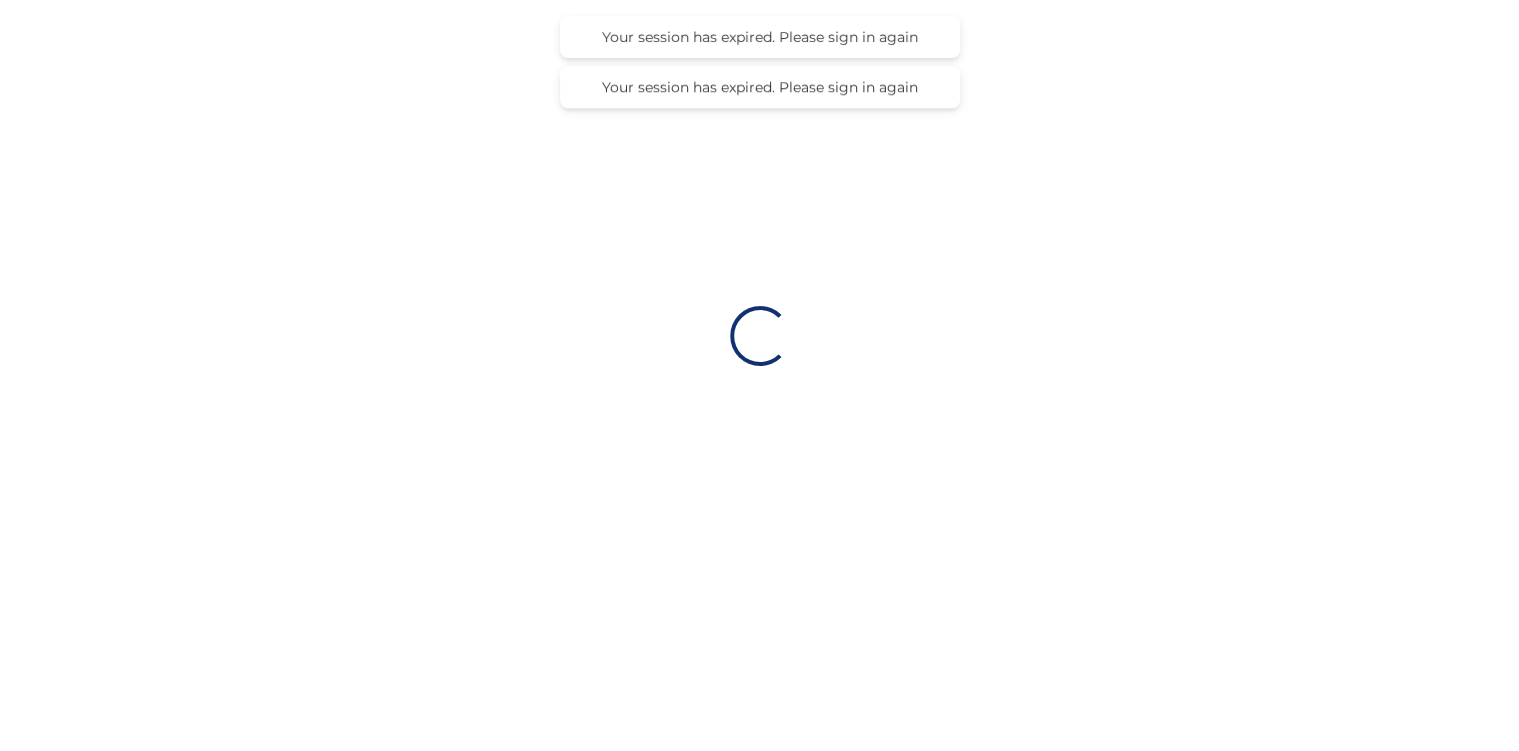 select on "**********" 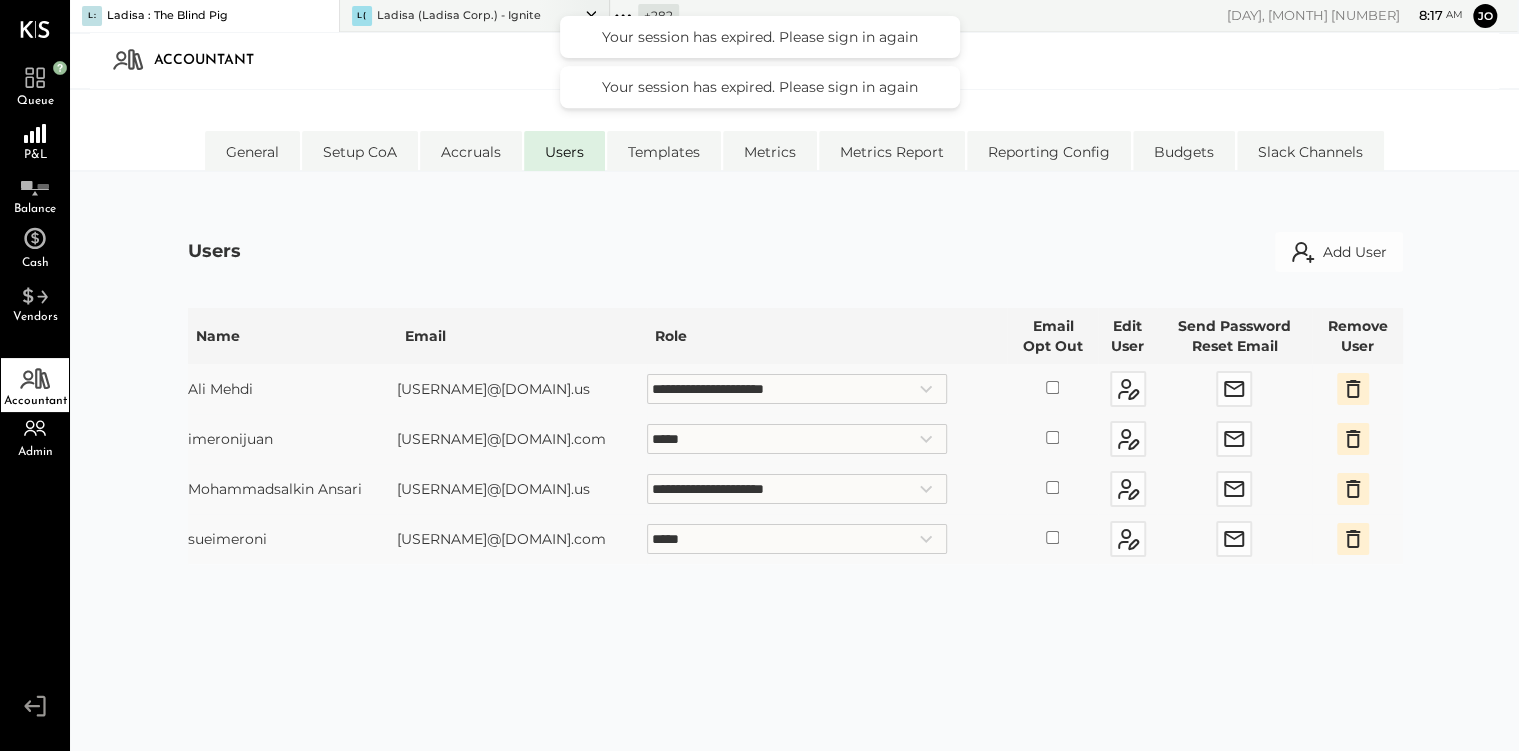click on "Ladisa (Ladisa Corp.) - Ignite" at bounding box center (459, 16) 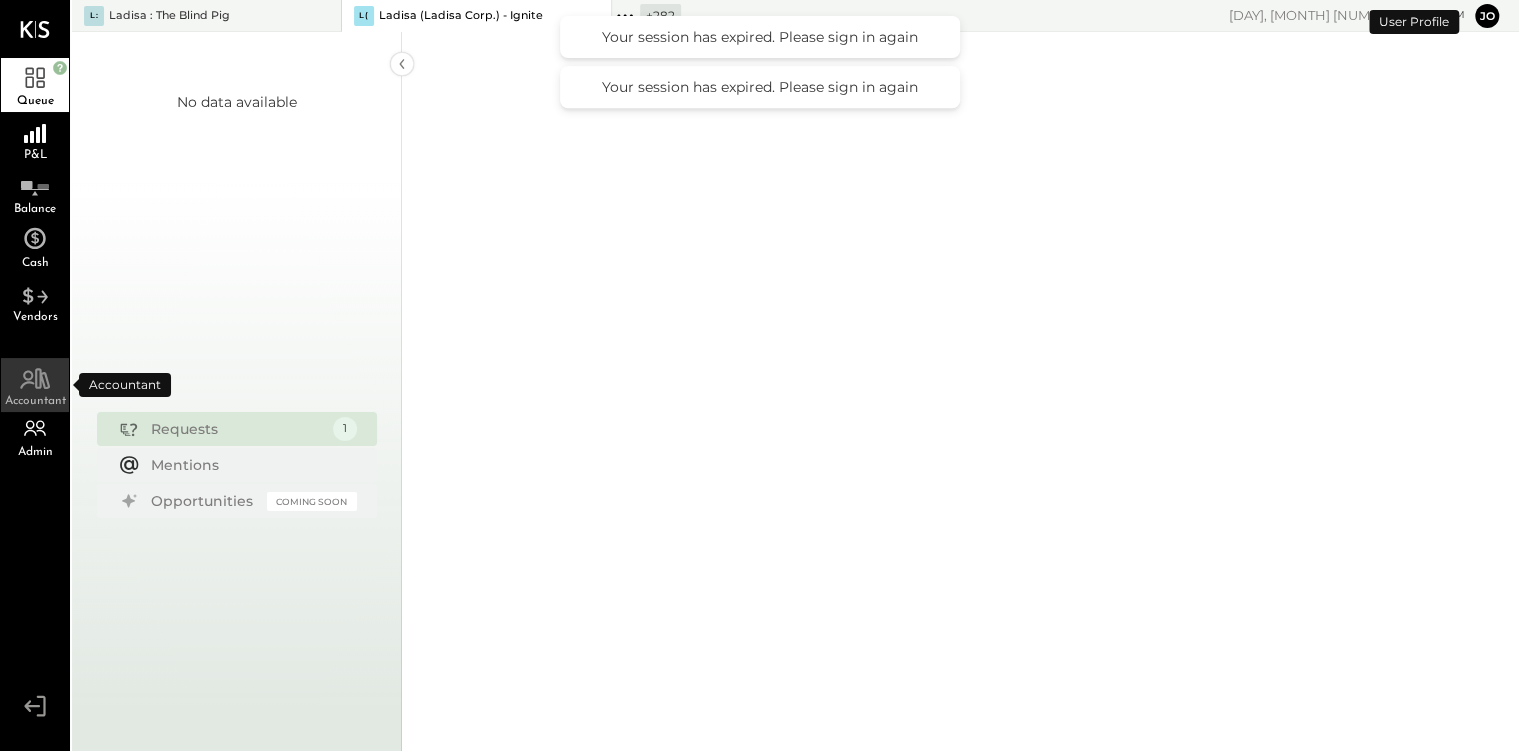 click on "Accountant" at bounding box center [35, 385] 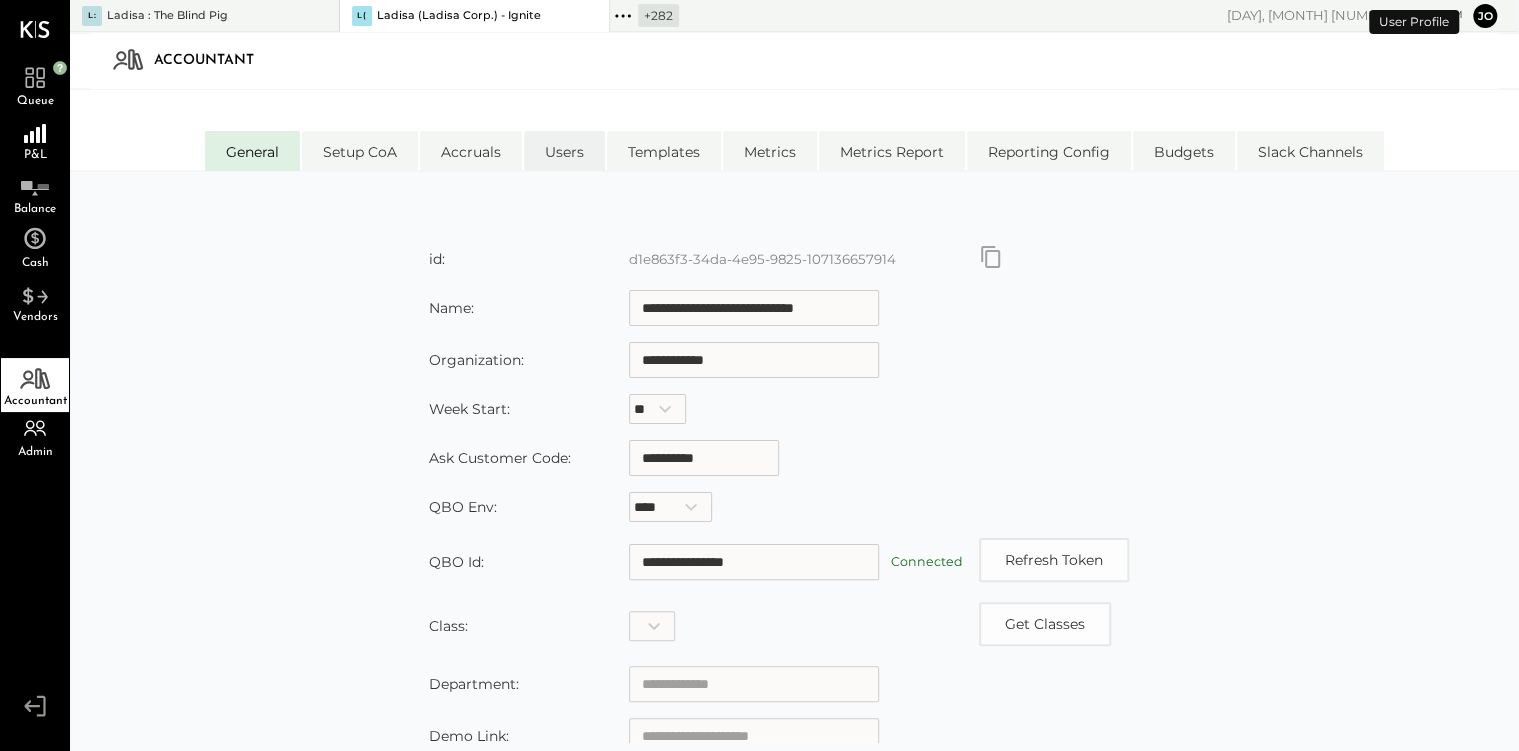 click on "Users" at bounding box center [564, 151] 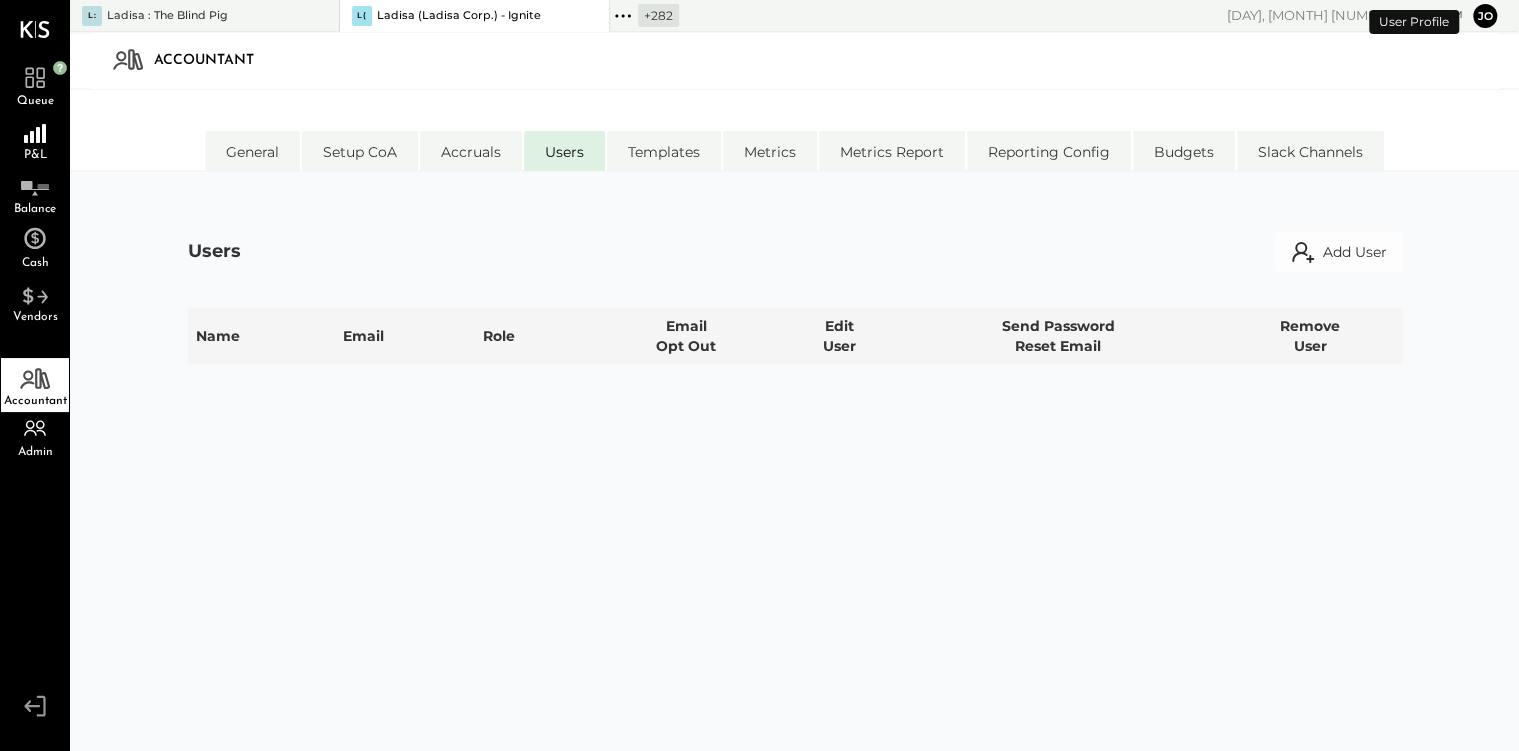 select on "**********" 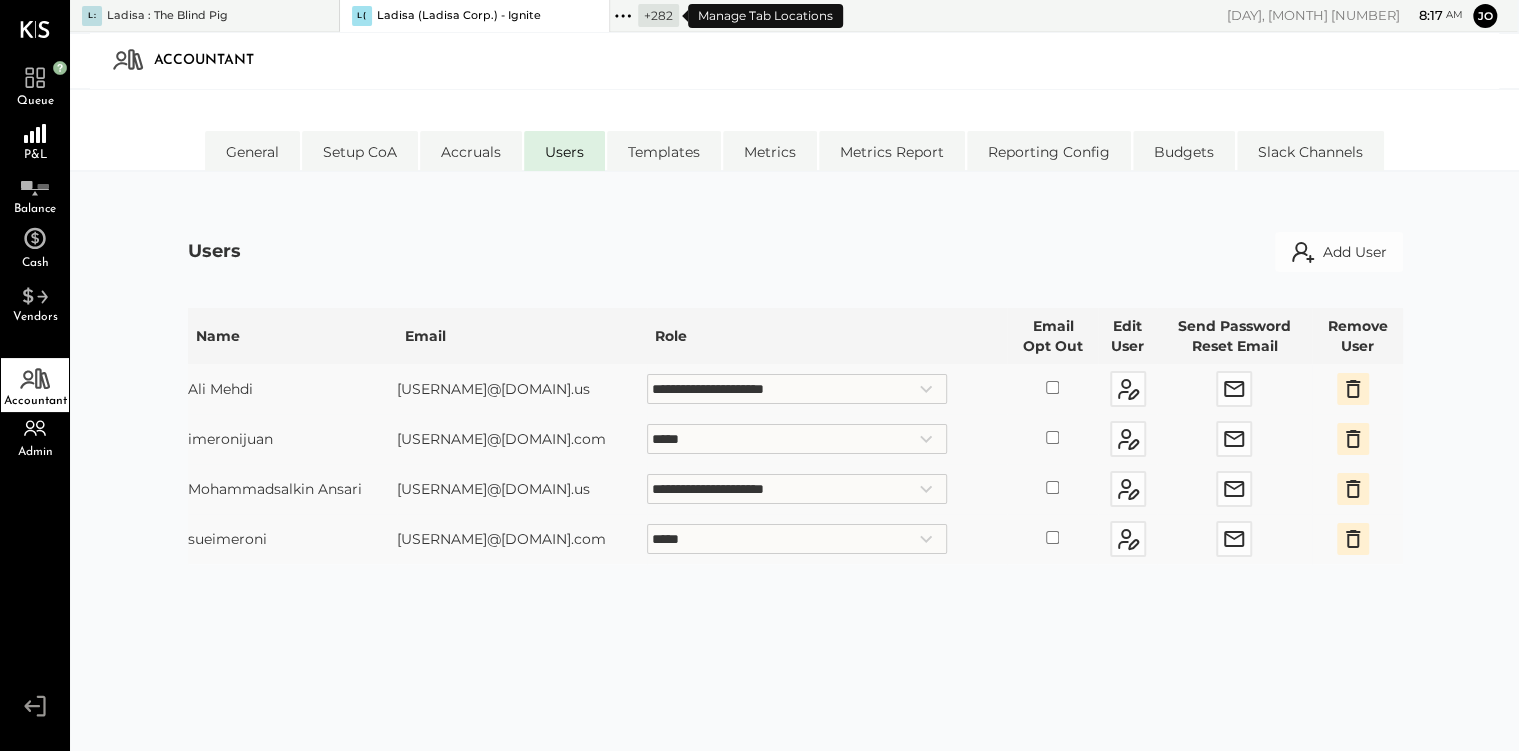 click 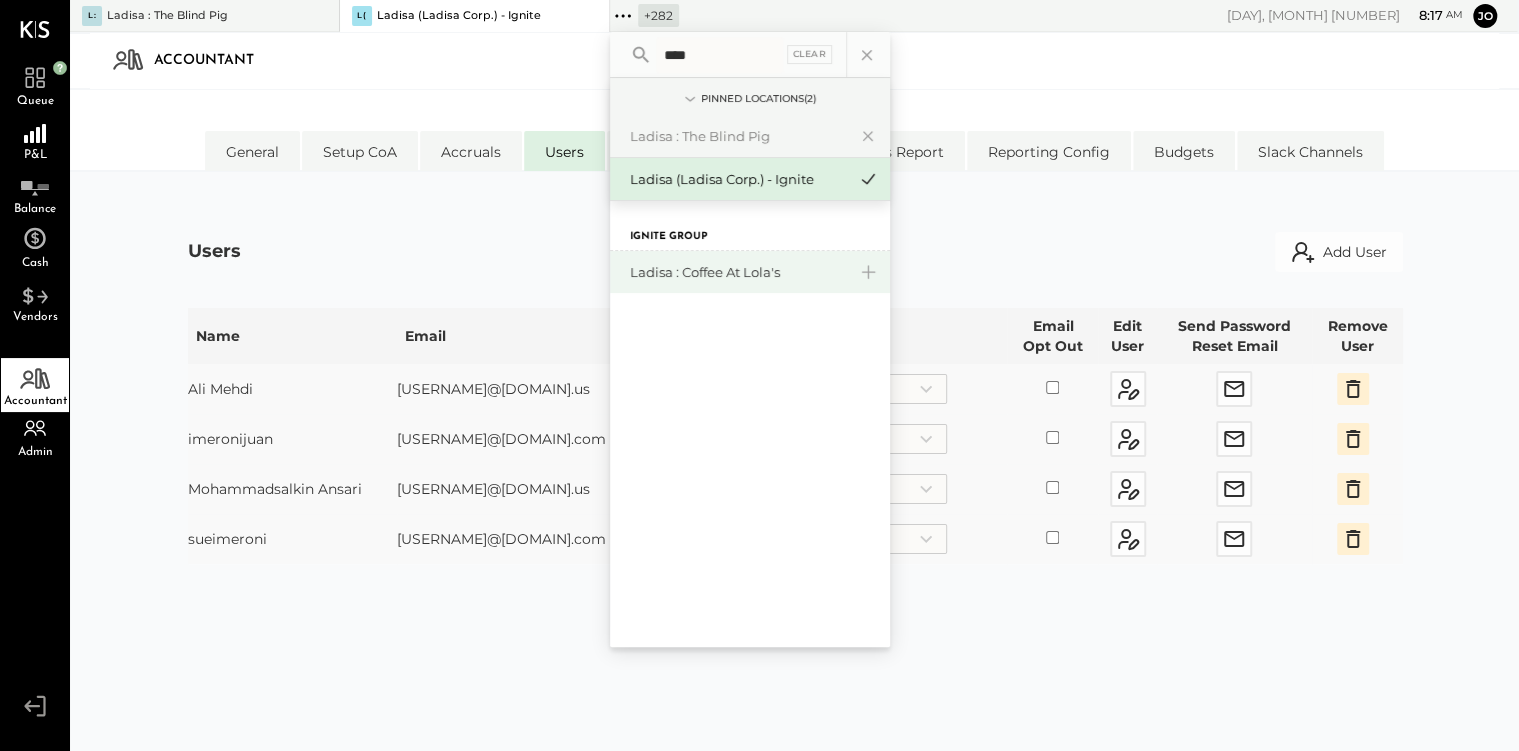 type on "****" 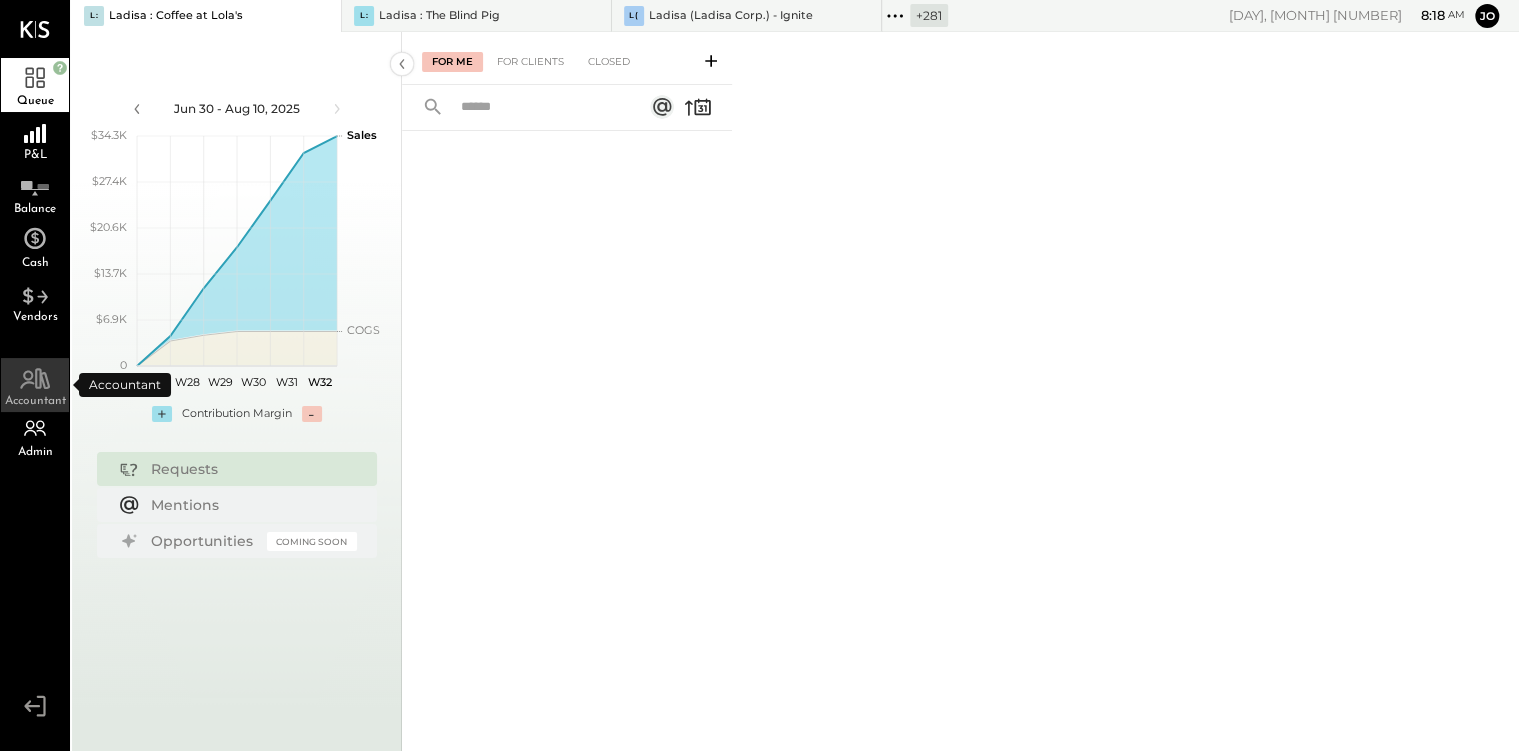 click 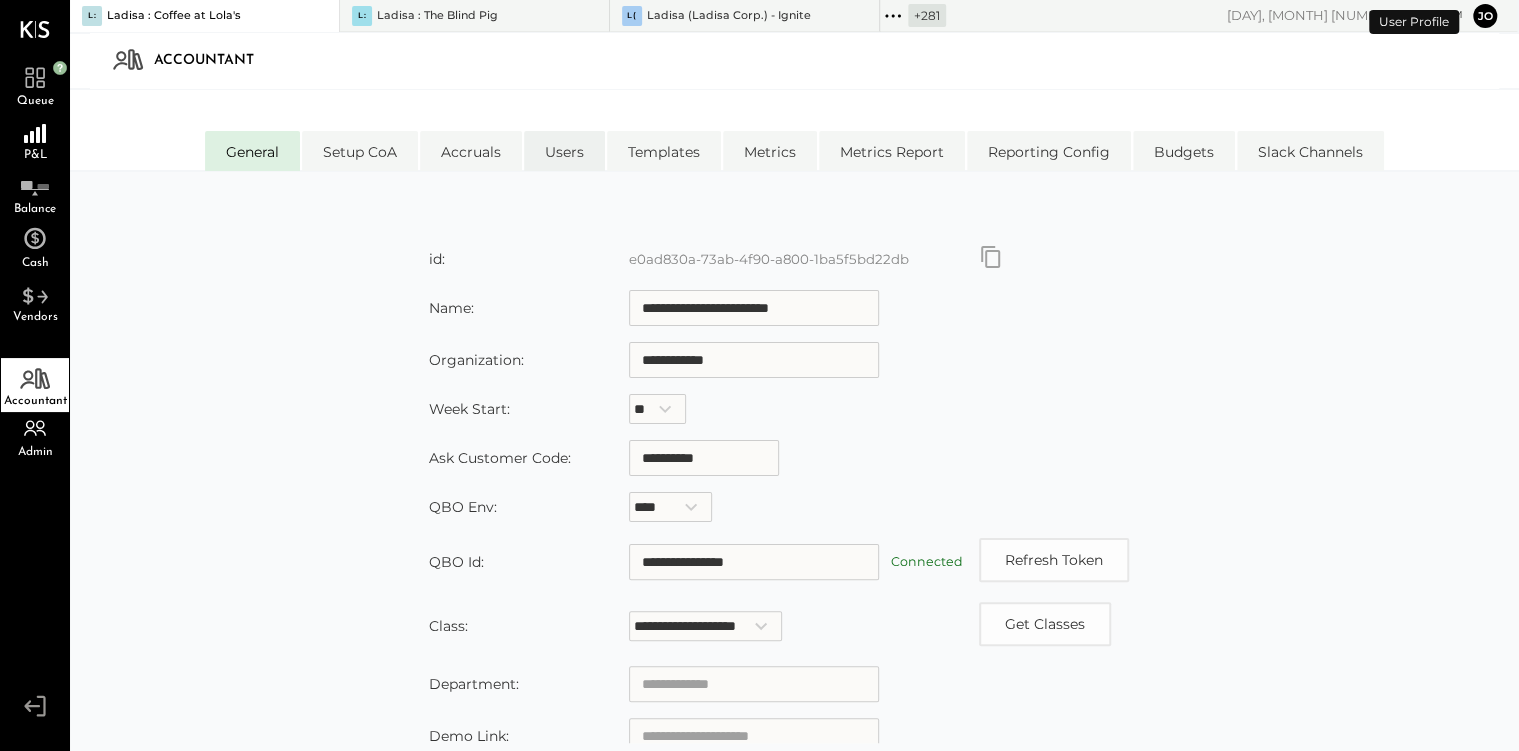 click on "Users" at bounding box center [564, 151] 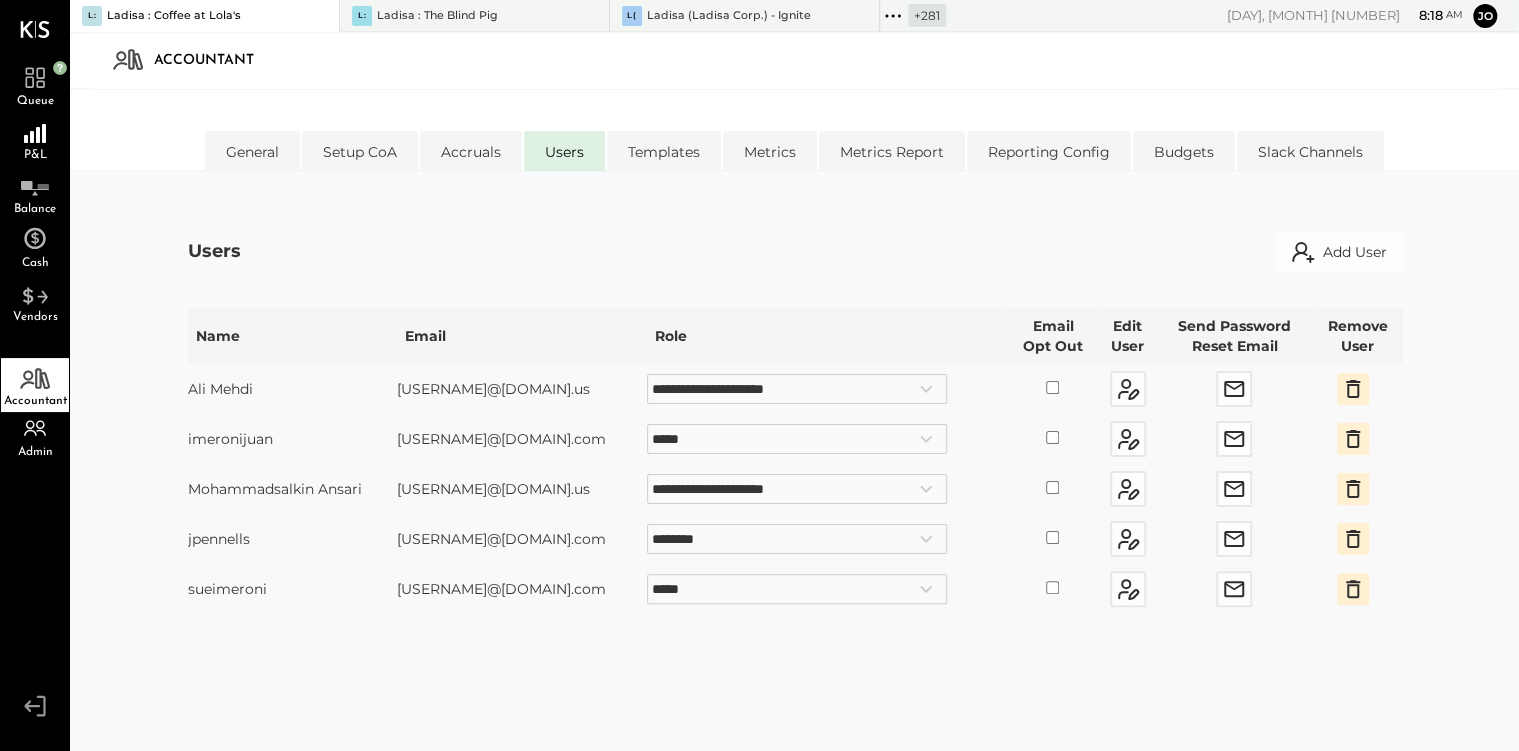click 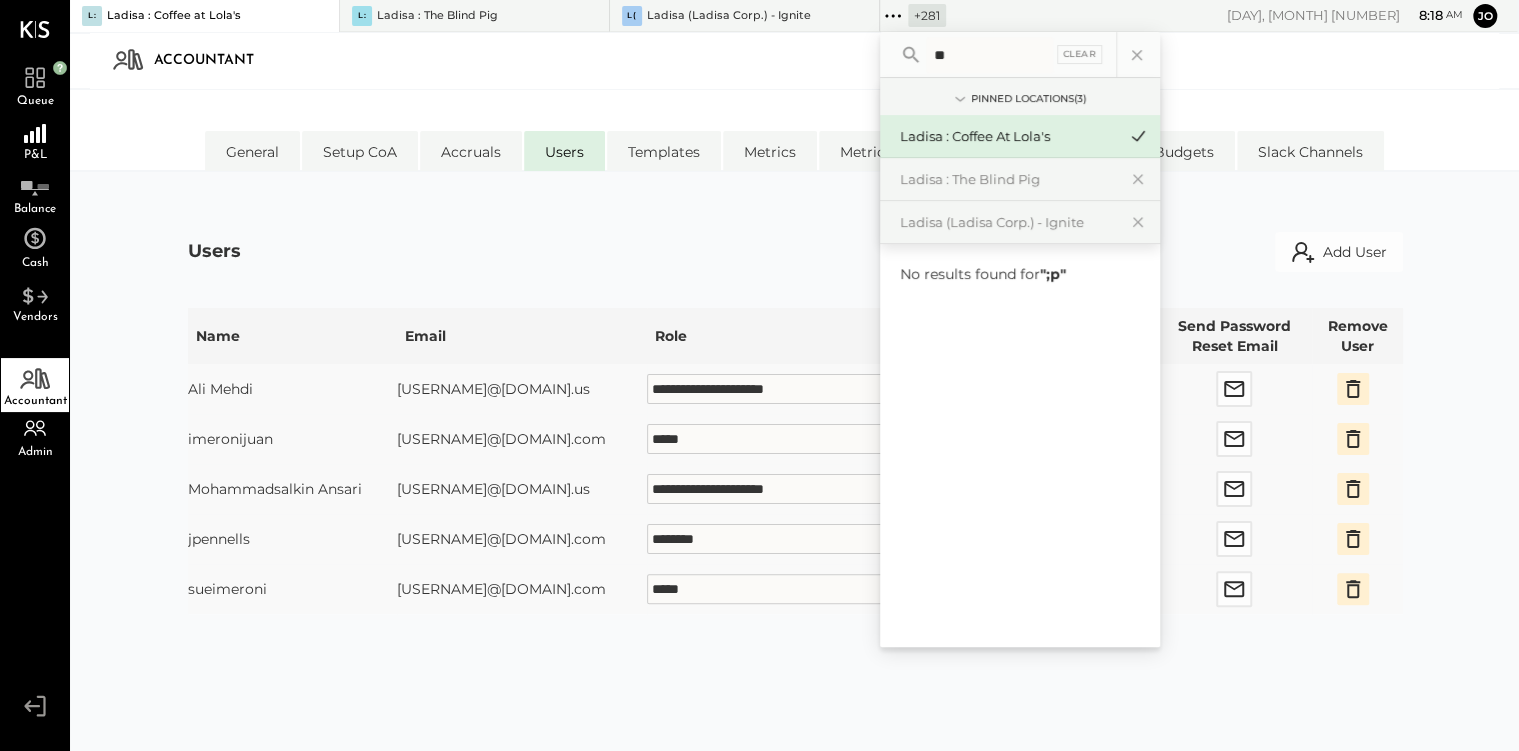 type on "*" 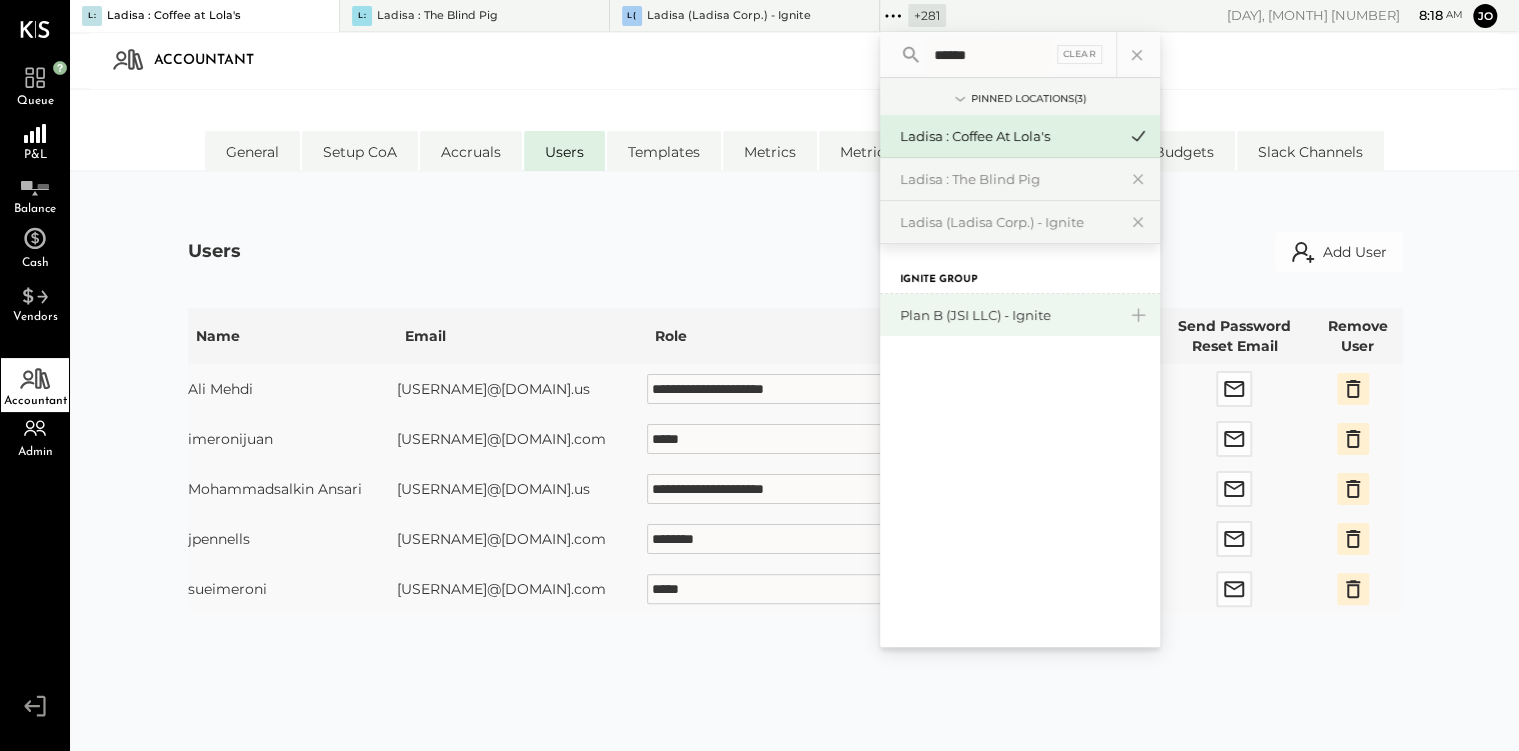 type on "******" 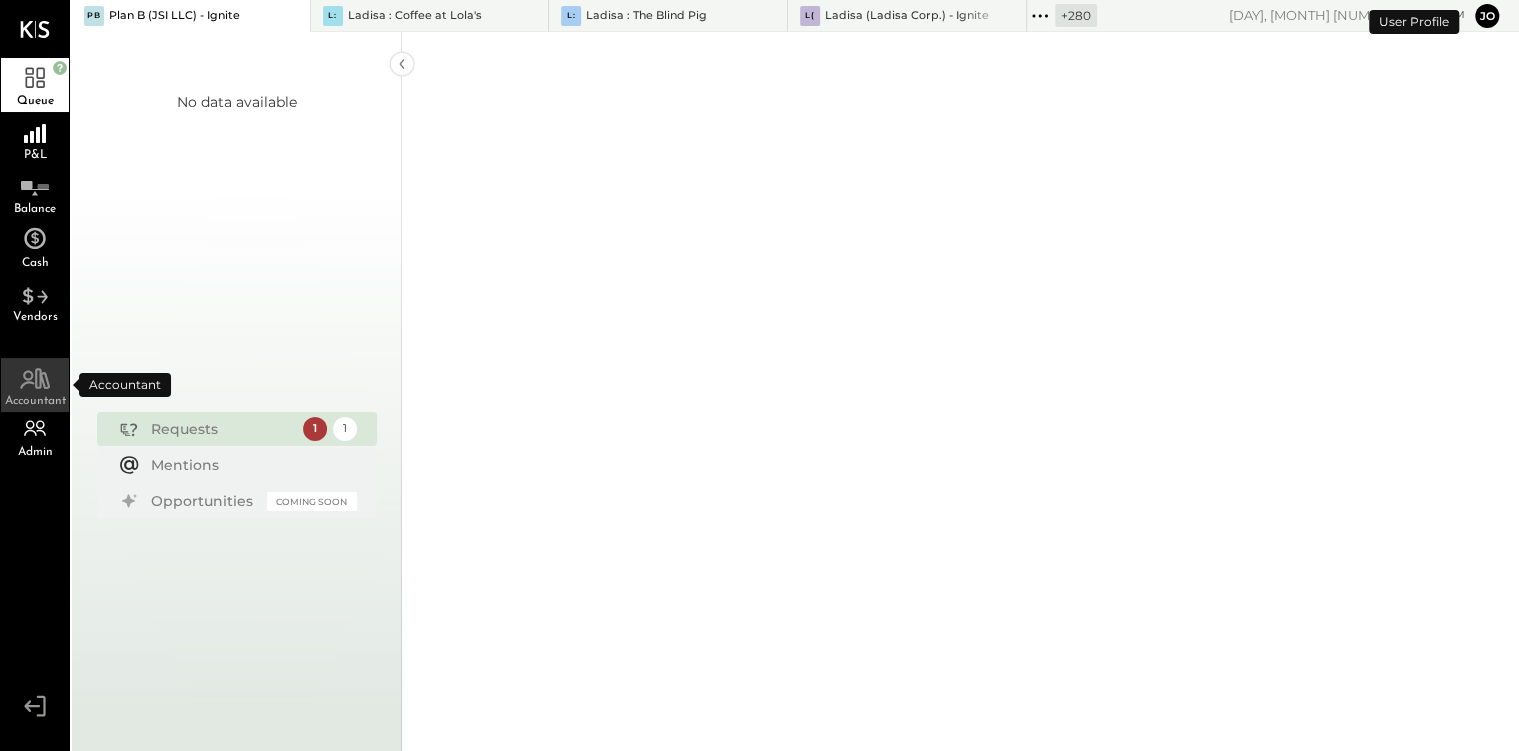 click on "Accountant" at bounding box center [35, 385] 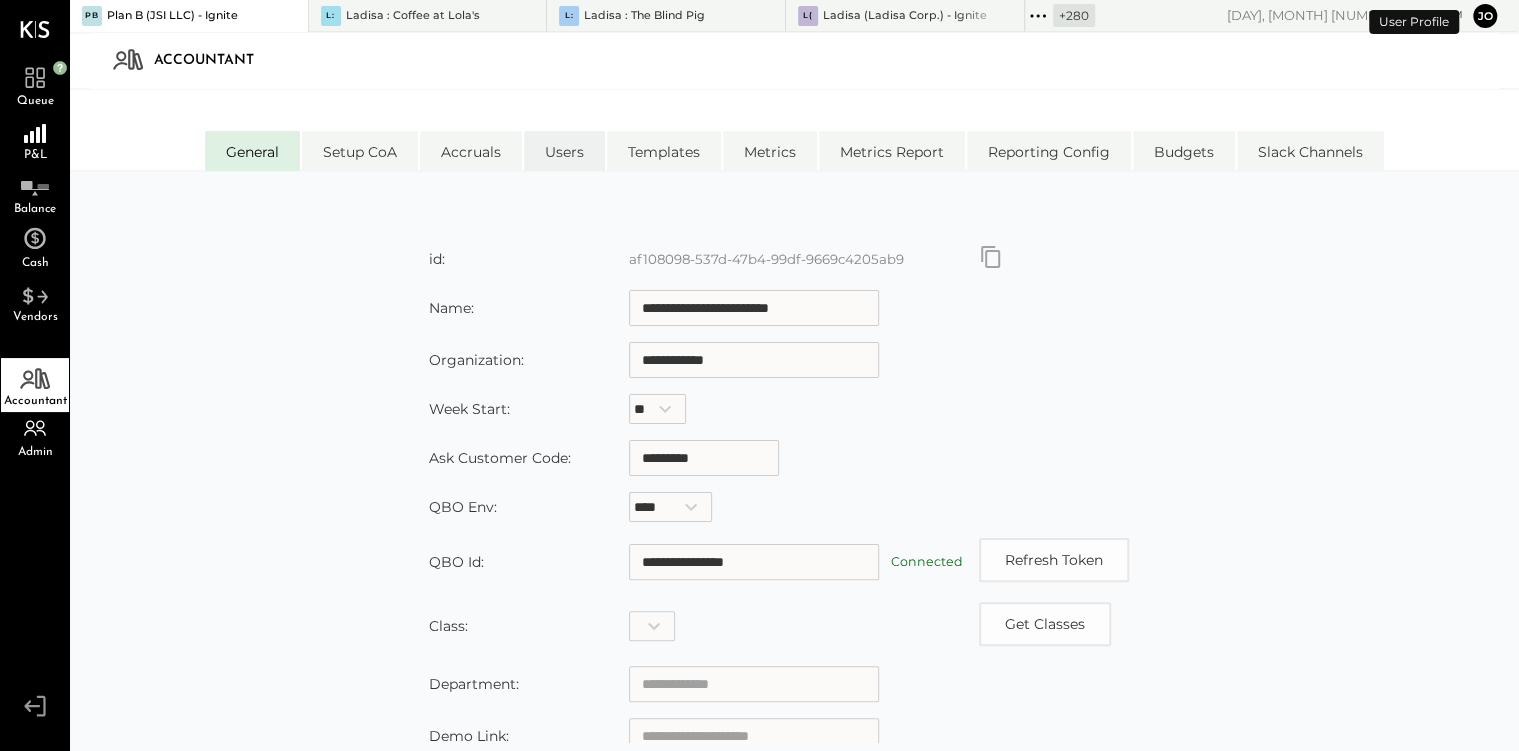 click on "Users" at bounding box center (564, 151) 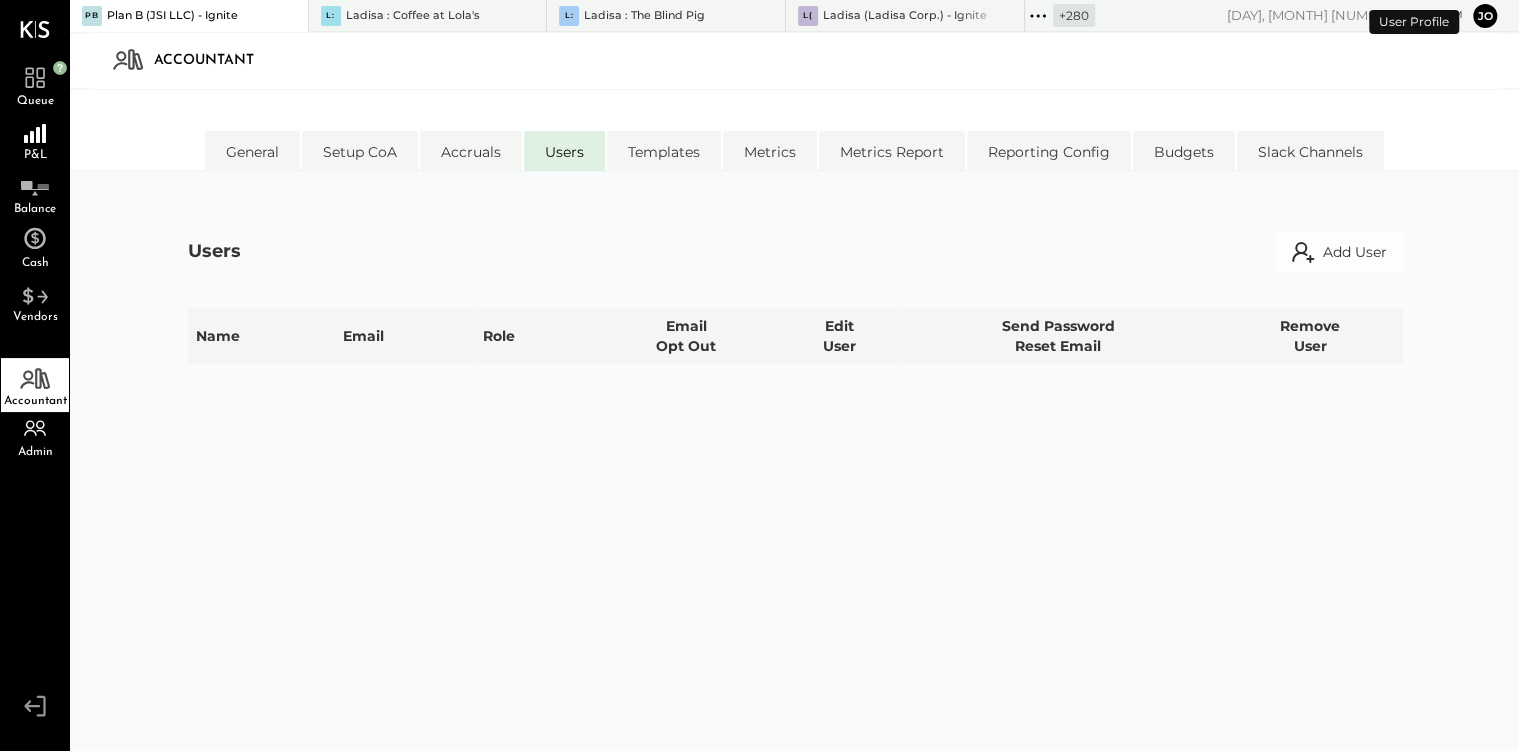 select on "**********" 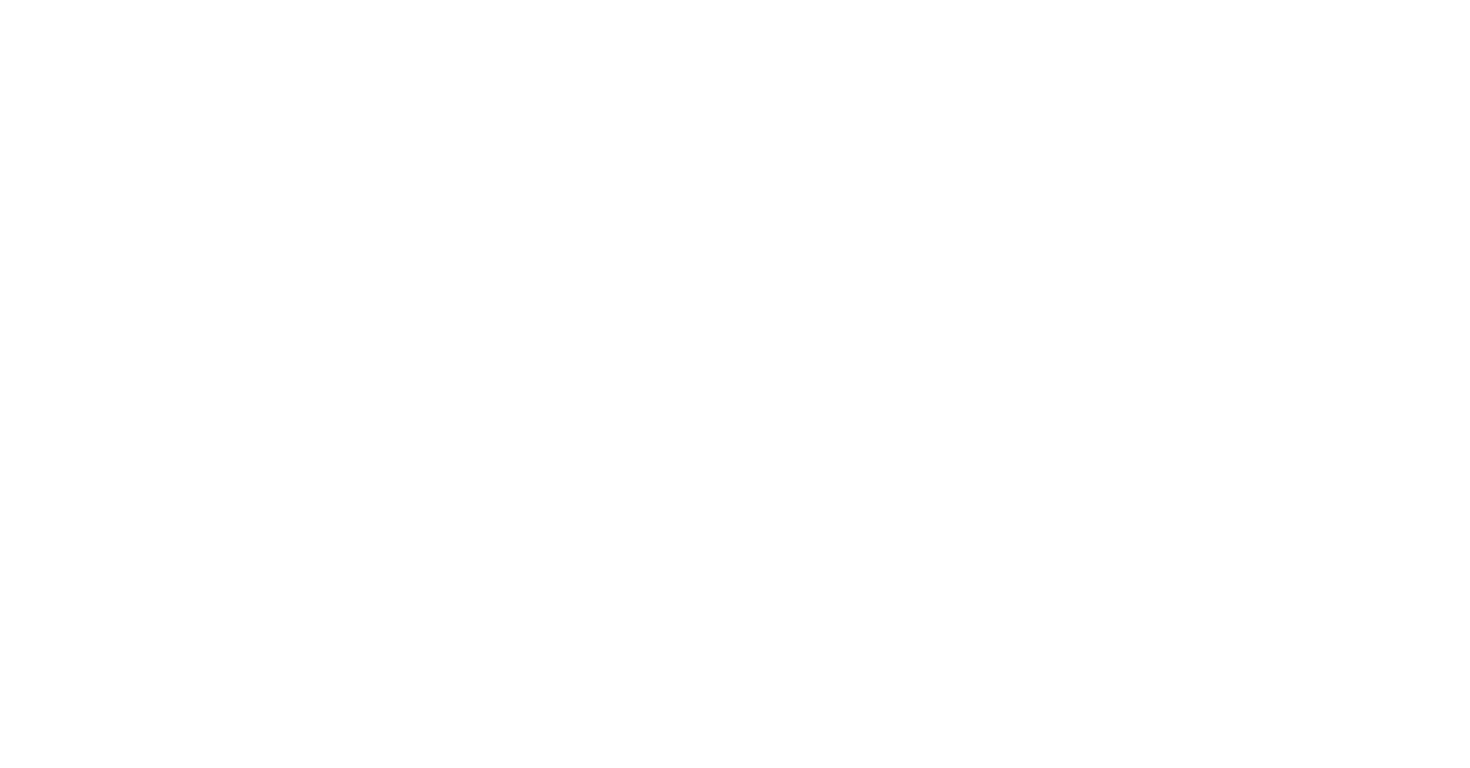 scroll, scrollTop: 0, scrollLeft: 0, axis: both 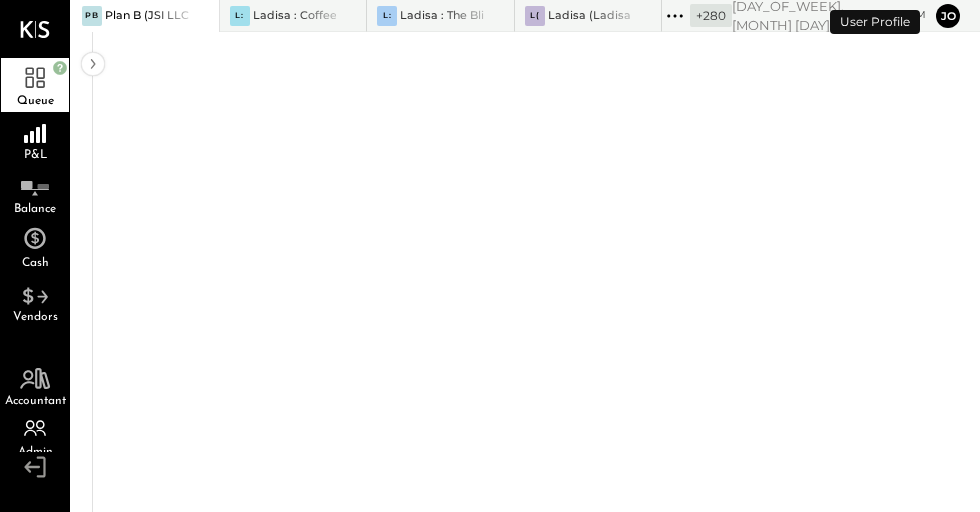 click 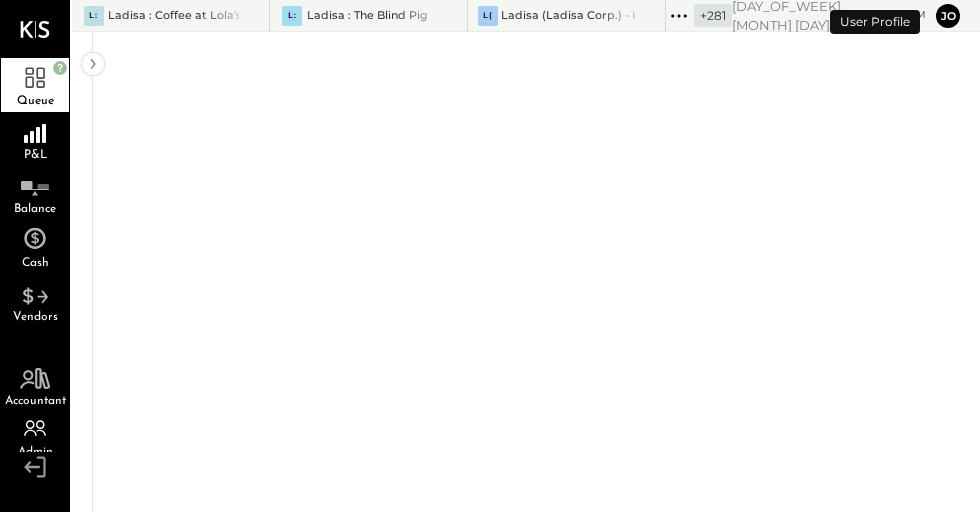 click at bounding box center [234, 15] 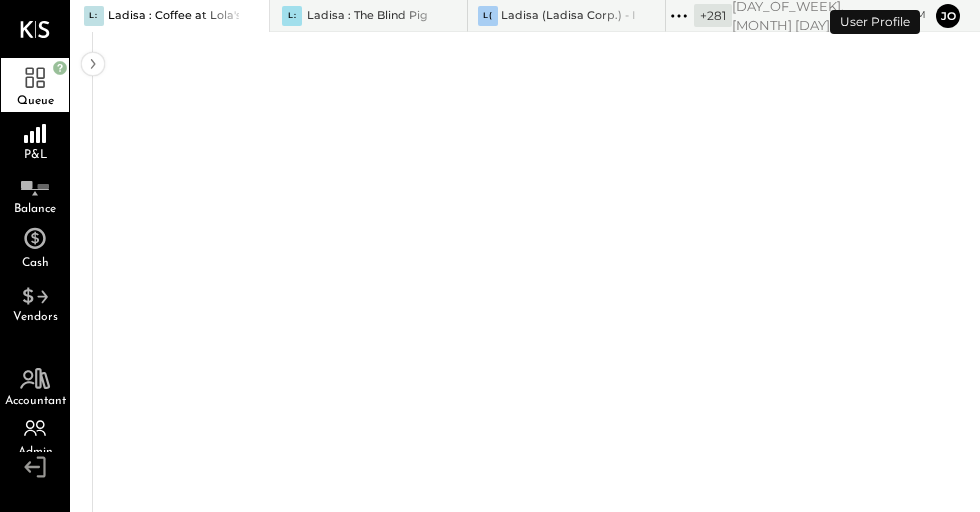 click 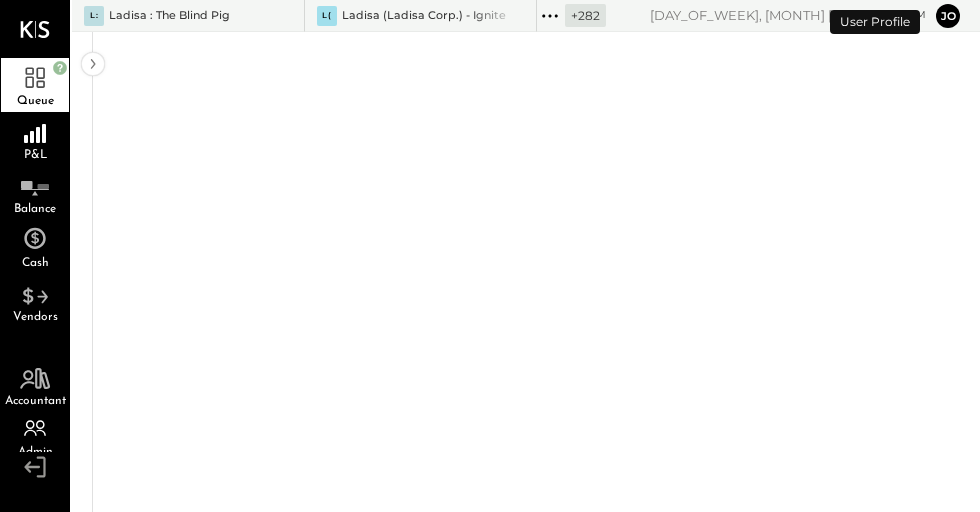 click on "L: [LAST_NAME] : The Blind Pig" at bounding box center (173, 16) 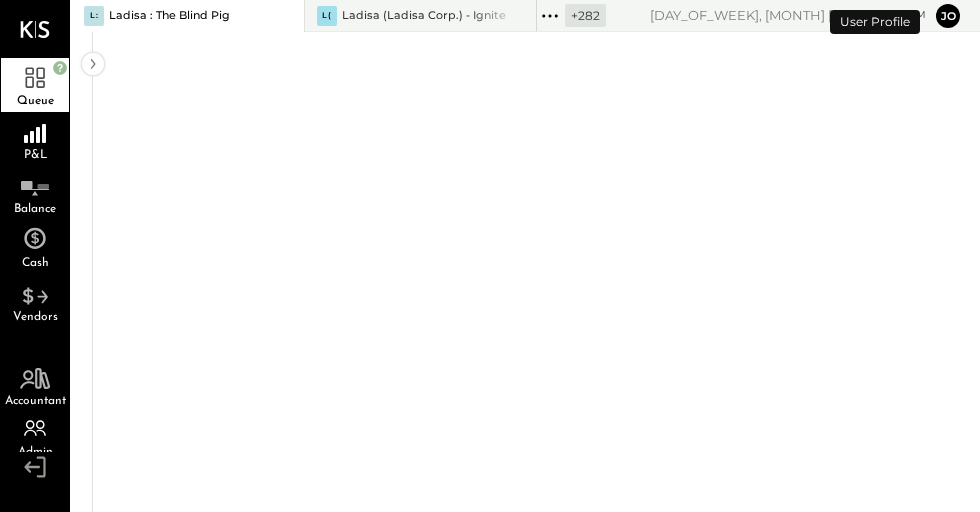 click at bounding box center [269, 16] 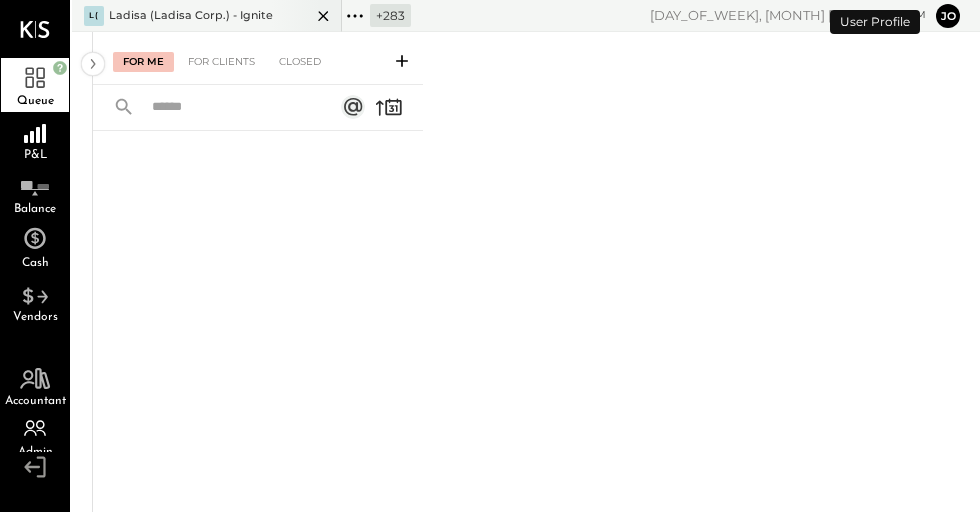 click 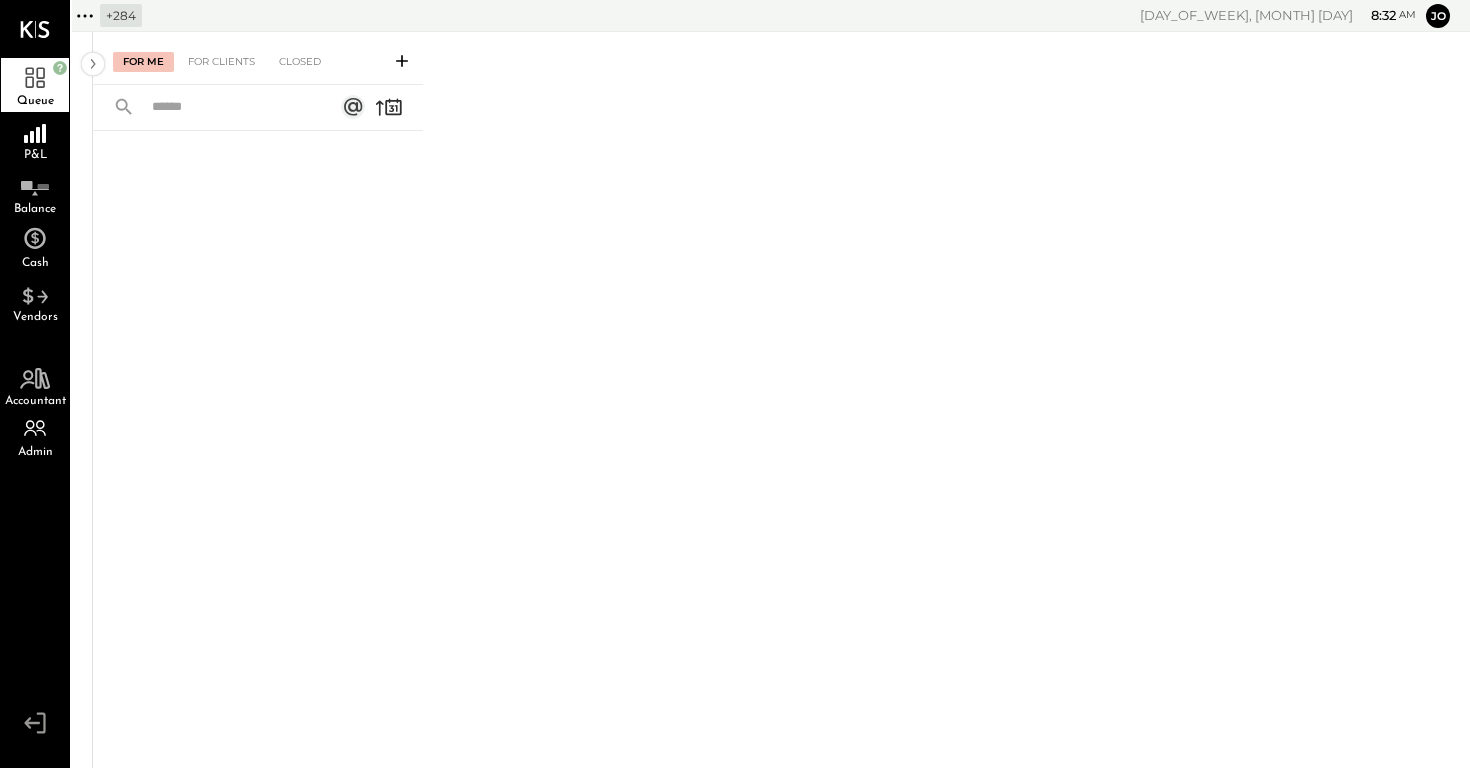 click 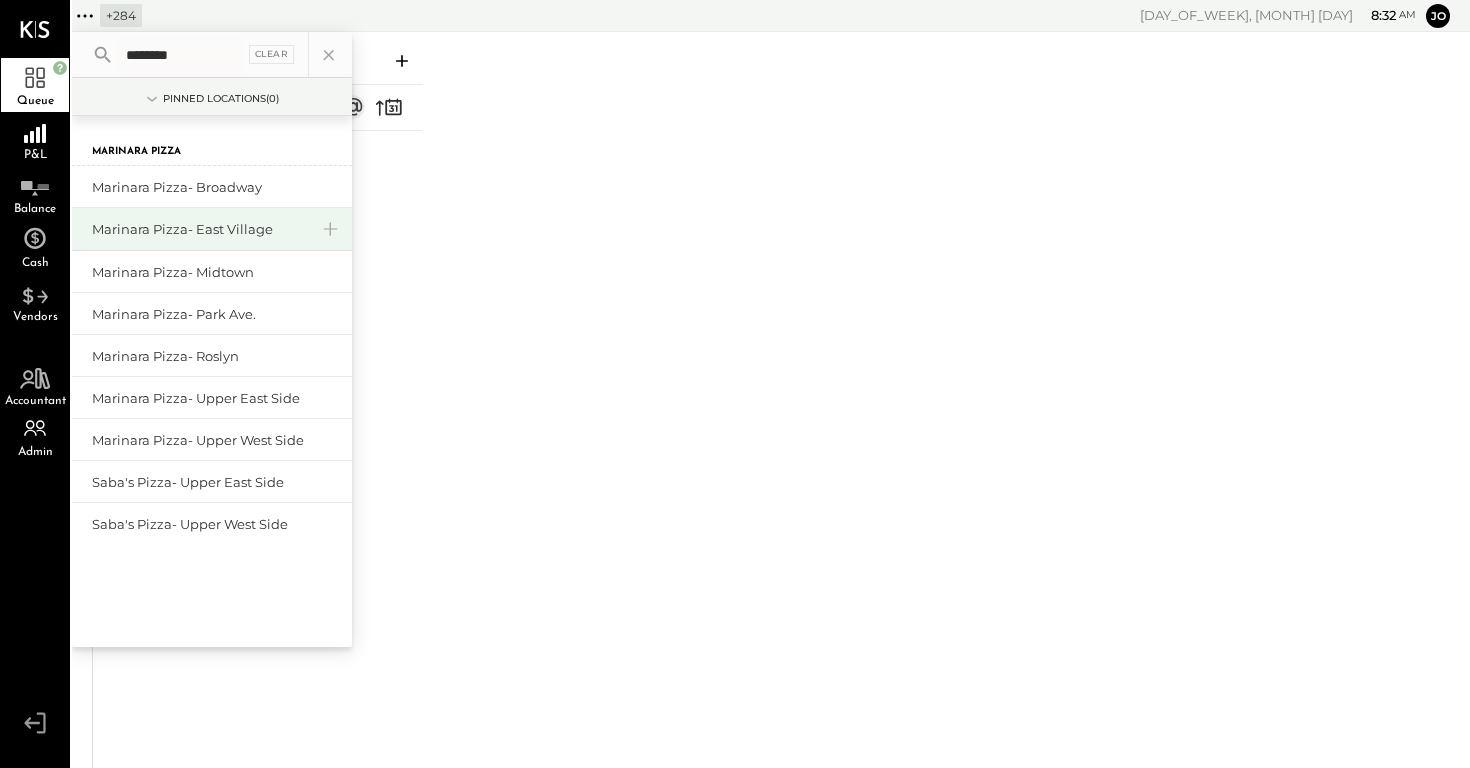 type on "********" 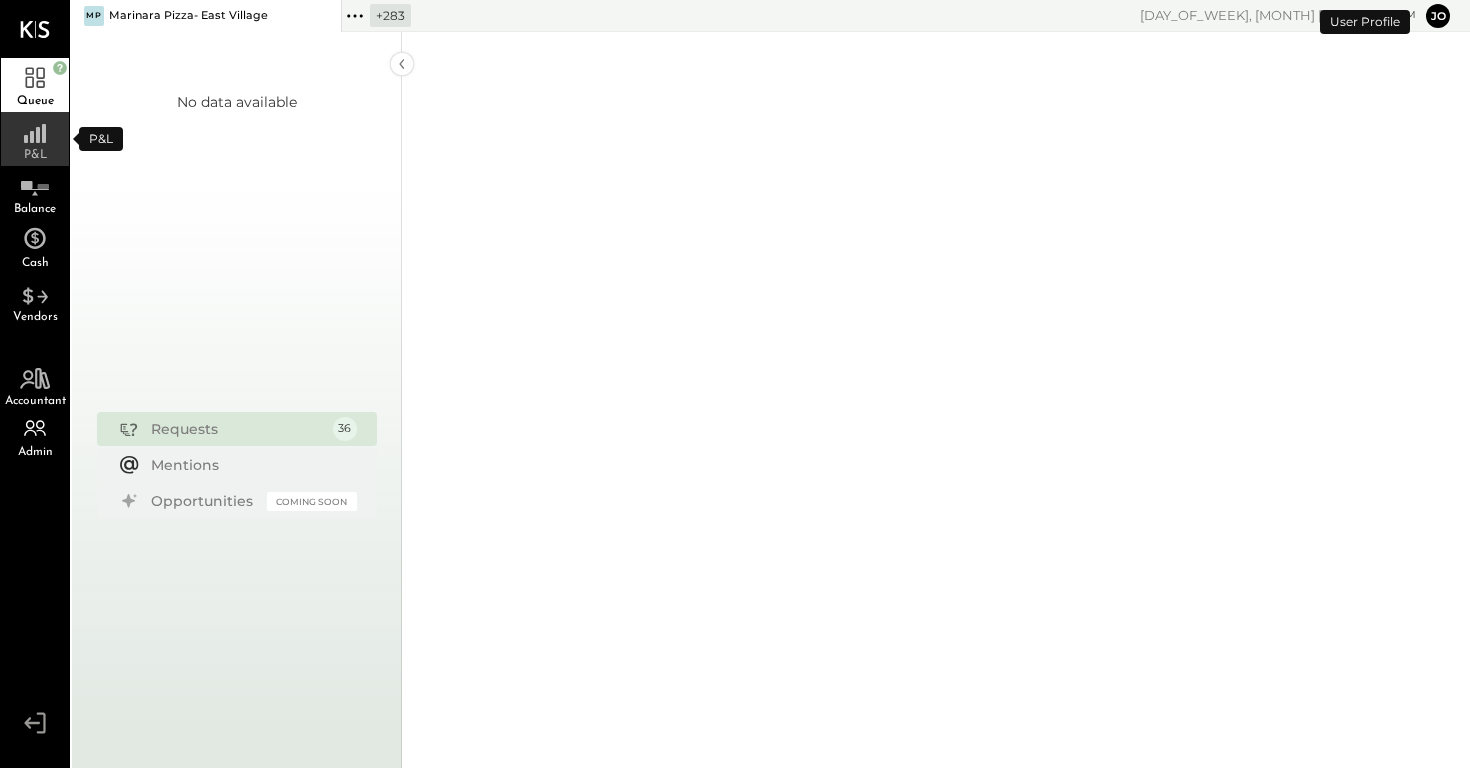 click 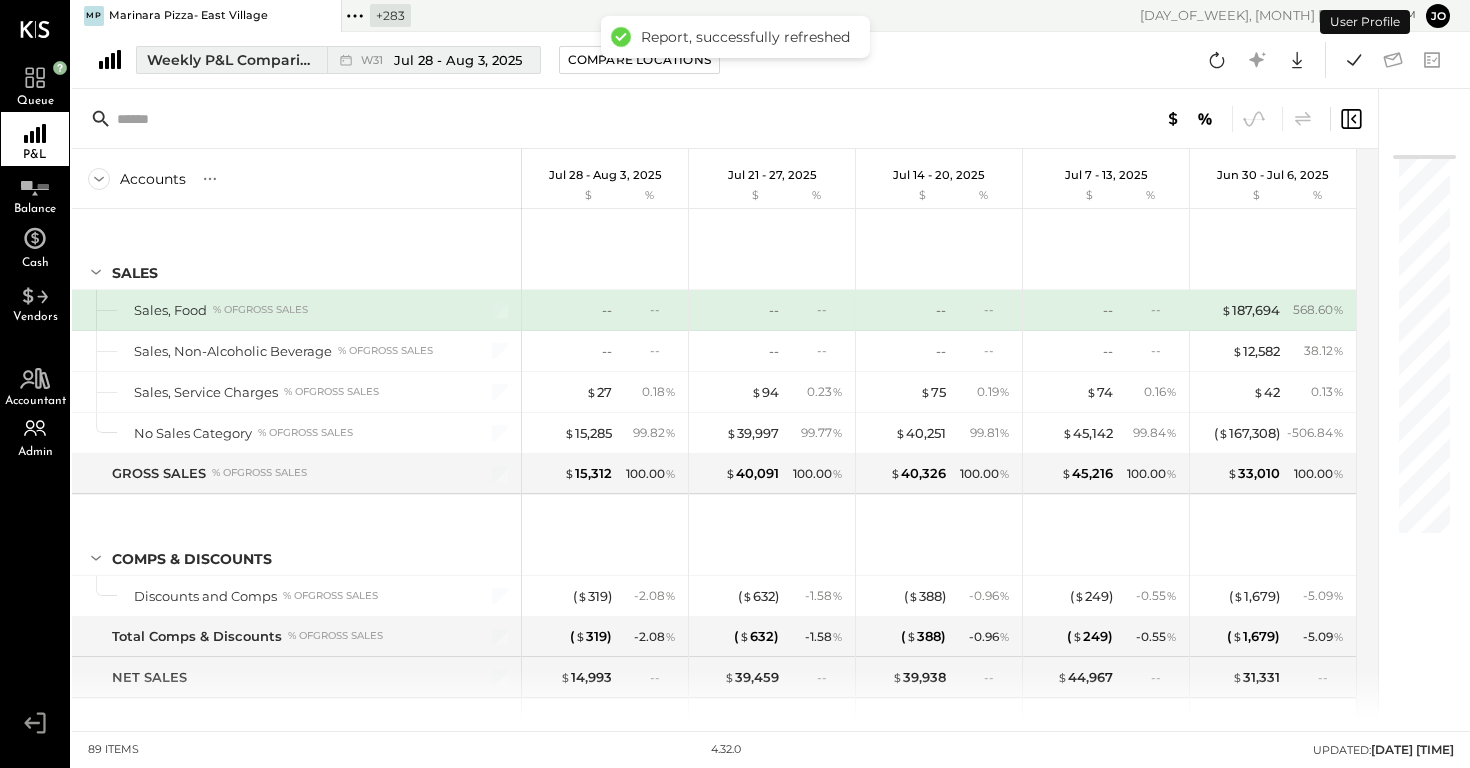 click on "Weekly P&L Comparison" at bounding box center [231, 60] 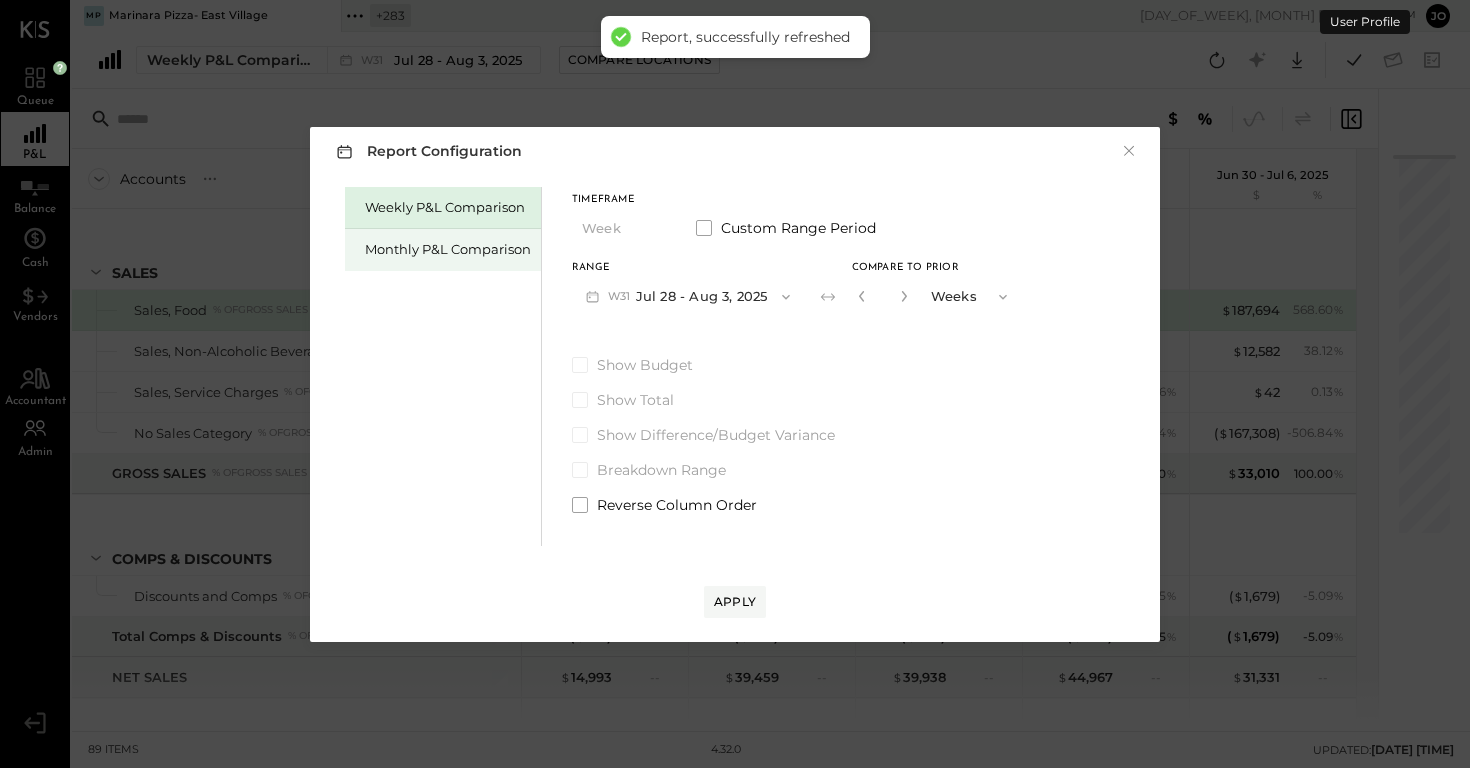 click on "Monthly P&L Comparison" at bounding box center [448, 249] 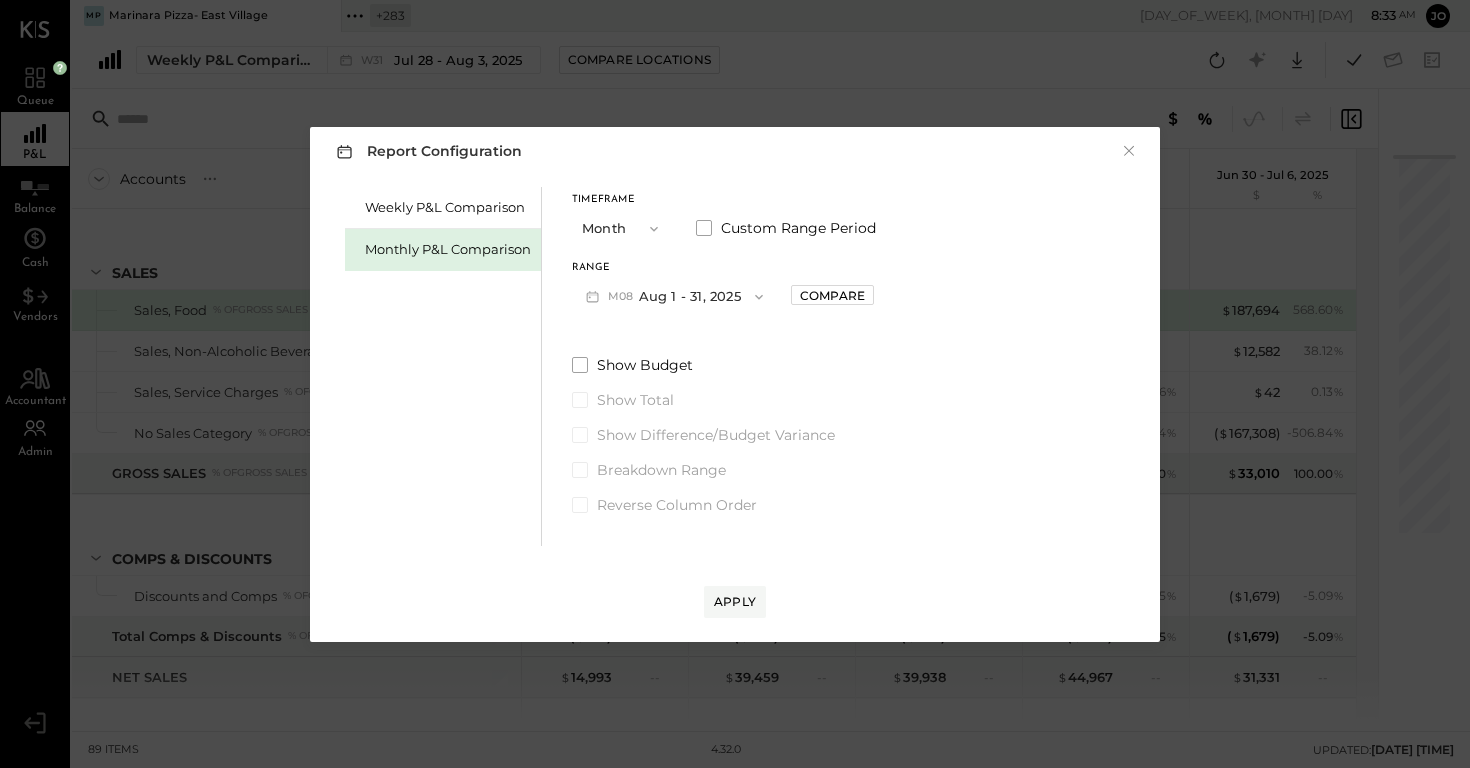 click on "M08 Aug 1 - 31, 2025" at bounding box center [674, 296] 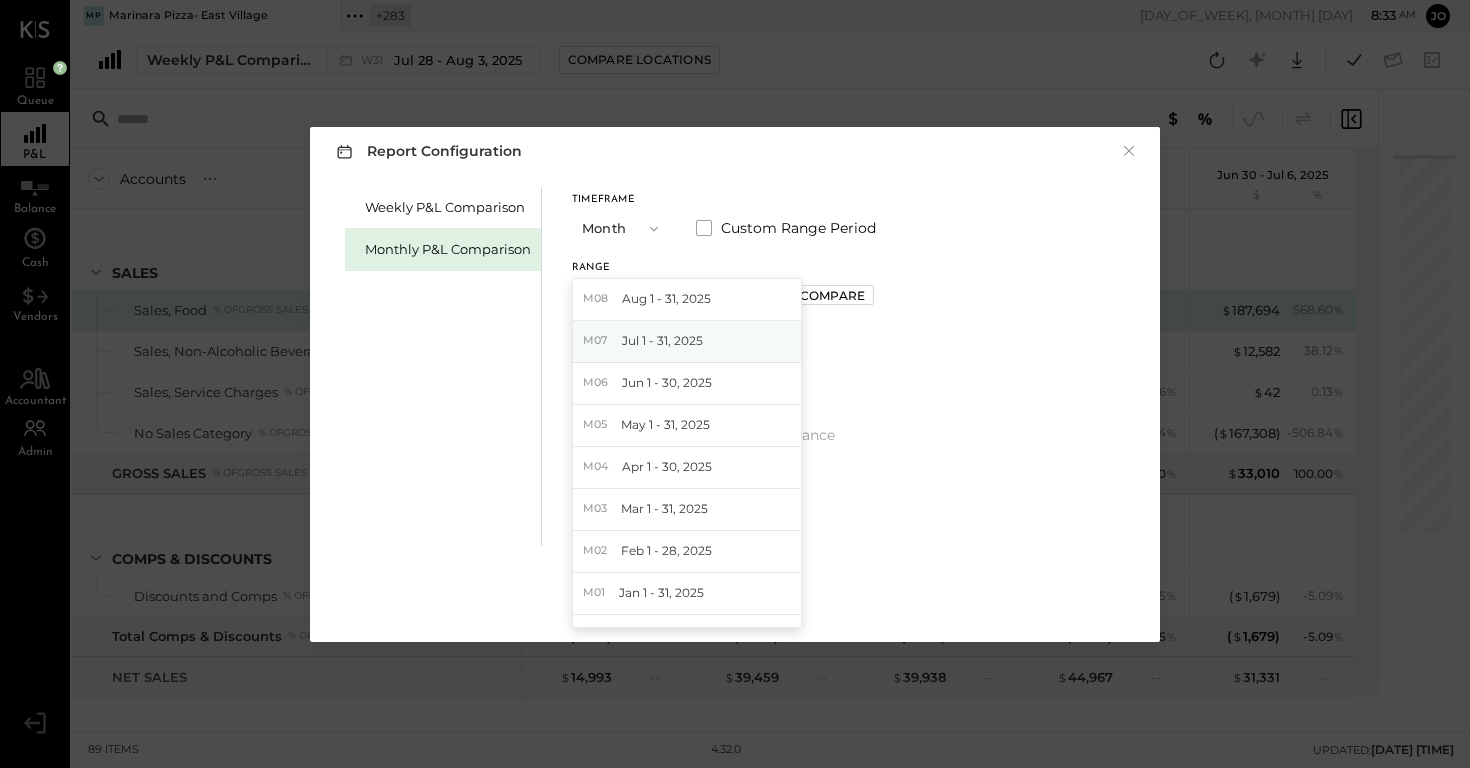 click on "Jul 1 - 31, 2025" at bounding box center (662, 340) 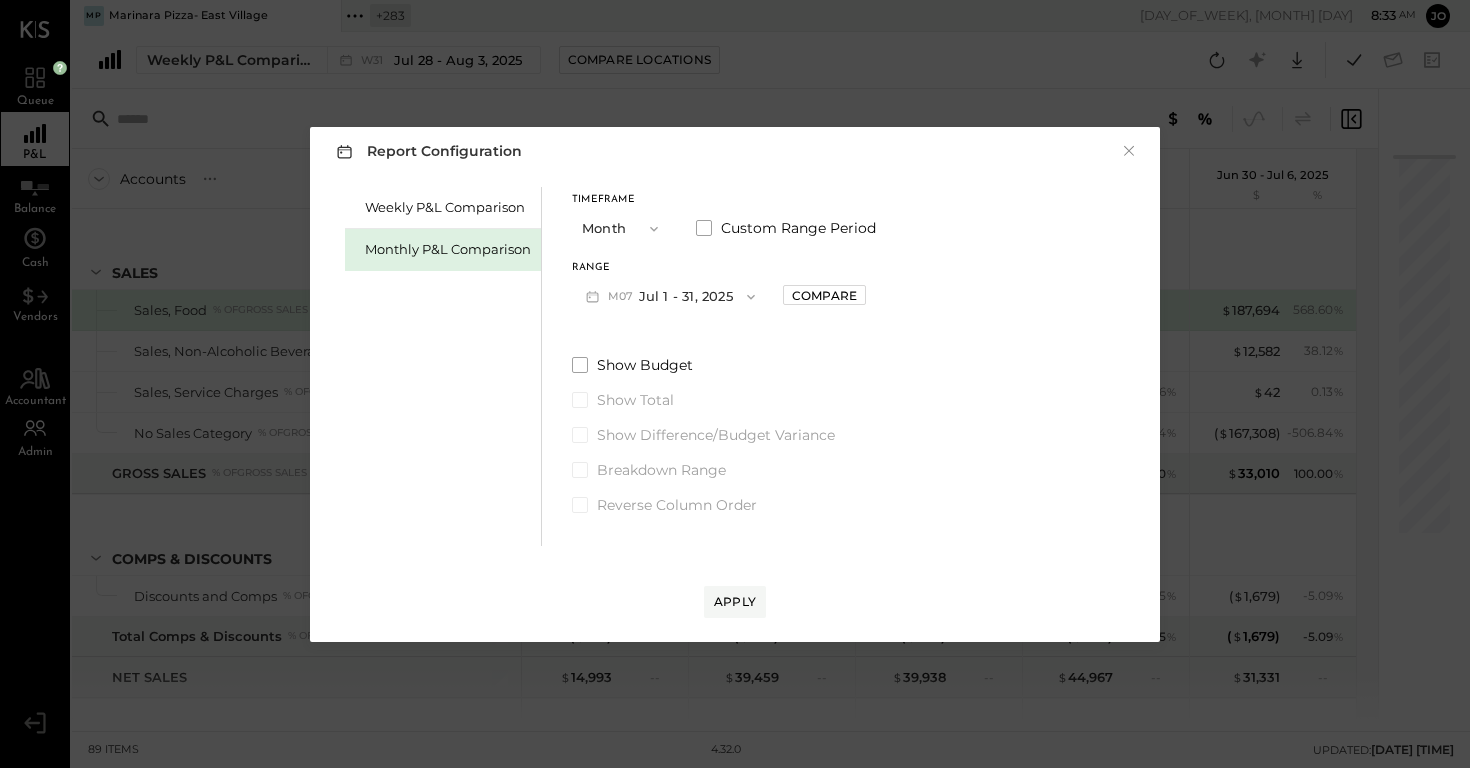 click on "M07 Jul 1 - 31, 2025" at bounding box center (670, 296) 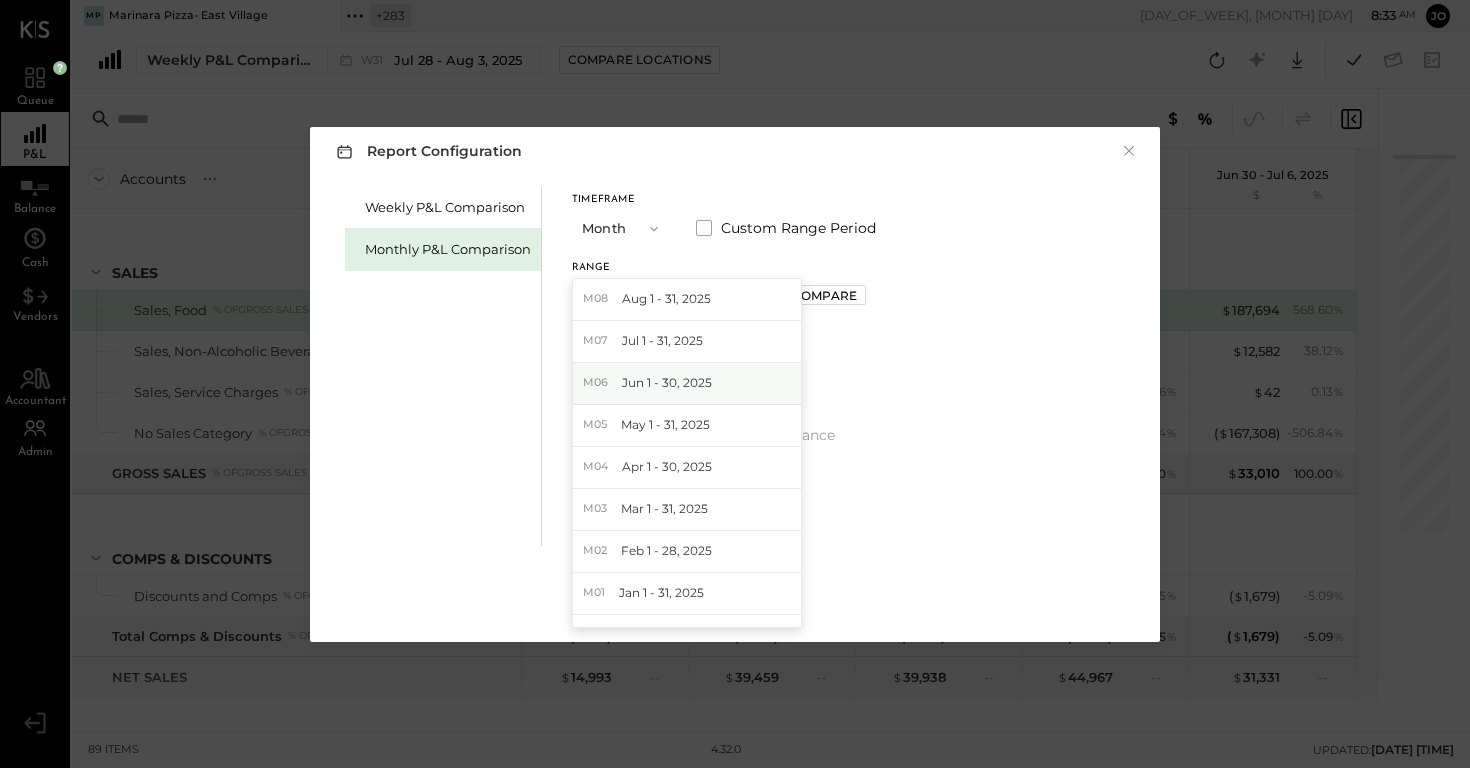 click on "M06   Jun 1 - 30, 2025" at bounding box center (687, 384) 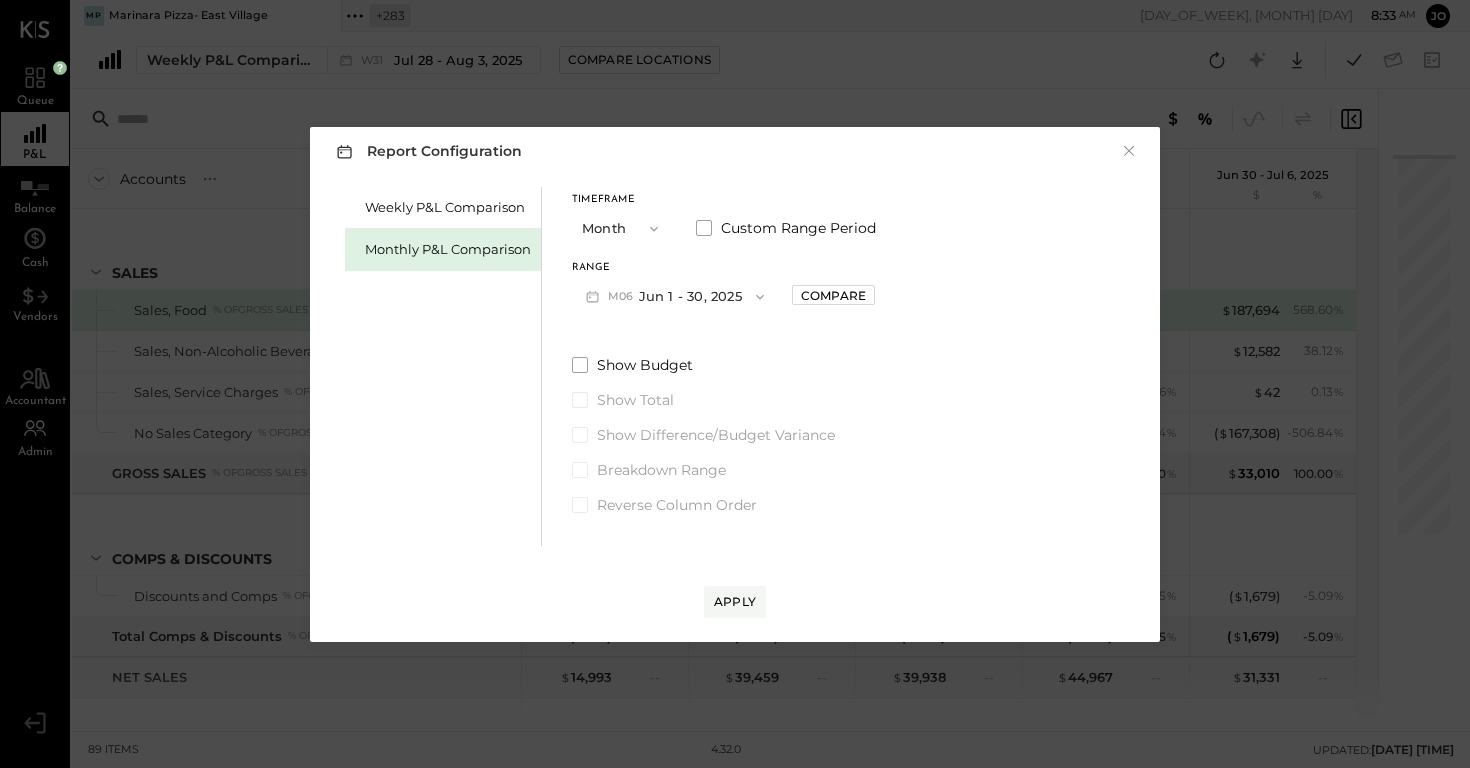 click on "Range M06 [DATE] - [DATE], [YEAR] Compare" at bounding box center [723, 289] 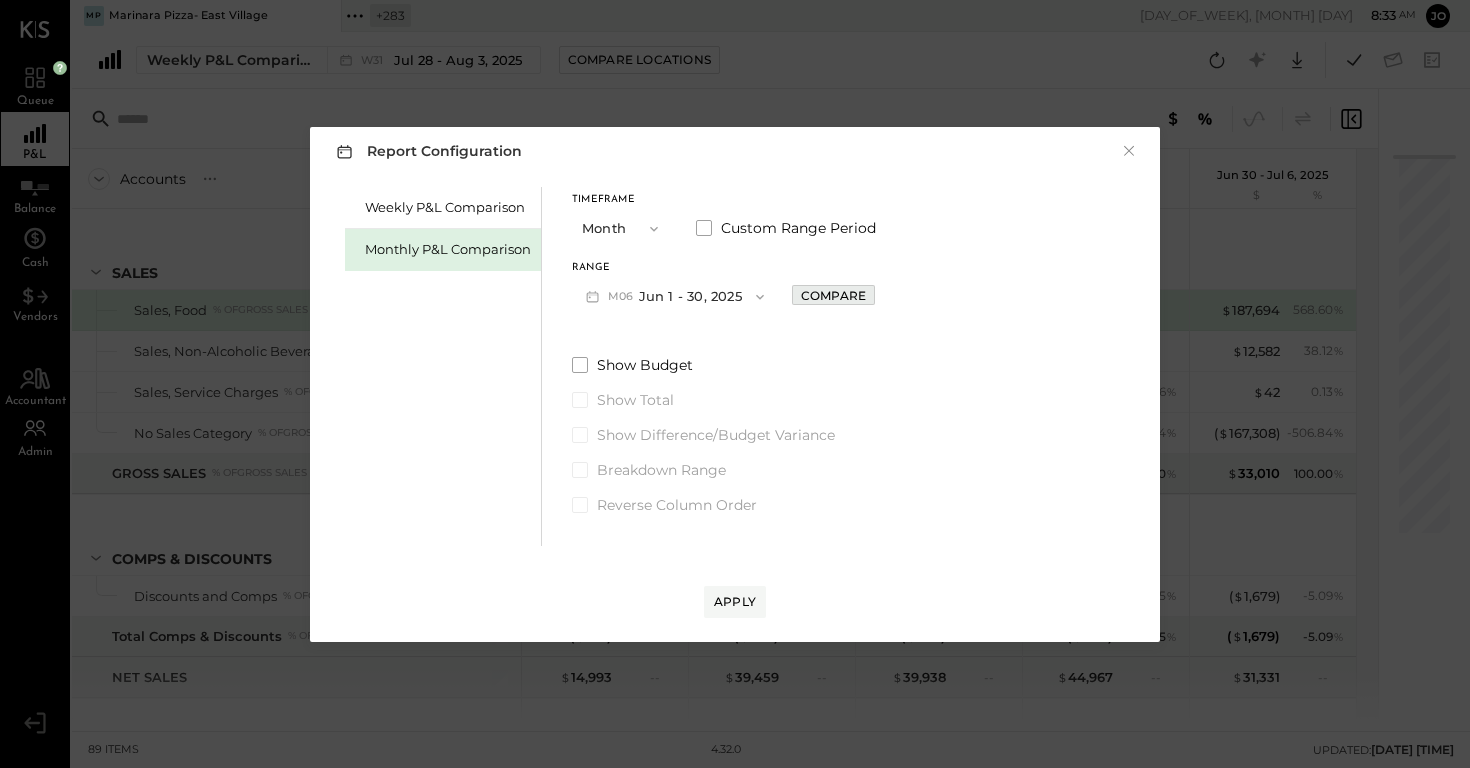 click on "Compare" at bounding box center [833, 295] 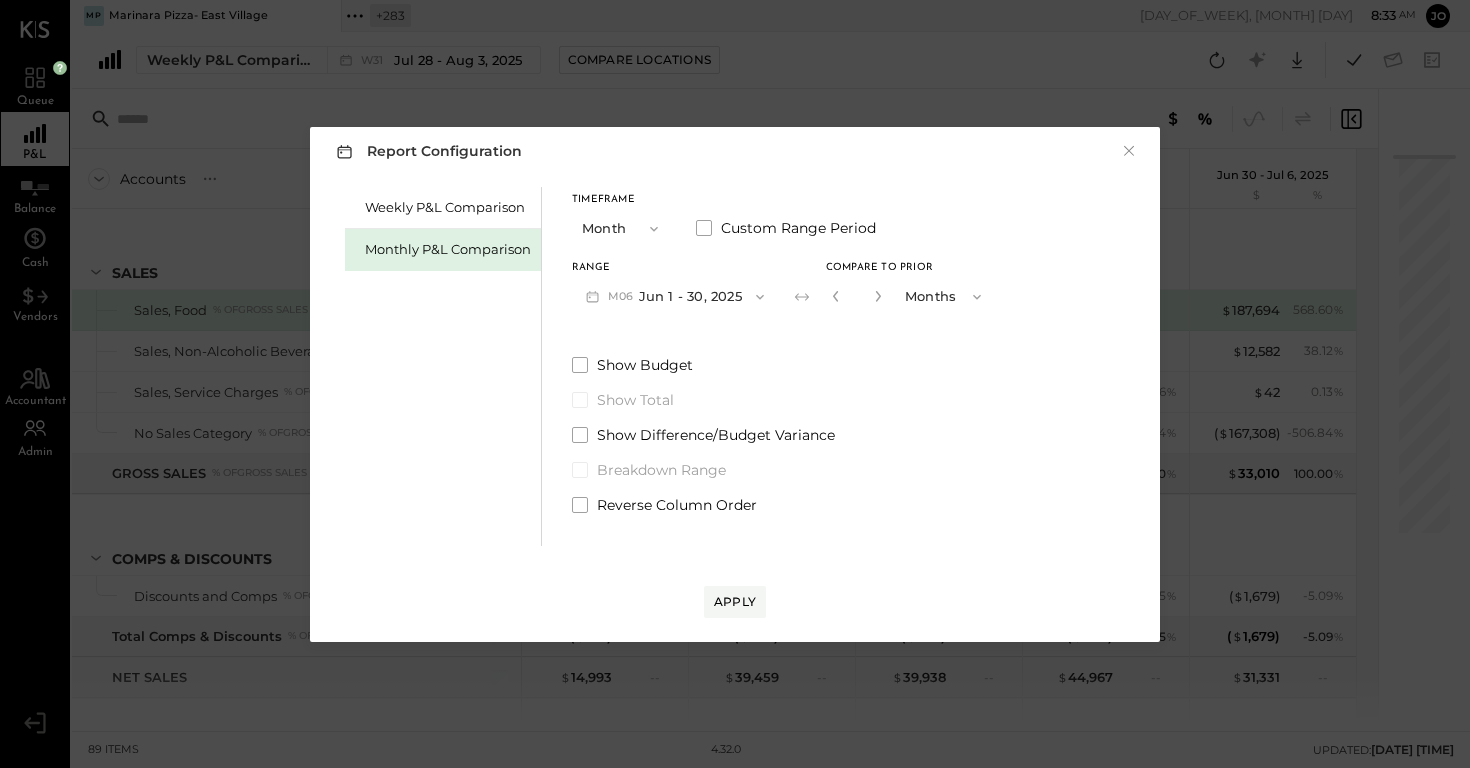 click on "*" at bounding box center (857, 296) 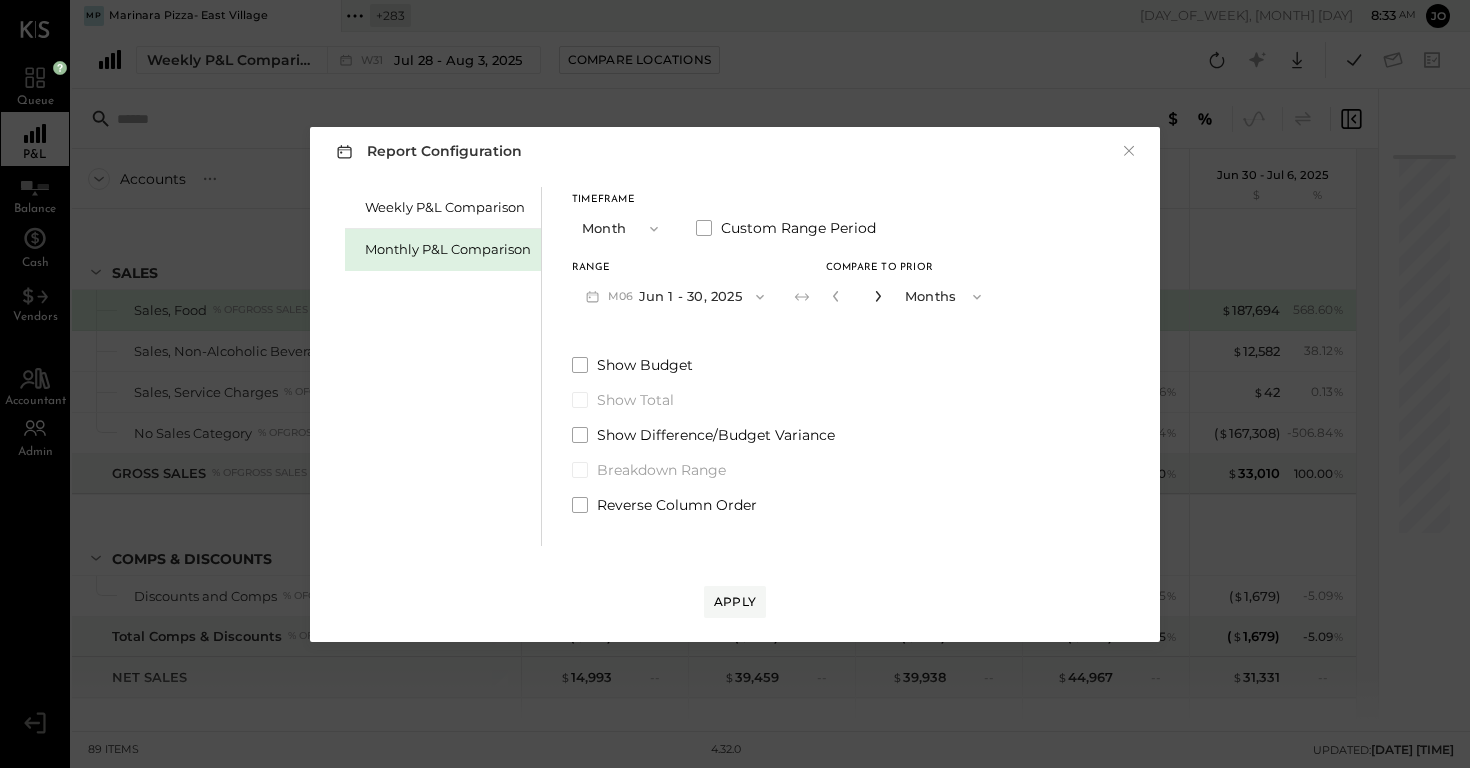 click 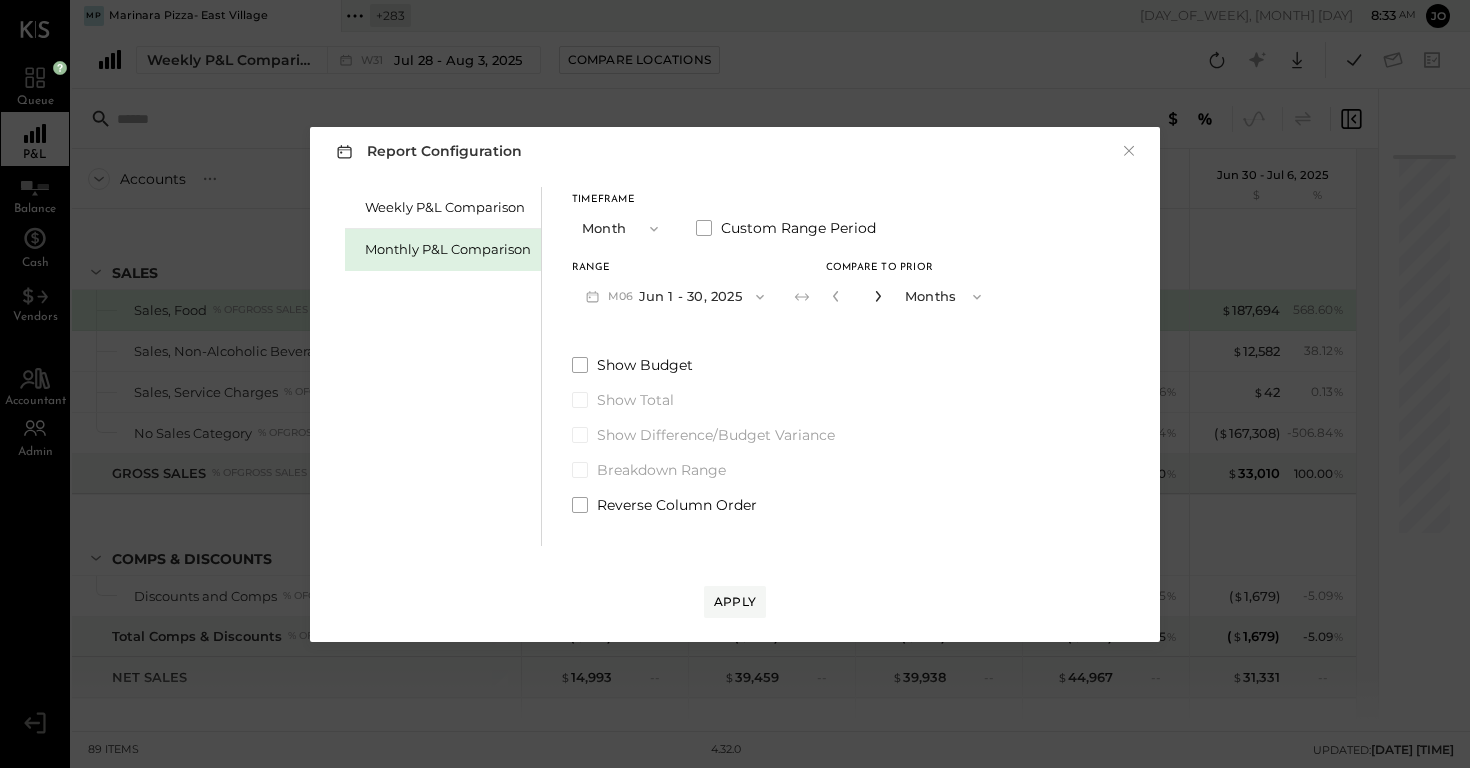 click 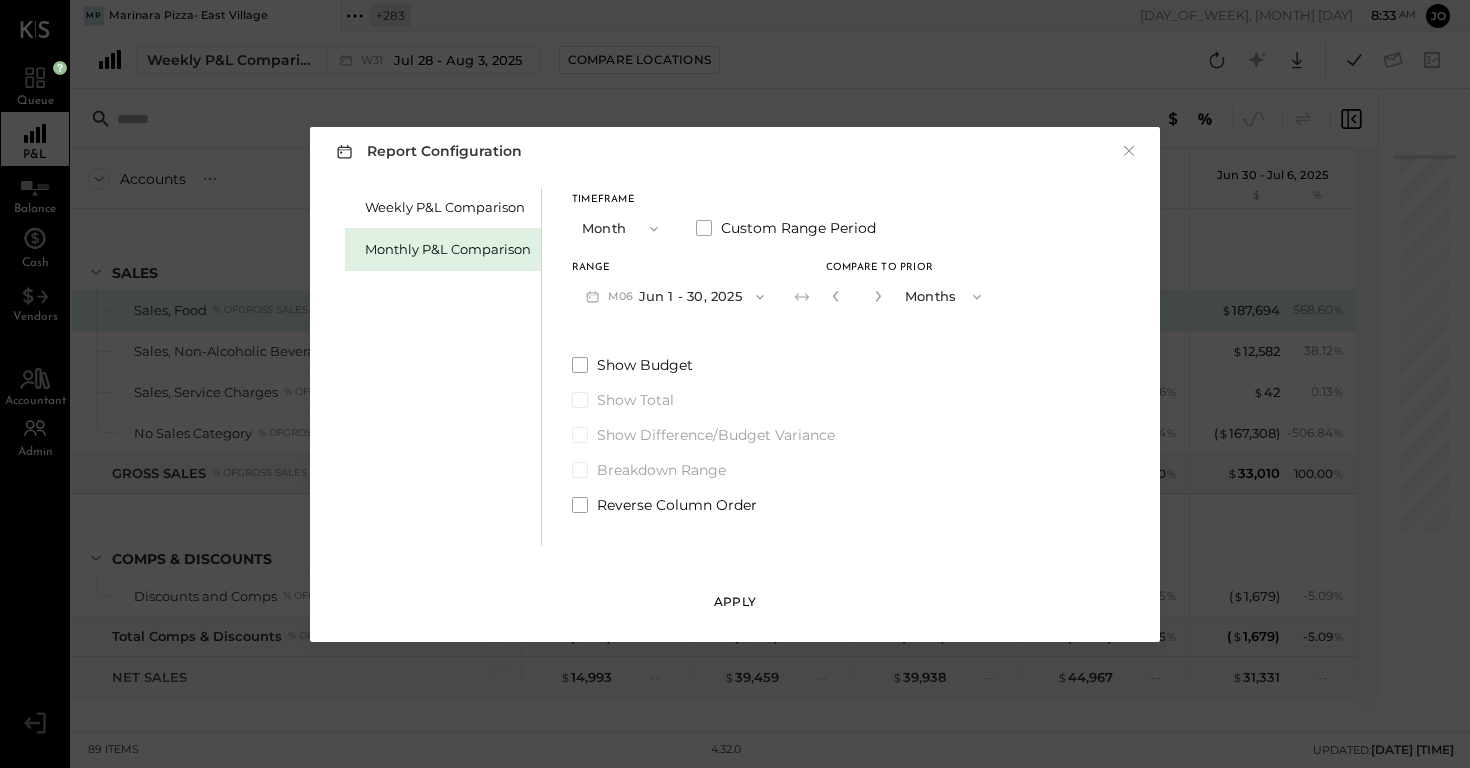 click on "Apply" at bounding box center [735, 602] 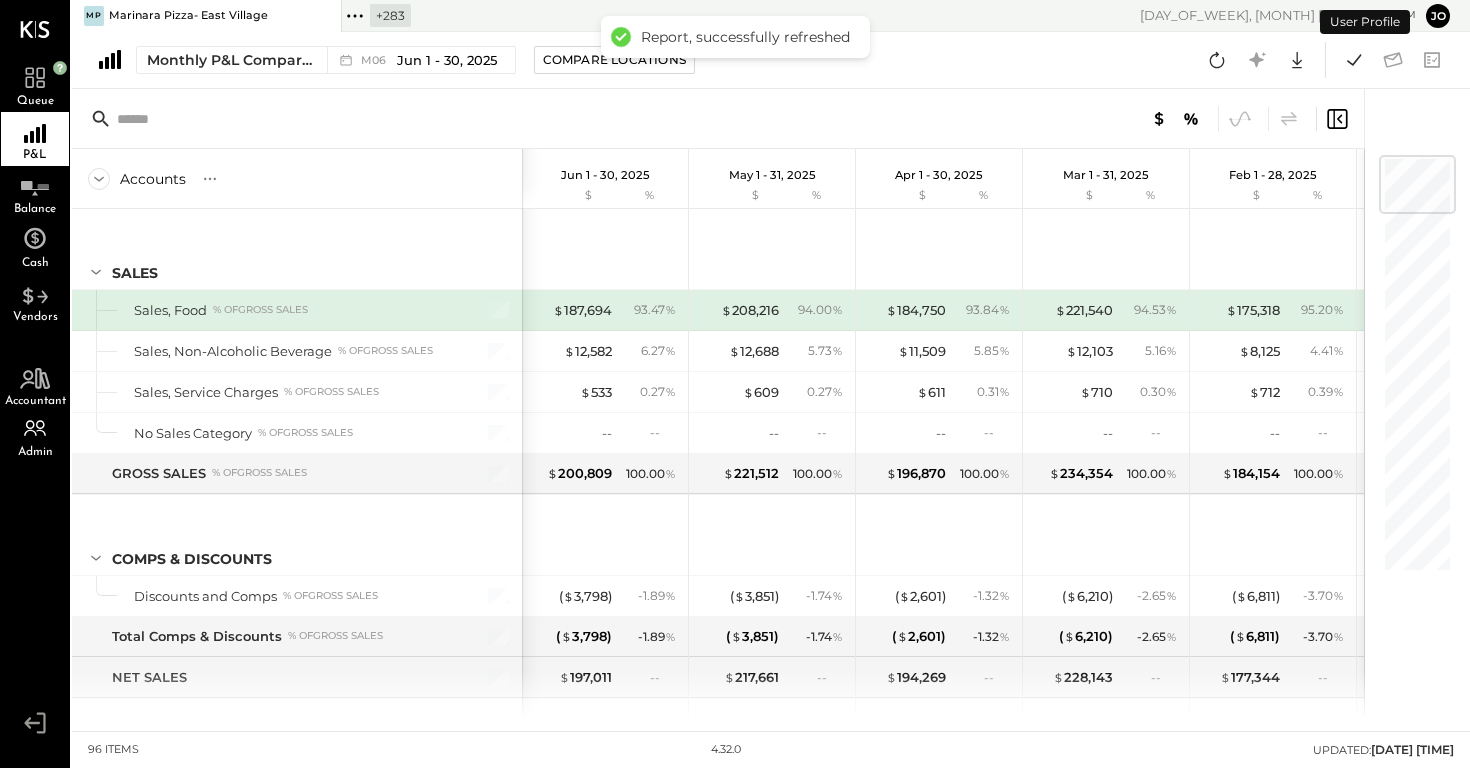 scroll, scrollTop: 4, scrollLeft: 0, axis: vertical 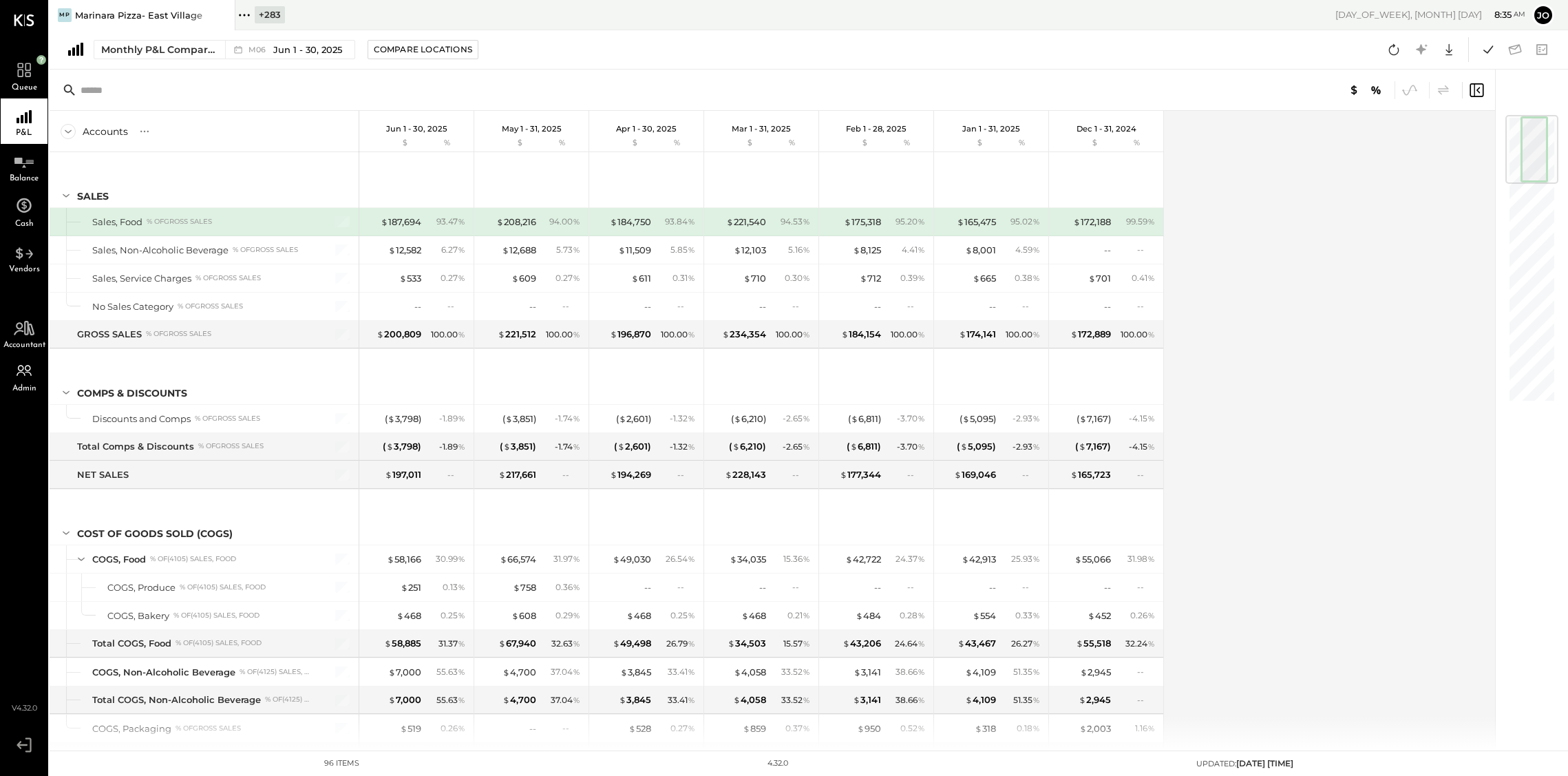 click on "Accounts S % GL [MONTH] 1 - 30, [YEAR] $ % [MONTH] 1 - 31, [YEAR] $ % [MONTH] 1 - 30, [YEAR] $ % [MONTH] 1 - 31, [YEAR] $ % [MONTH] 1 - 28, [YEAR] $ % [MONTH] 1 - 31, [YEAR] $ % [MONTH] 1 - 31, [YEAR] $ % SALES Sales, Food % of  GROSS SALES Sales, Non-Alcoholic Beverage % of  GROSS SALES Sales, Service Charges % of  GROSS SALES No Sales Category % of  GROSS SALES GROSS SALES % of  GROSS SALES Comps & Discounts Discounts and Comps % of  GROSS SALES Total Comps & Discounts % of  GROSS SALES NET SALES COST OF GOODS SOLD (COGS) COGS, Food % of  (4105) Sales, Food COGS, Produce % of  (4105) Sales, Food COGS, Bakery % of  (4105) Sales, Food Total COGS, Food % of  (4105) Sales, Food COGS, Non-Alcoholic Beverage % of  (4125) Sales, Non-Alcoholic Beverage Total COGS, Non-Alcoholic Beverage % of  (4125) Sales, Non-Alcoholic Beverage COGS, Packaging % of  GROSS SALES TOTAL COGS % of  GROSS SALES GROSS PROFIT % of  NET SALES LABOR Direct Labor % of  NET SALES Labor Expenses % of  NET SALES Total Direct Labor % of  NET SALES Labor Related Expenses % of  NET SALES" at bounding box center [773, 430] 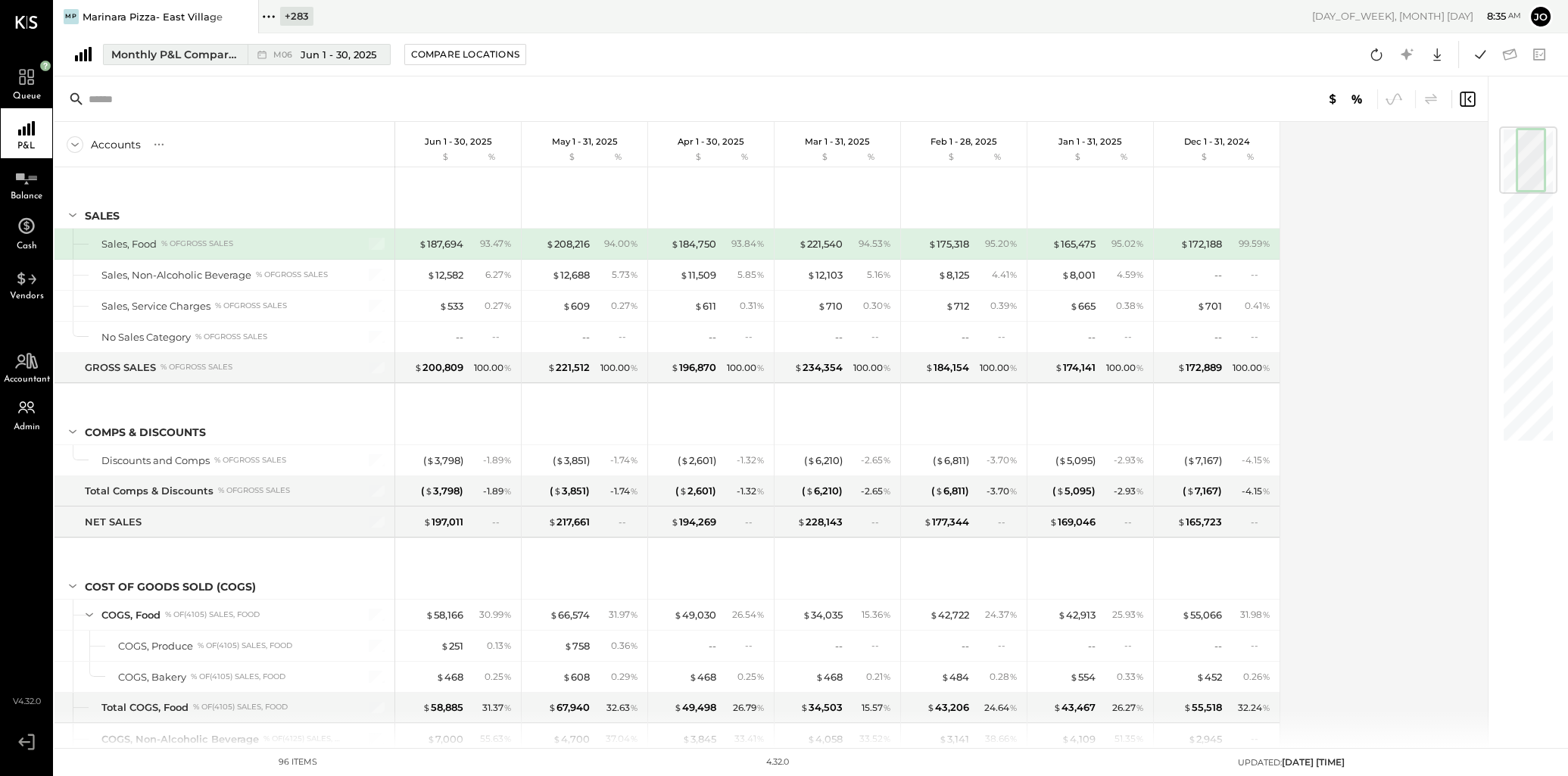 click on "Jun 1 - 30, 2025" at bounding box center (338, 55) 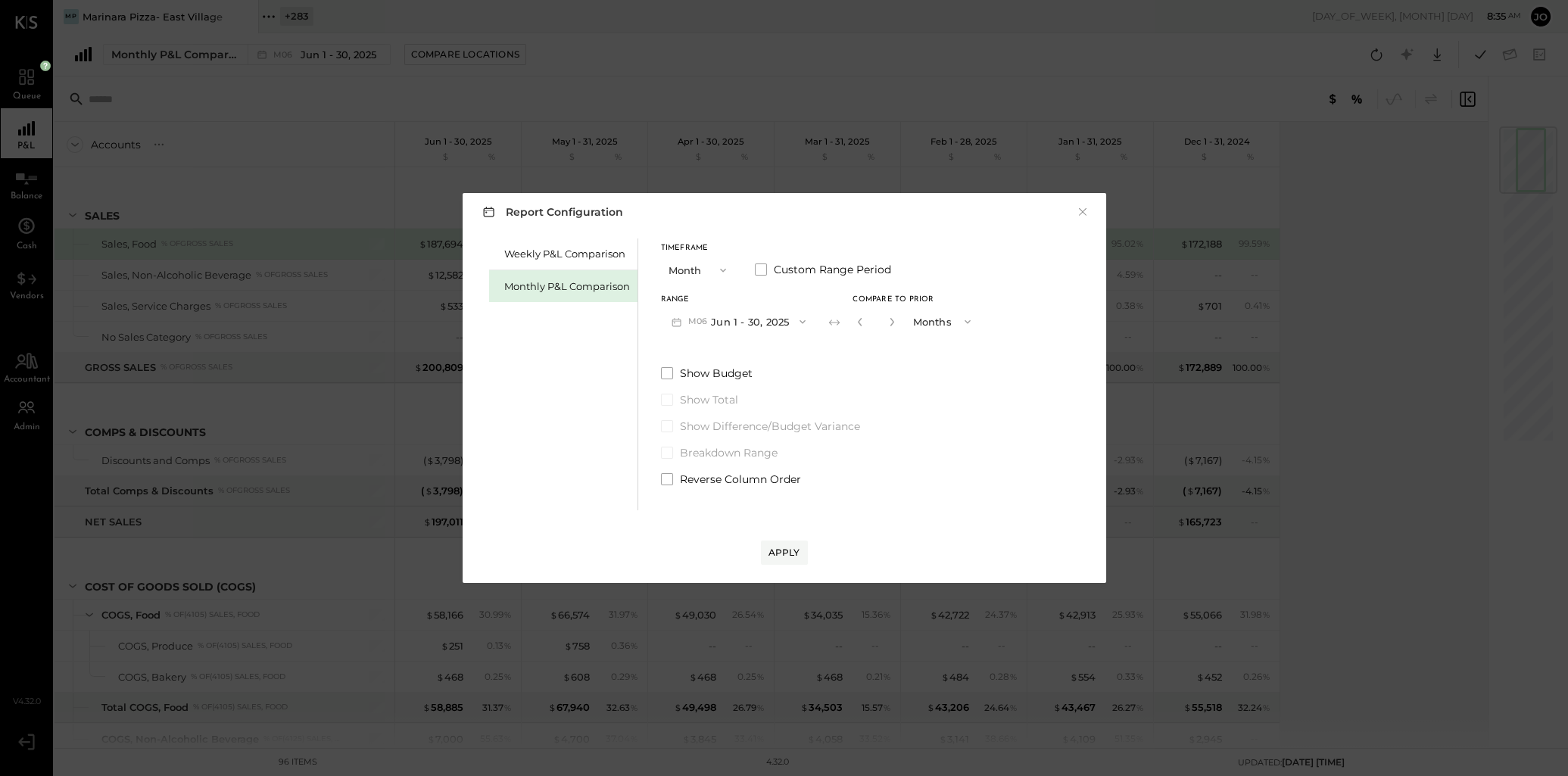 click 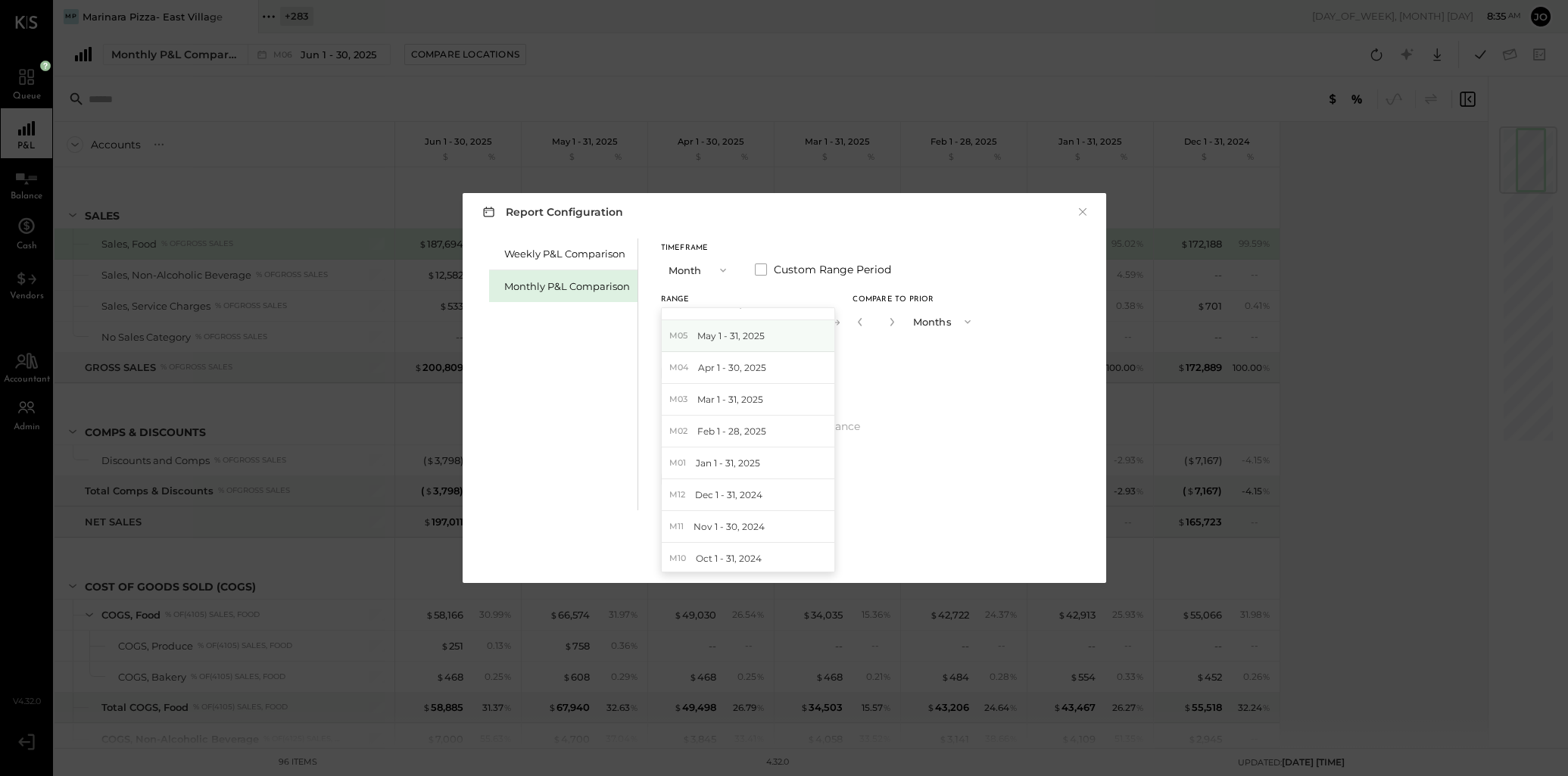 scroll, scrollTop: 92, scrollLeft: 0, axis: vertical 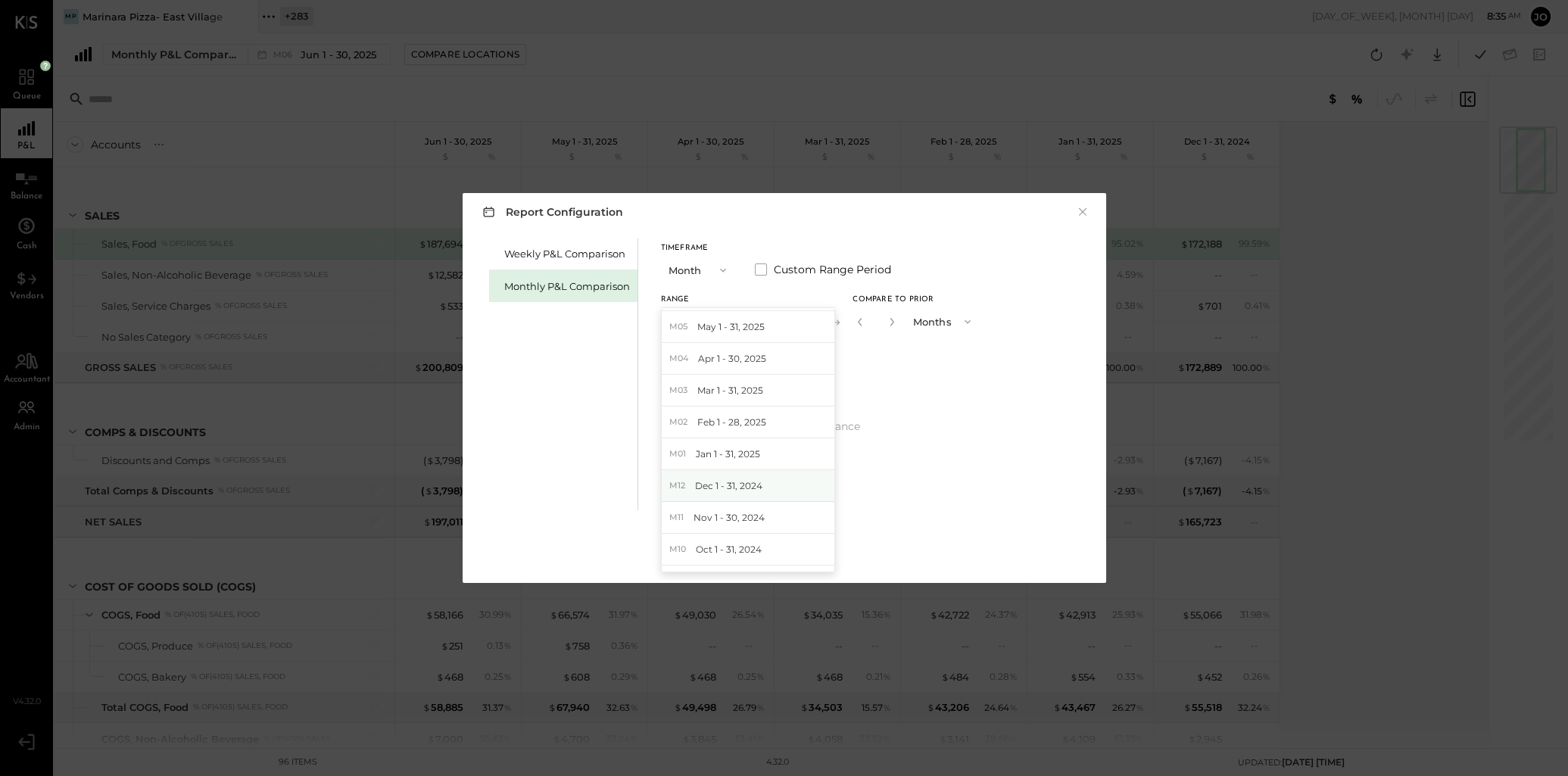 click on "M12 [MONTH] 1 - 31, [YEAR]" at bounding box center (748, 486) 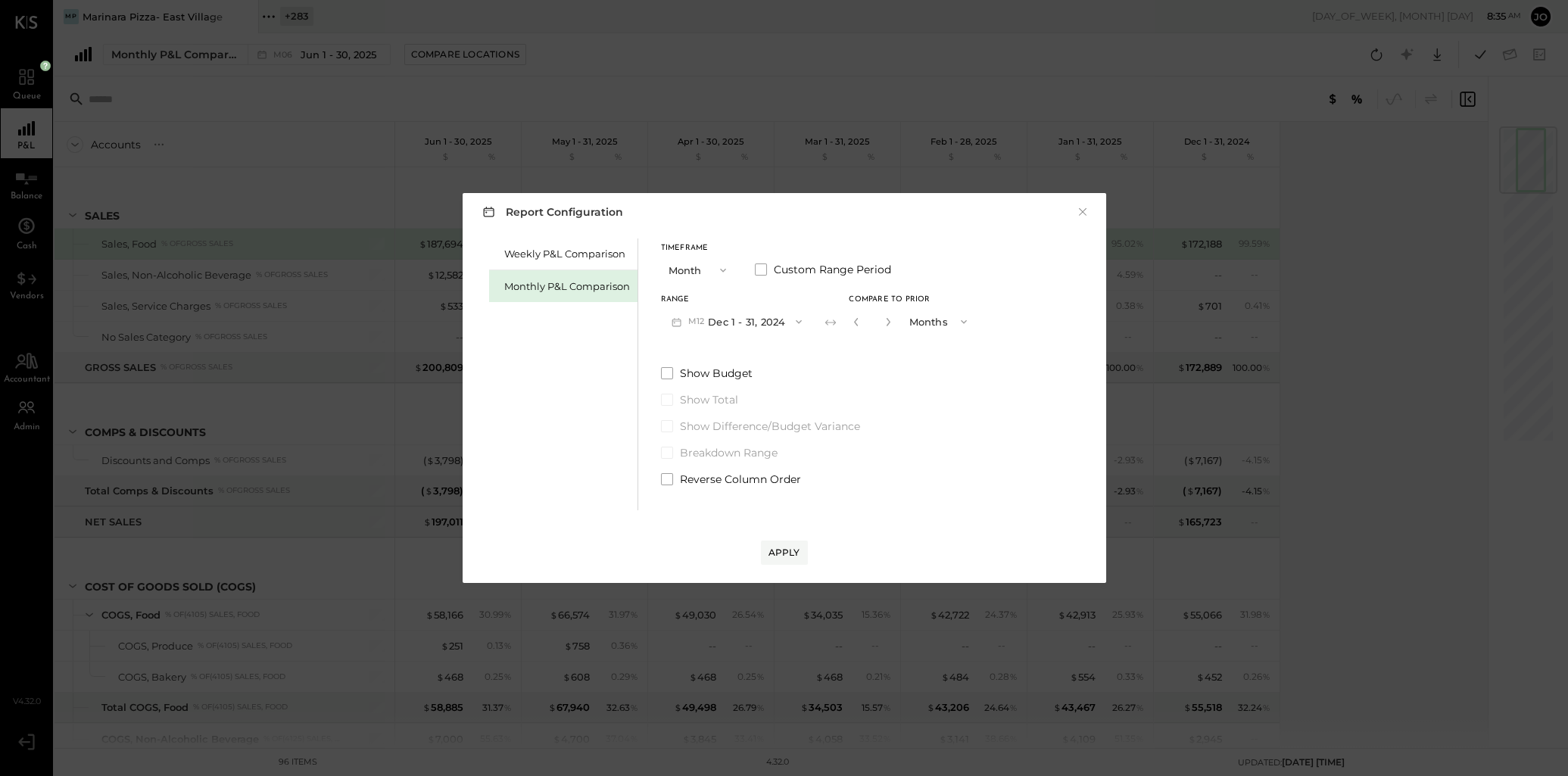 click at bounding box center (888, 322) 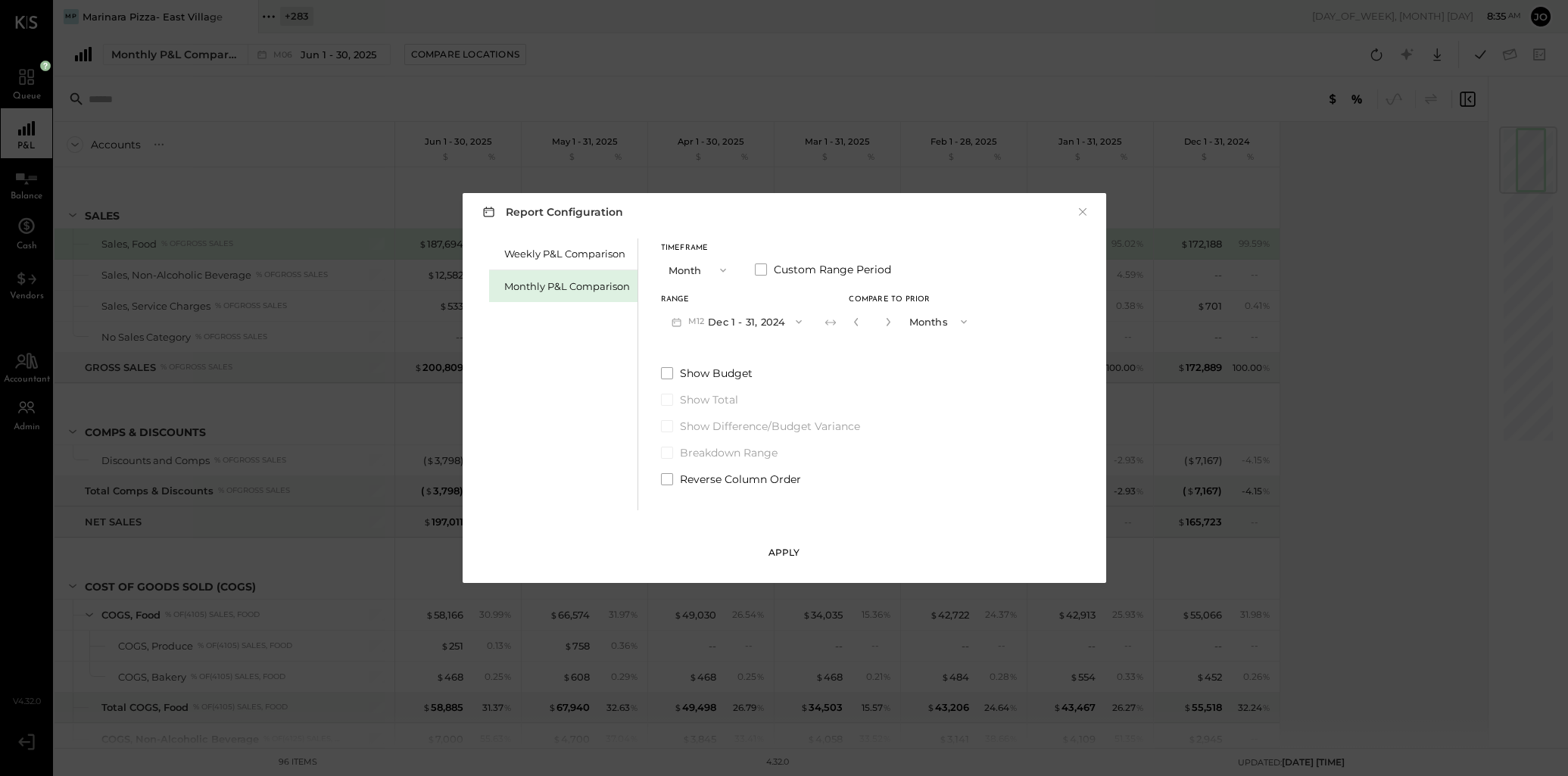 click on "Apply" at bounding box center [784, 552] 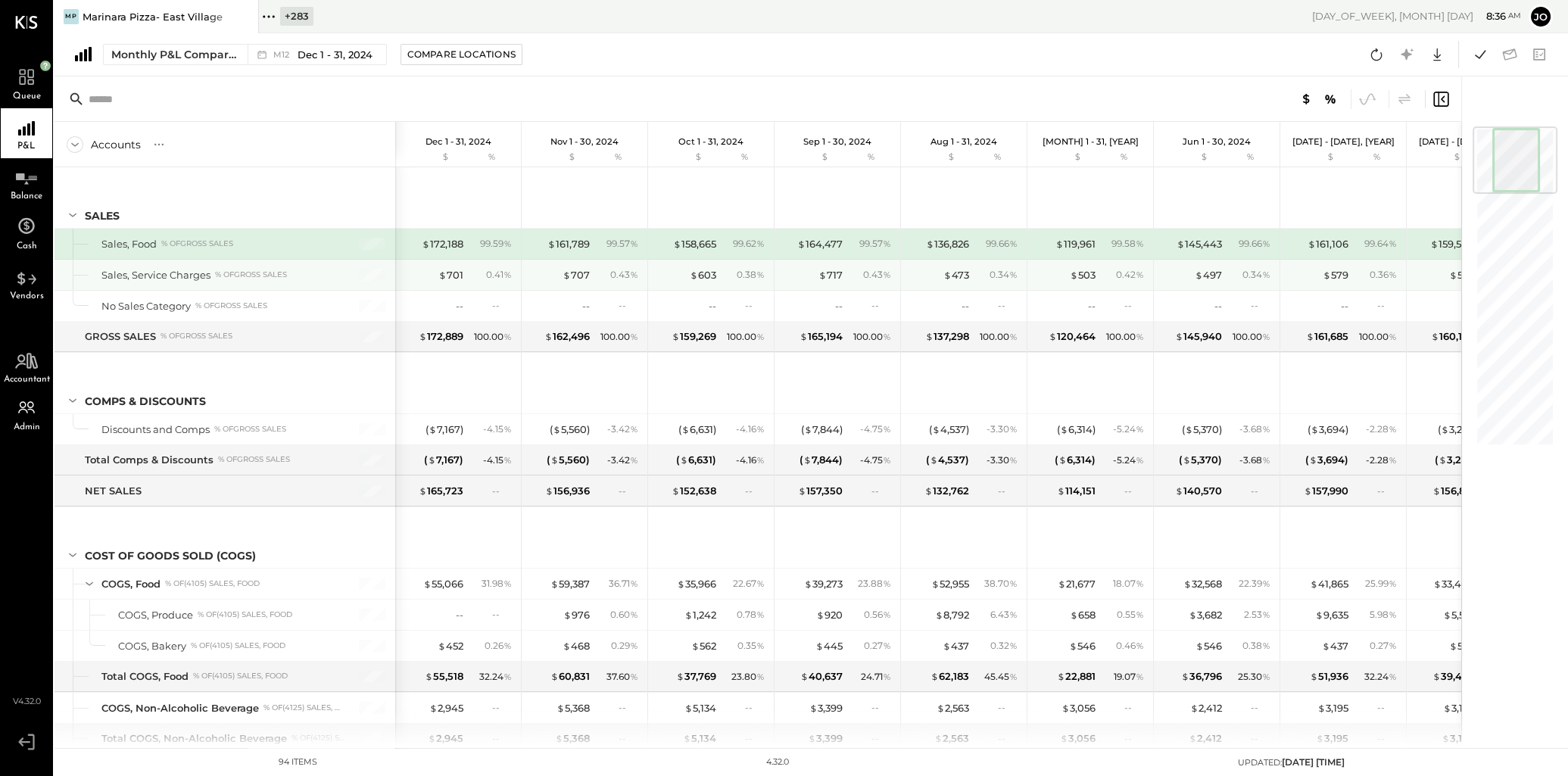scroll, scrollTop: 0, scrollLeft: 432, axis: horizontal 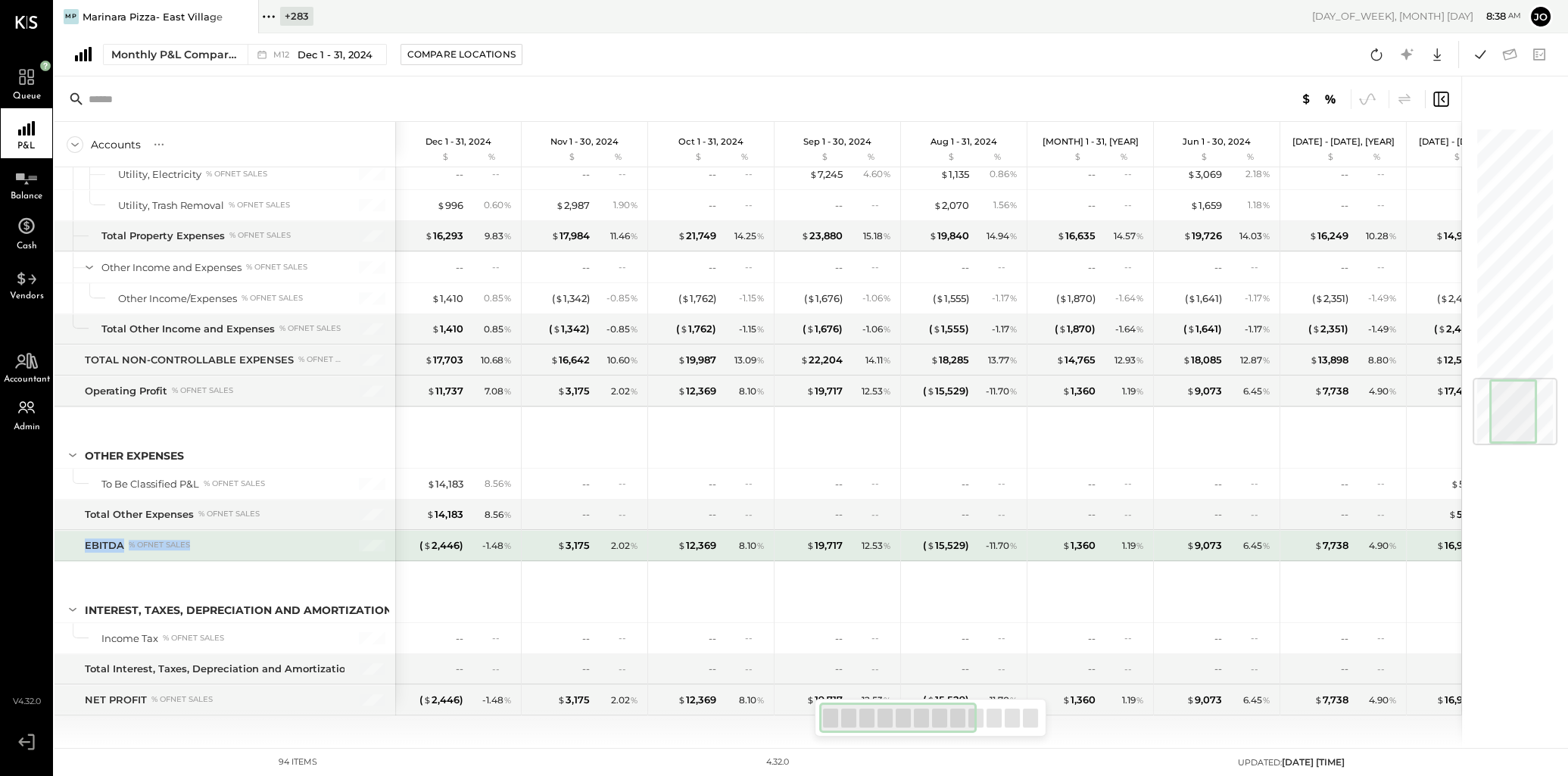 drag, startPoint x: 82, startPoint y: 539, endPoint x: 245, endPoint y: 539, distance: 163 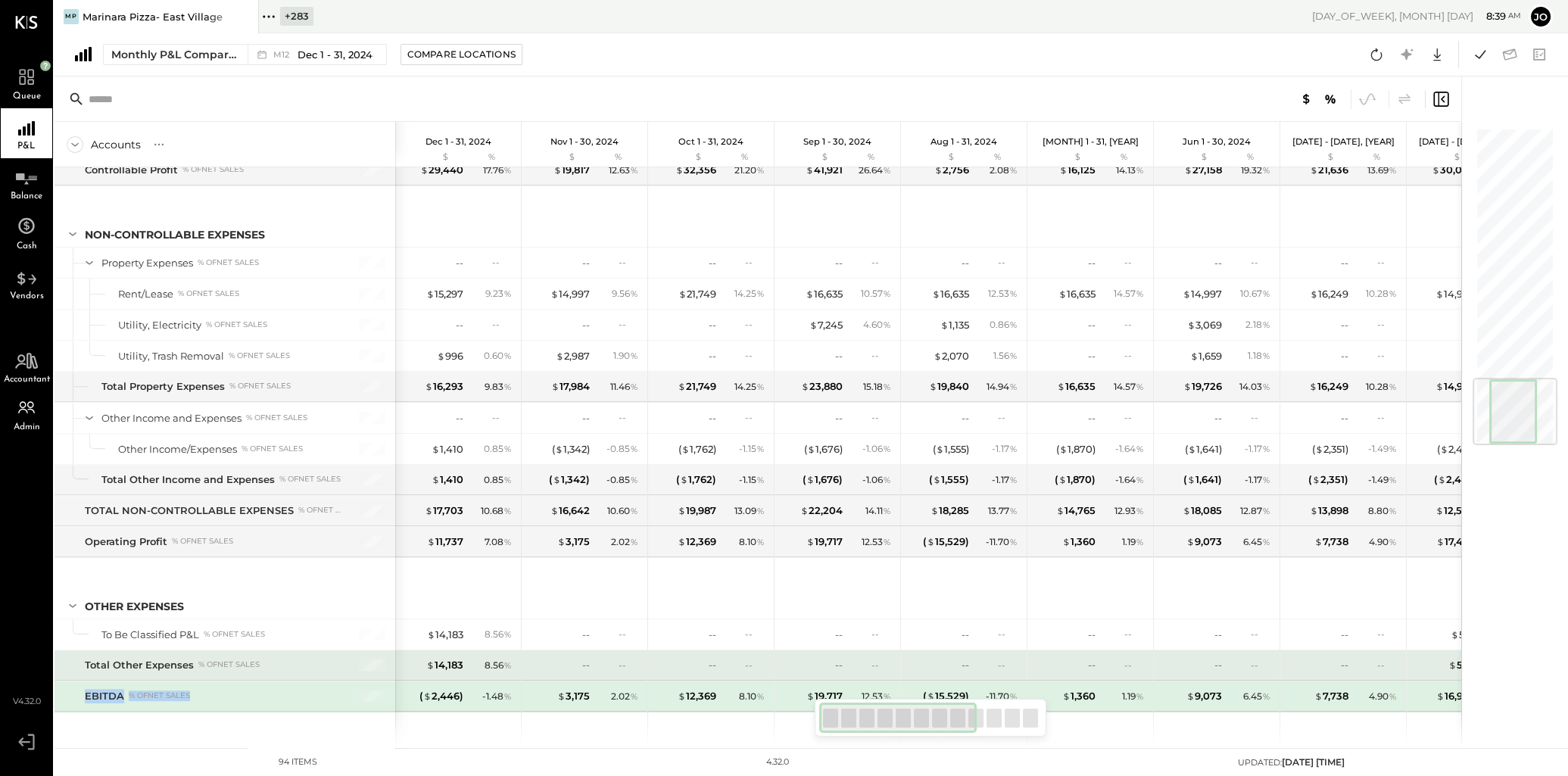 scroll, scrollTop: 2177, scrollLeft: 0, axis: vertical 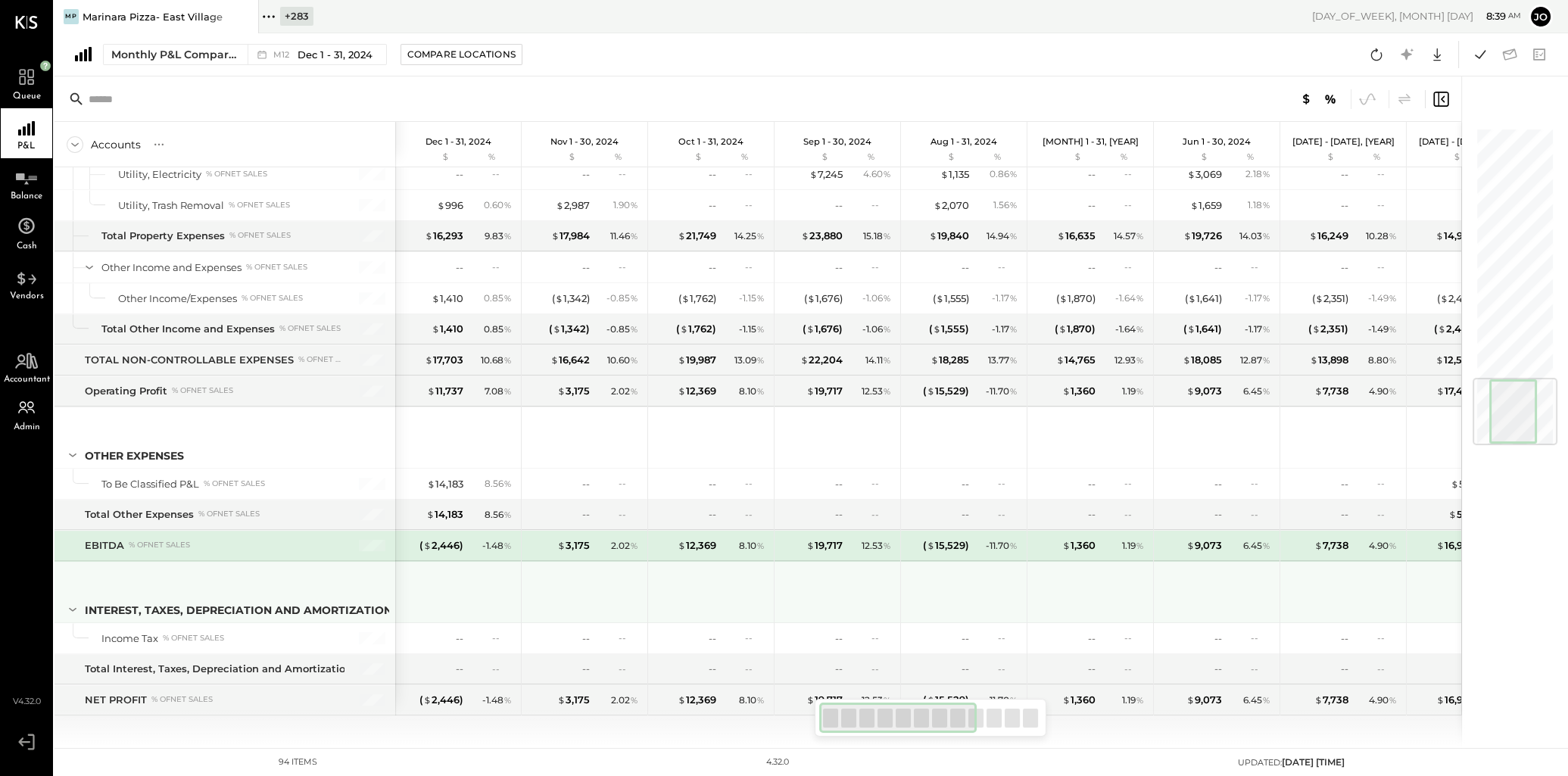 click on "Interest, Taxes, Depreciation and Amortization" at bounding box center [225, 592] 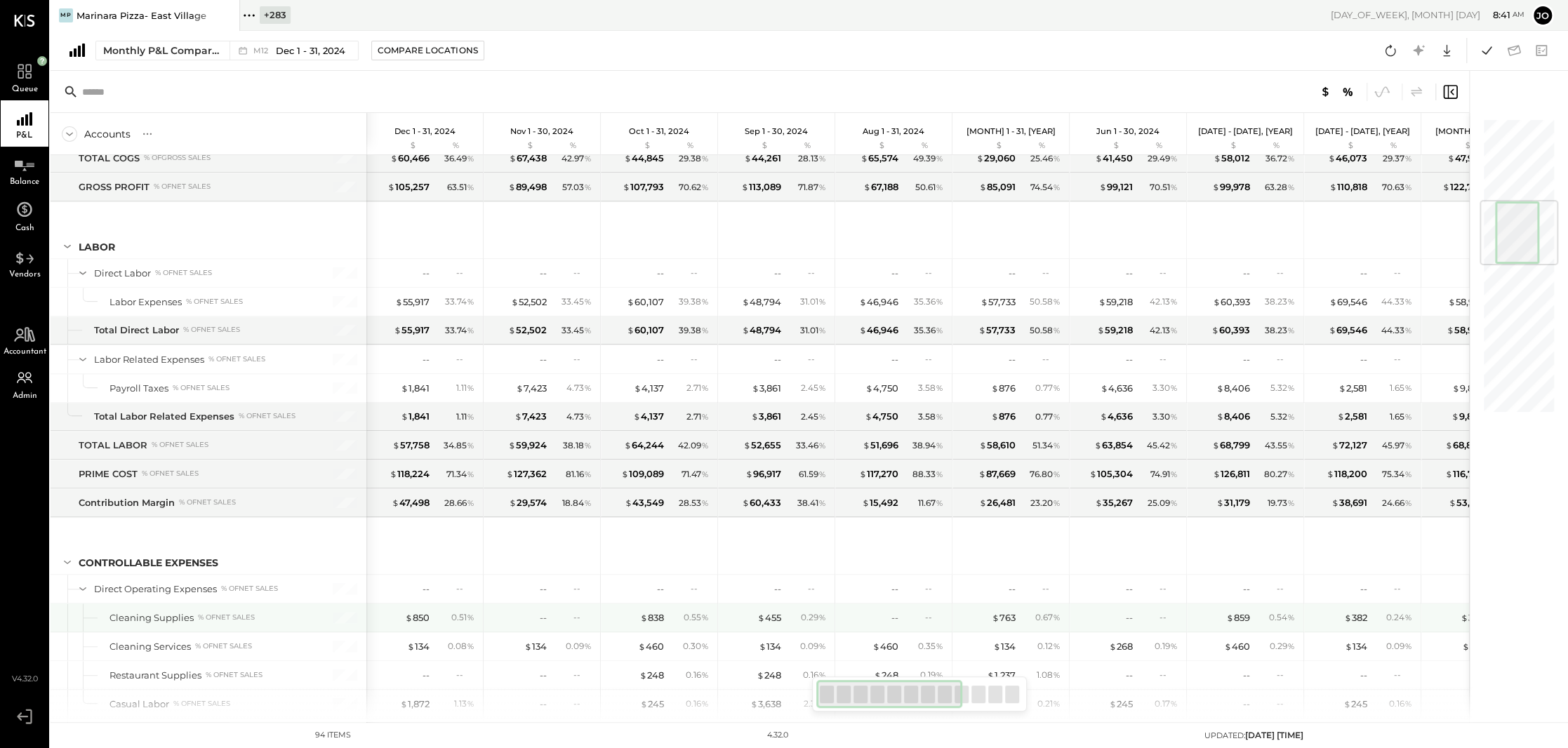 scroll, scrollTop: 767, scrollLeft: 0, axis: vertical 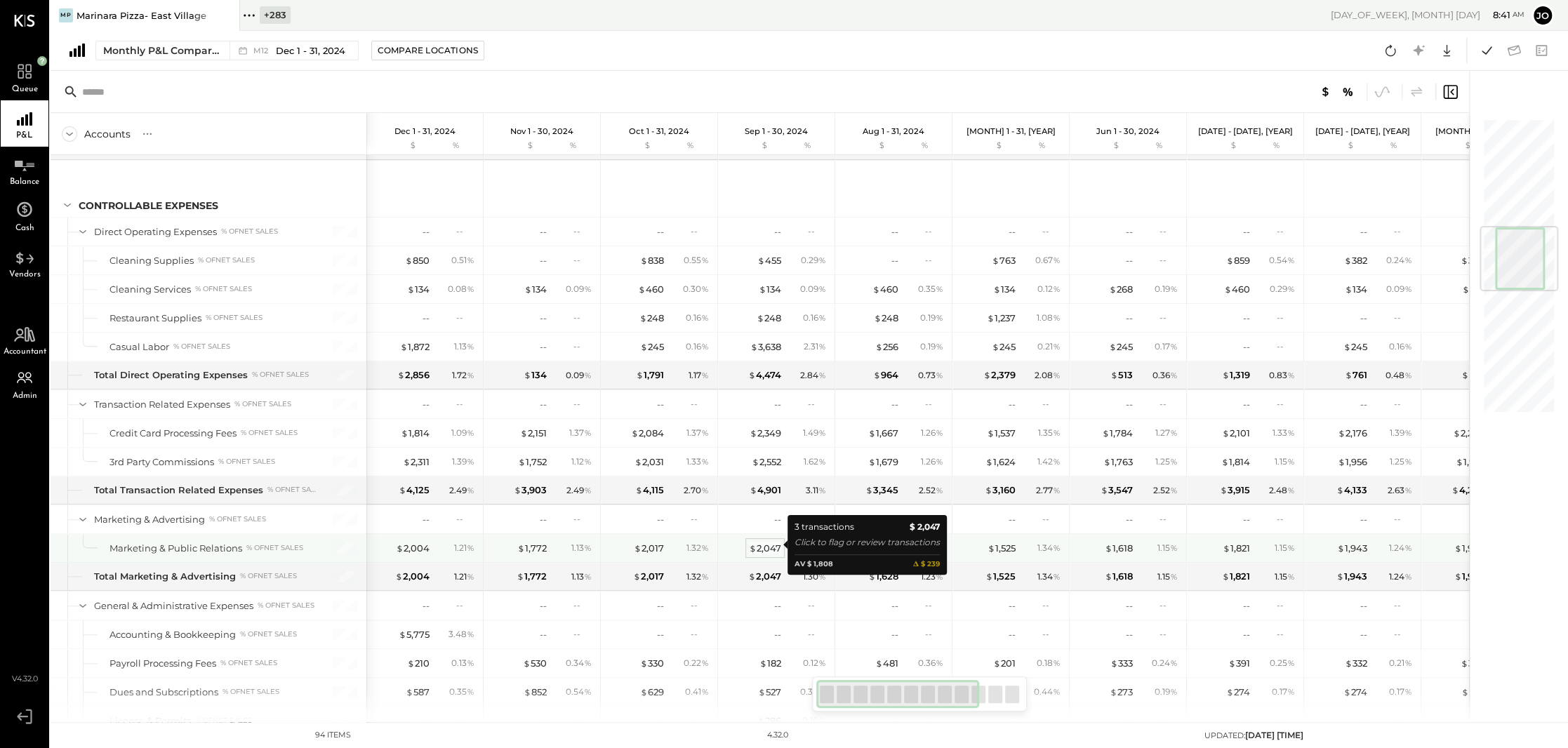click on "$" at bounding box center (752, 548) 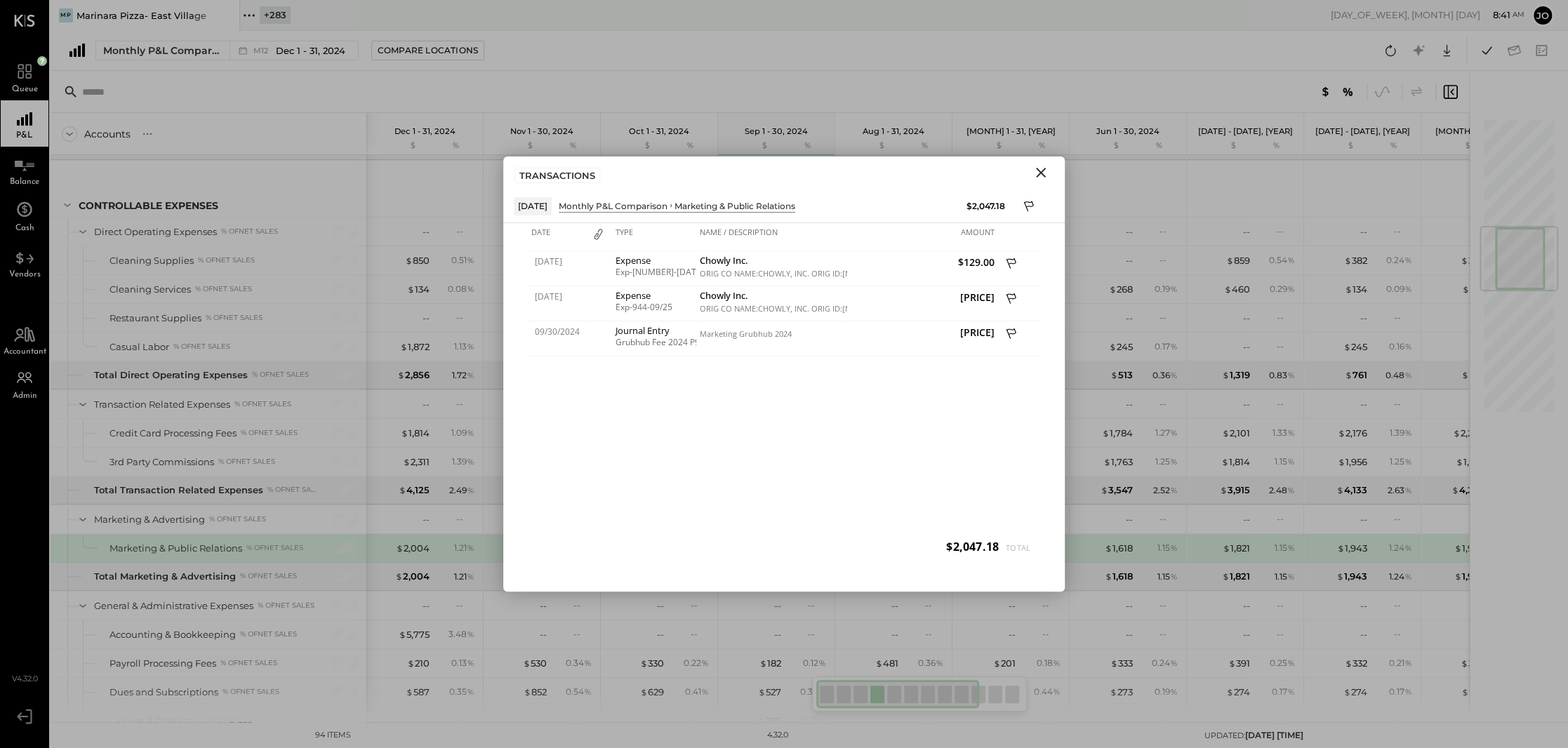 click 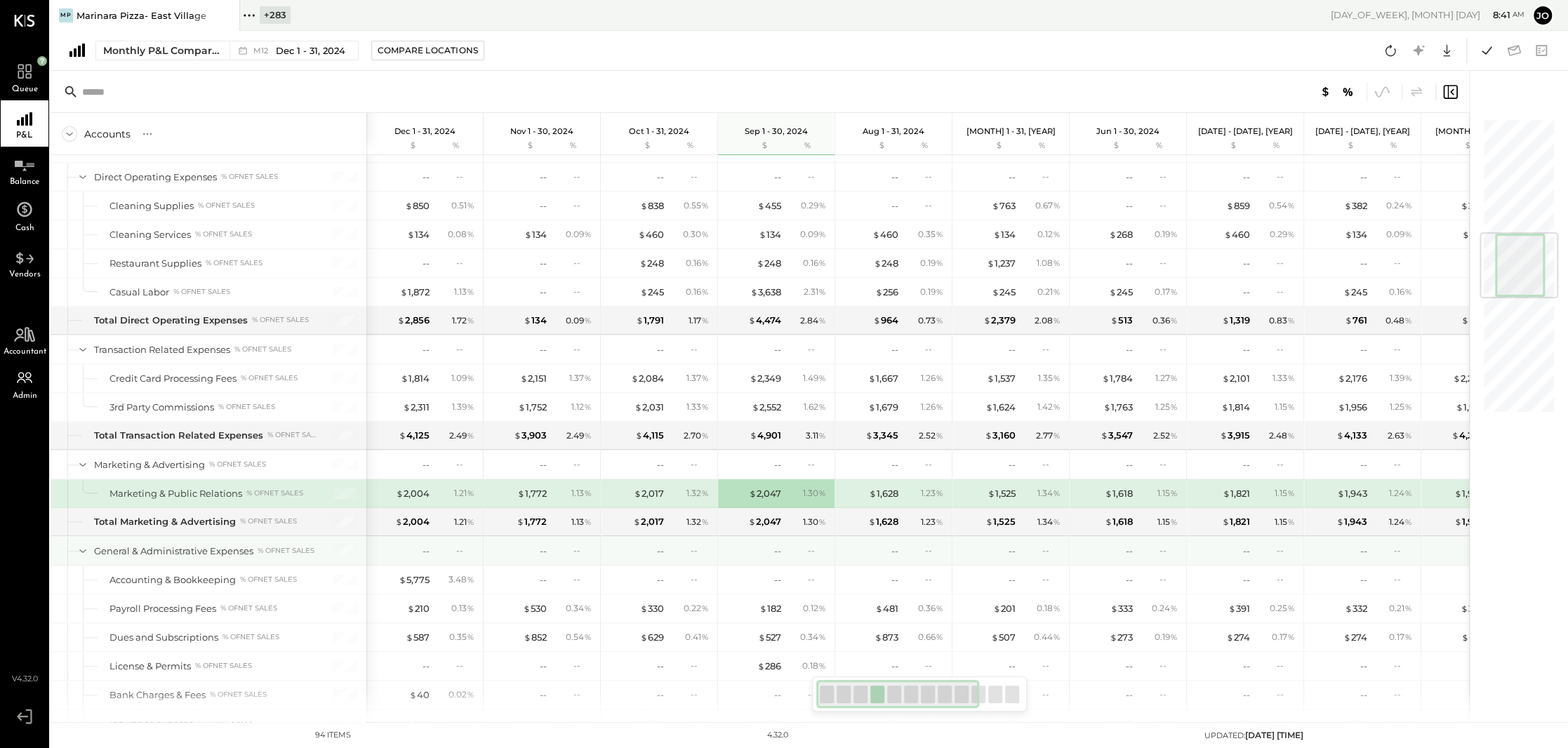 scroll, scrollTop: 997, scrollLeft: 0, axis: vertical 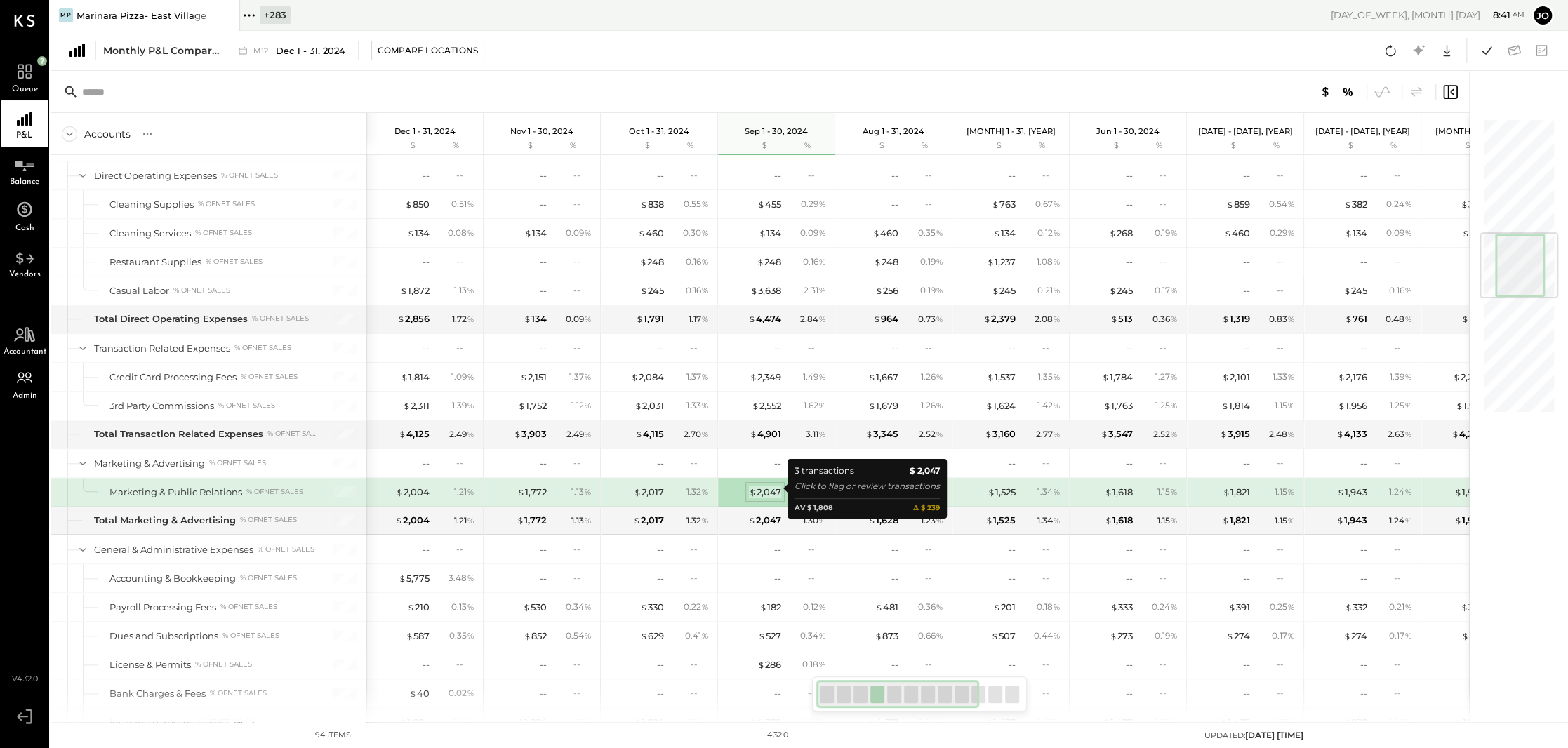 click on "$ 2,047" at bounding box center (765, 492) 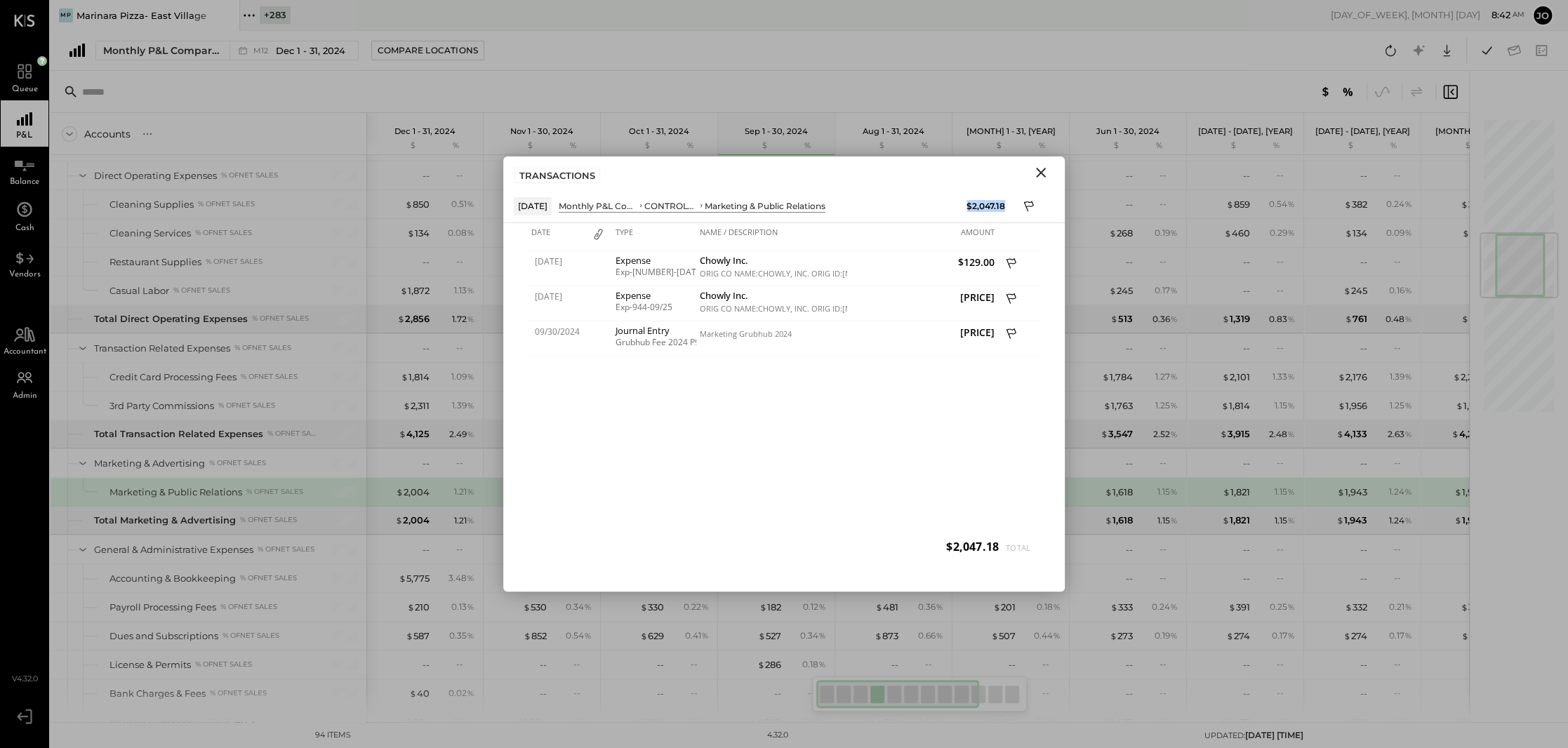 drag, startPoint x: 964, startPoint y: 210, endPoint x: 1009, endPoint y: 206, distance: 45.177428 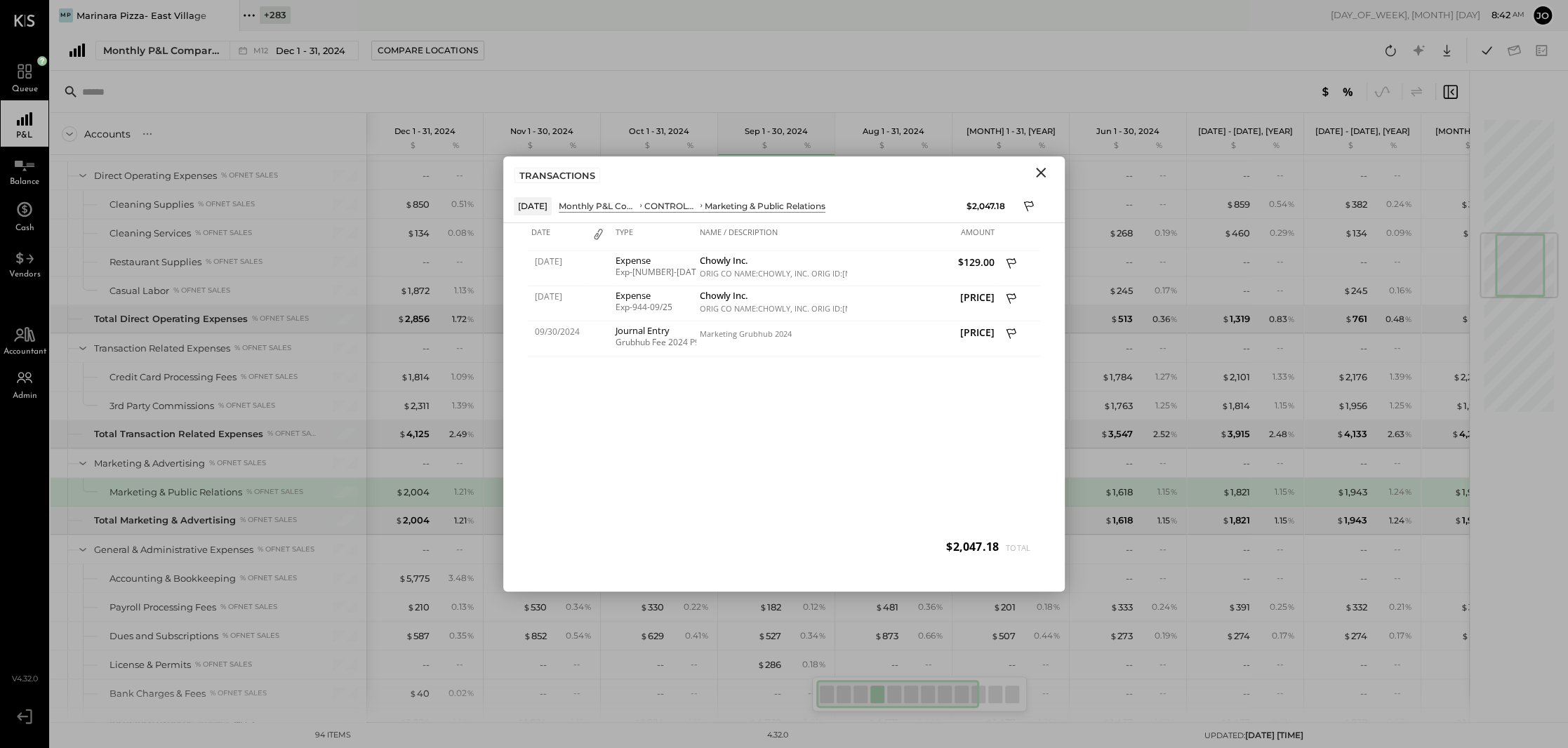 click on "[DATE] Expense Exp-[NUMBER]-[DATE] Chowly Inc. ORIG CO NAME:CHOWLY, INC.           ORIG ID:[NUMBER] DESC DATE:       CO ENTRY DESCR:CHOWLY, INSEC:CCD    TRACE#:091000014580827 EED:[DATE]   IND ID:ST-E9U7E5J6V4N1              IND NAME:CHOWLY INC TRN: 2674580827TC $[PRICE] [DATE] Expense Exp-[NUMBER]-[DATE] Chowly Inc. ORIG CO NAME:CHOWLY, INC.           ORIG ID:[NUMBER] DESC DATE:       CO ENTRY DESCR:CHOWLY, INSEC:CCD    TRACE#:091000016639997 EED:[DATE]   IND ID:ST-Y6L5Q0A0H8D9              IND NAME:CHOWLY INC TRN: 2696639997TC $[PRICE] [DATE] Journal Entry Grubhub Fee 2024 P9 Marketing Grubhub 2024 $[PRICE]" at bounding box center [784, 409] 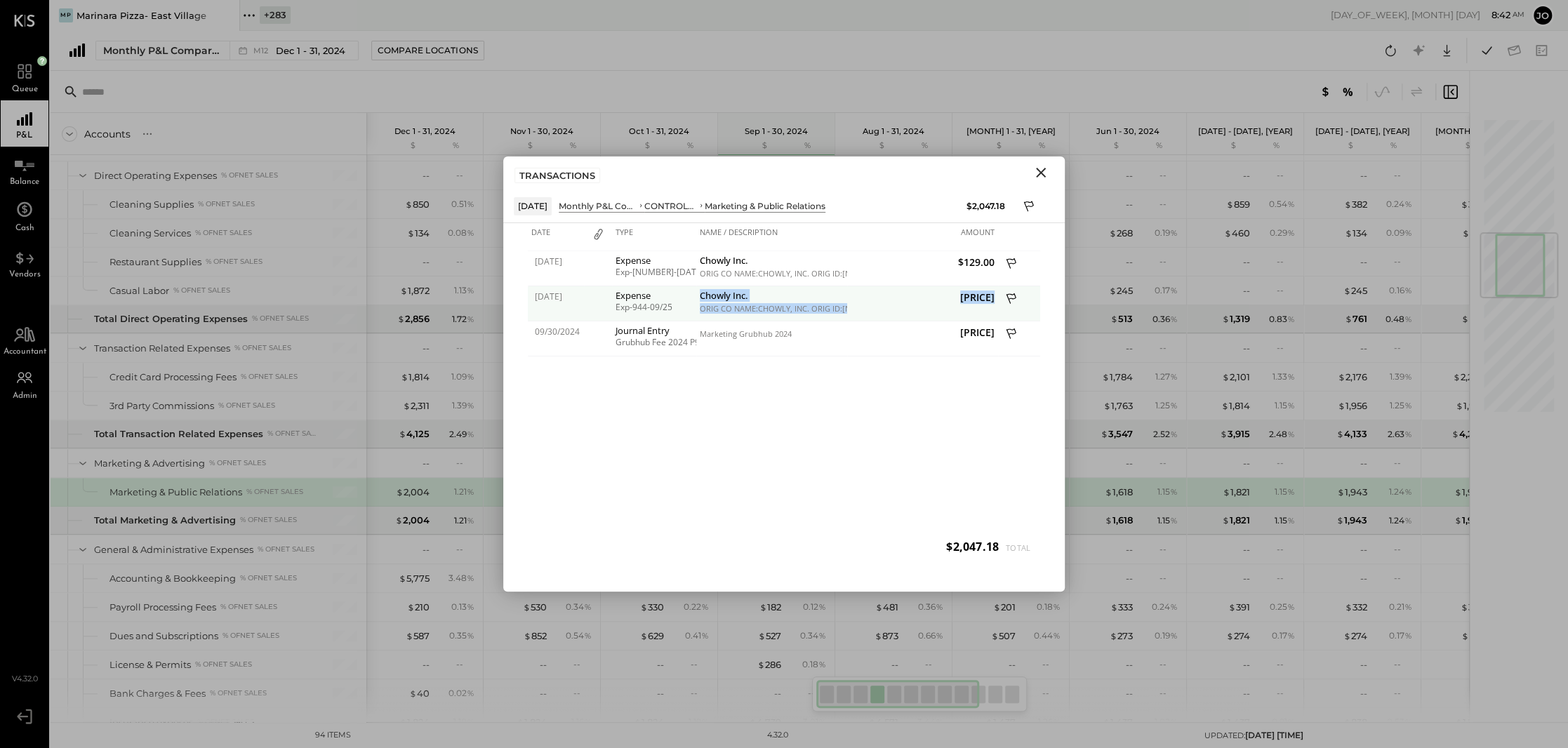 drag, startPoint x: 701, startPoint y: 301, endPoint x: 875, endPoint y: 305, distance: 174.046 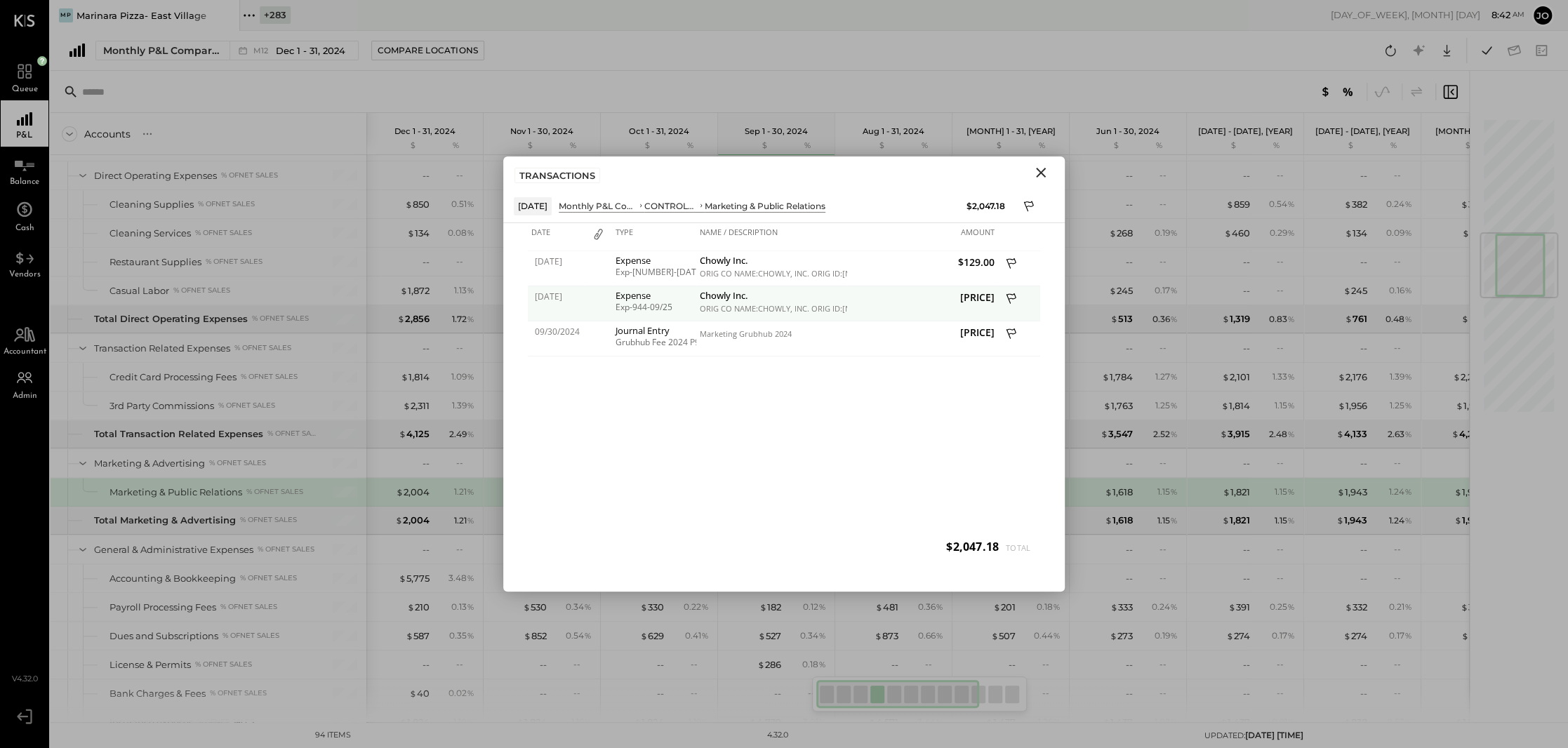 click 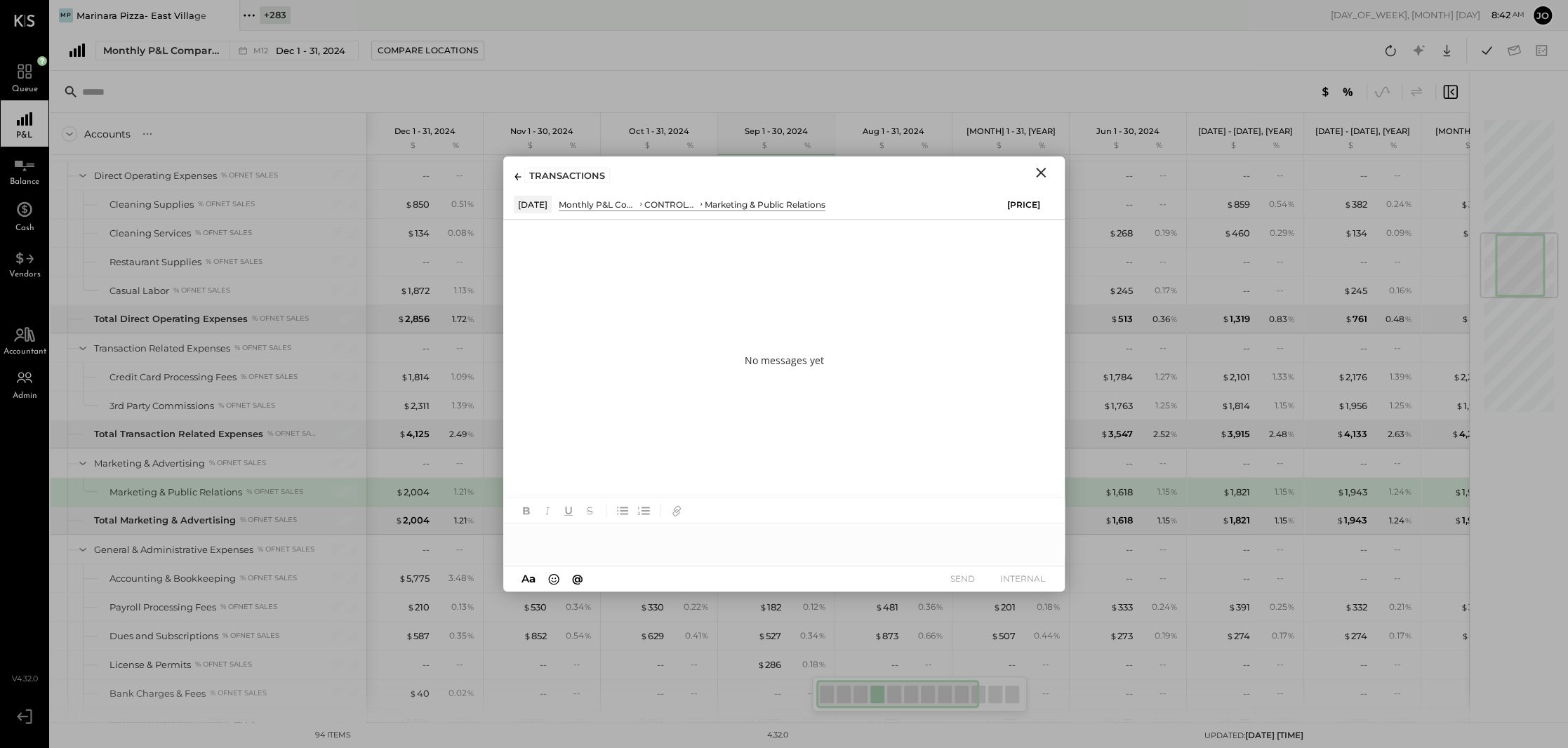 click at bounding box center (784, 537) 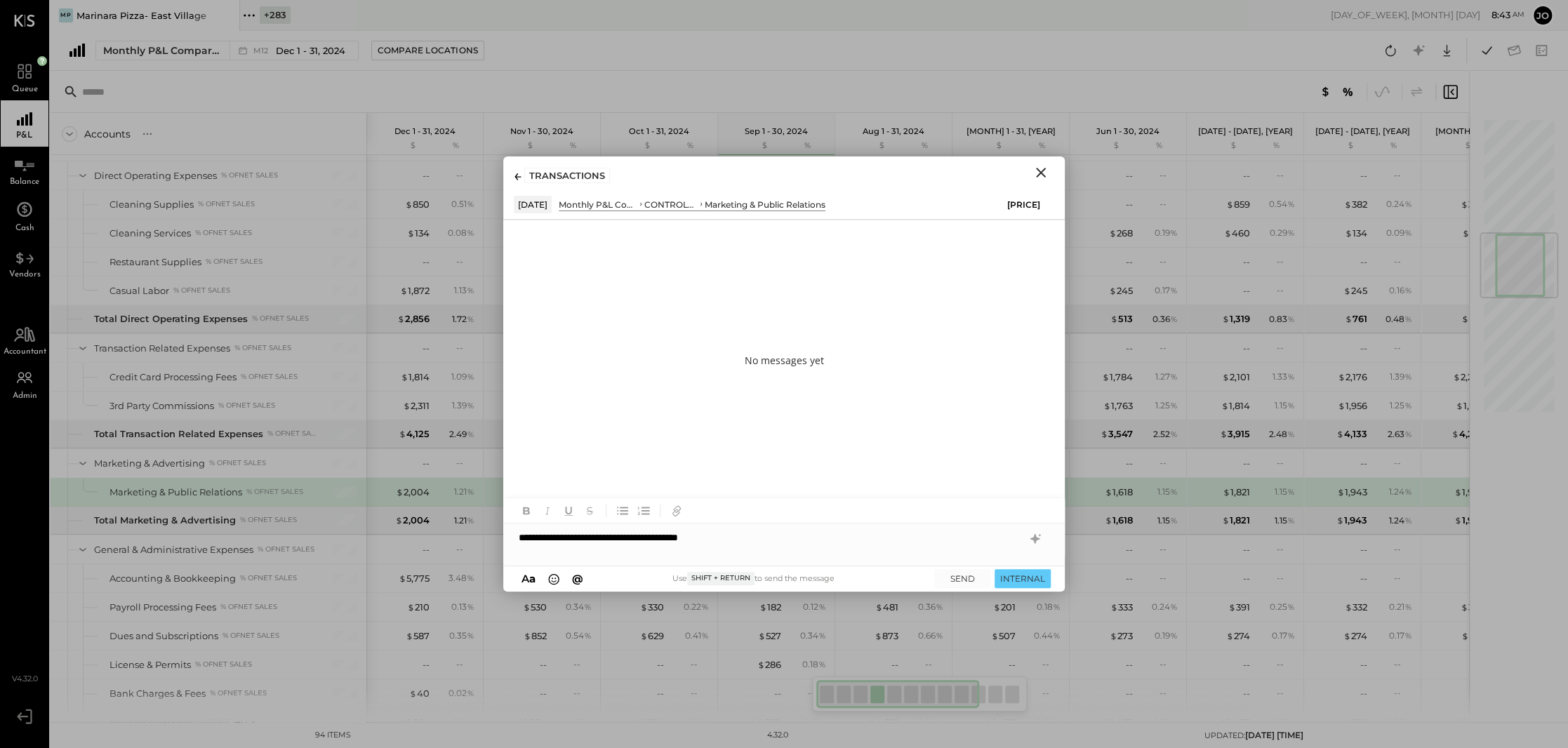 click 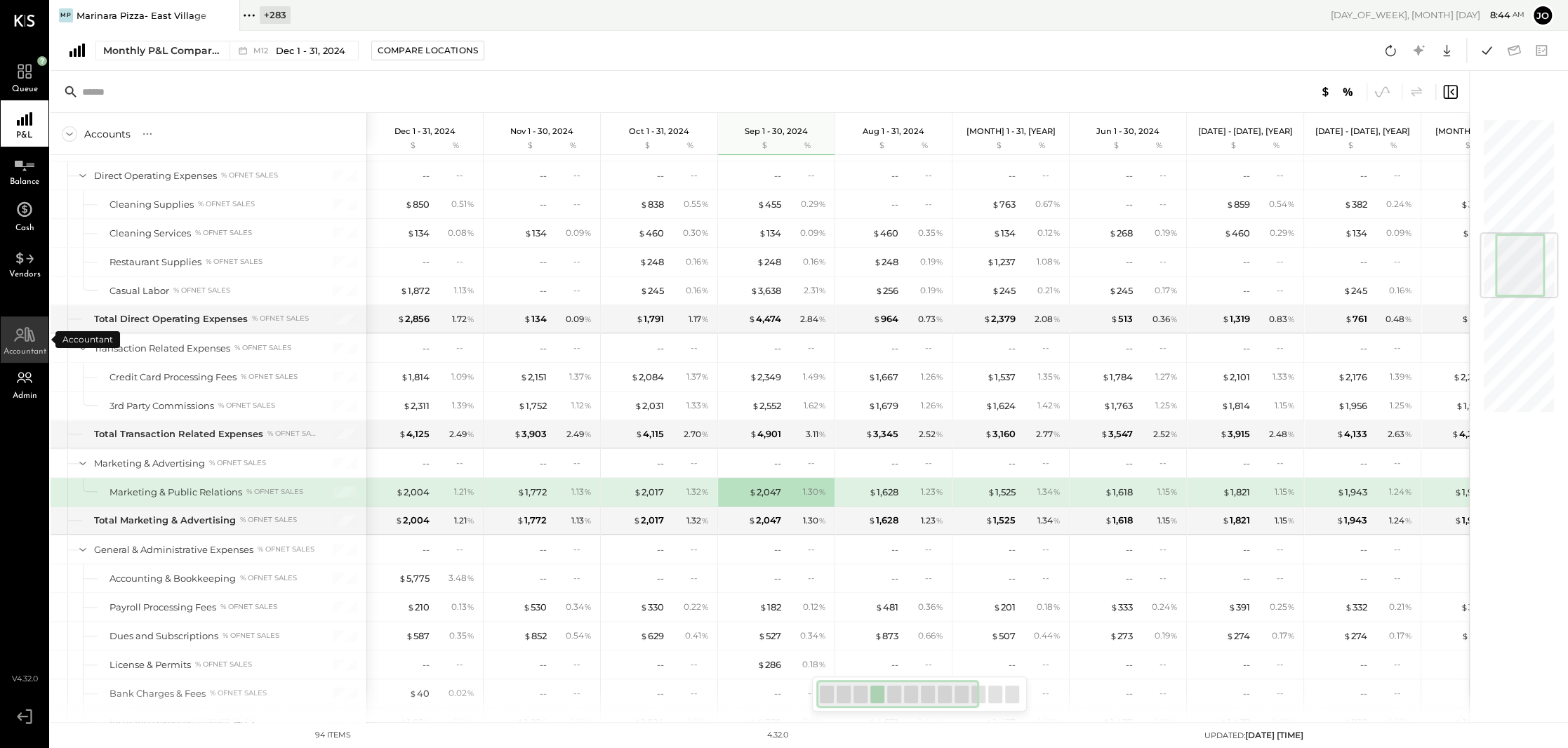 click on "Accountant" at bounding box center (25, 340) 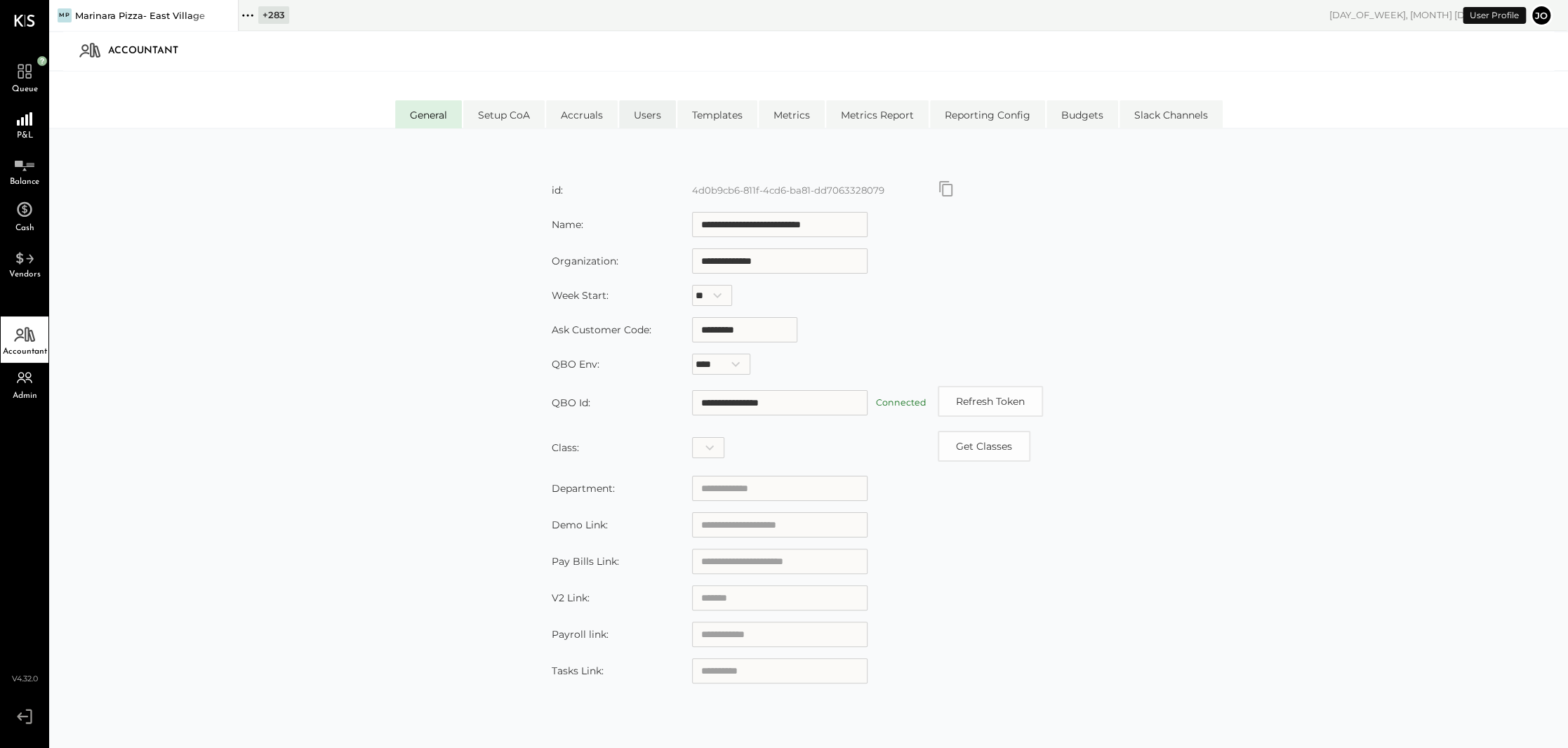 click on "Users" at bounding box center [647, 114] 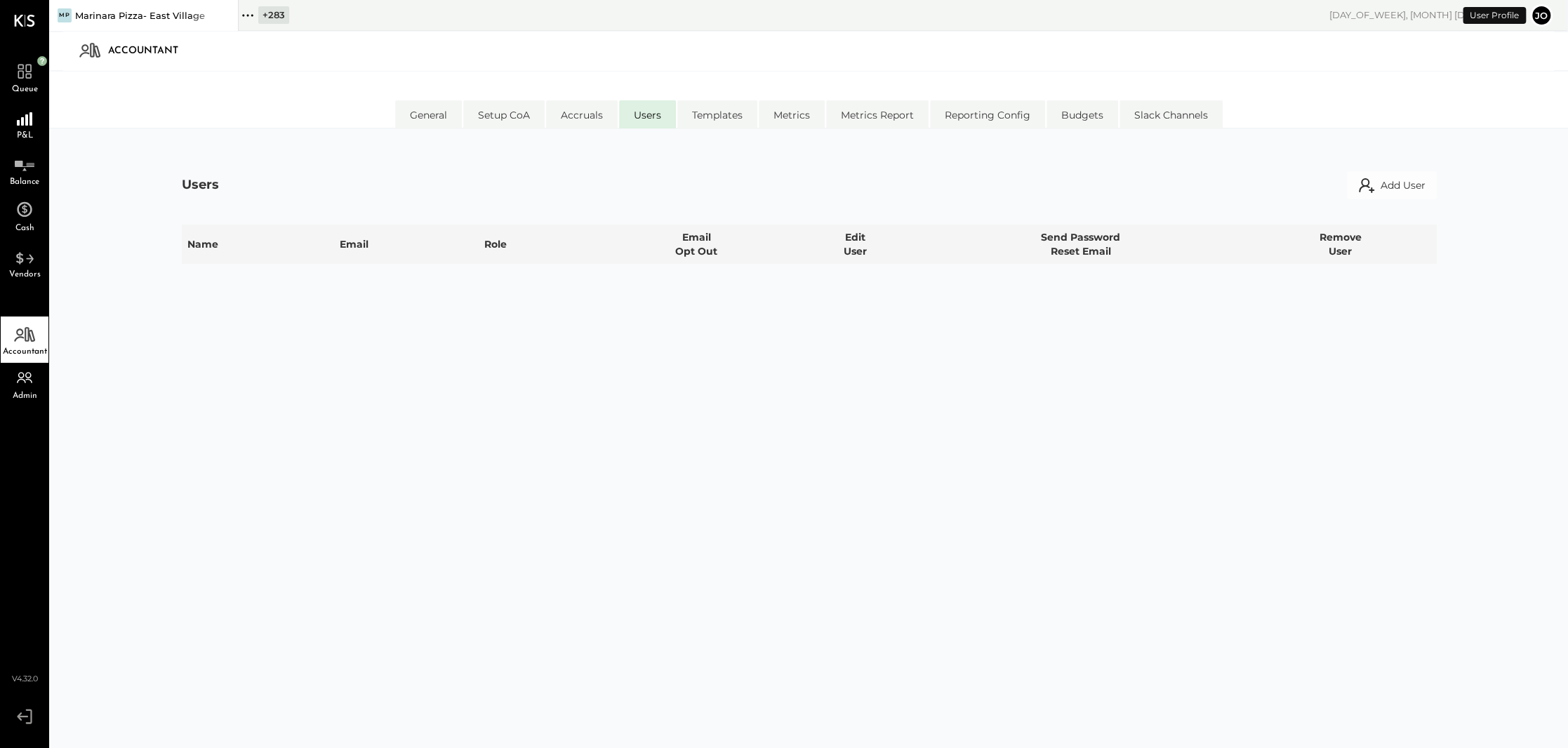select on "*****" 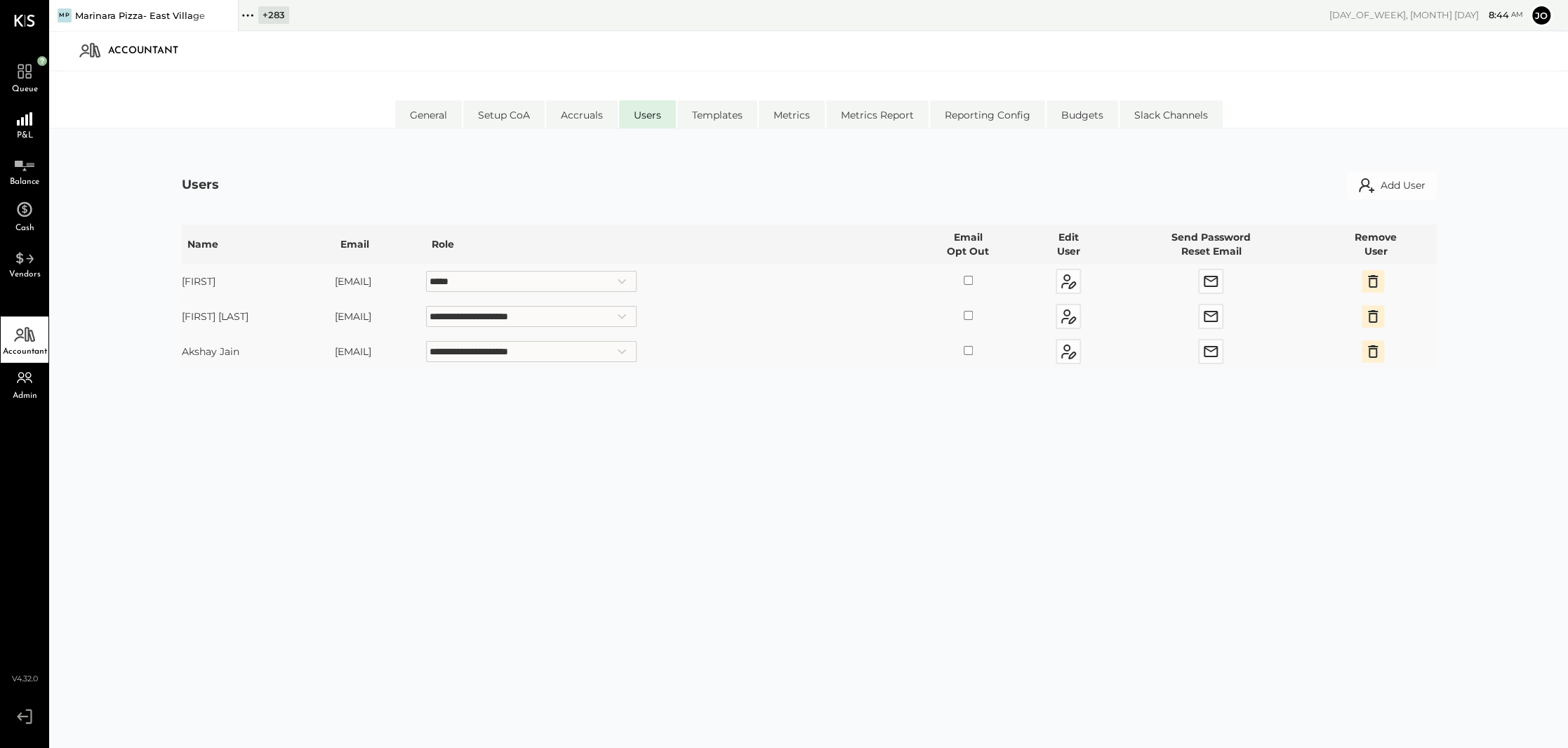 drag, startPoint x: 303, startPoint y: 280, endPoint x: 474, endPoint y: 279, distance: 171.00292 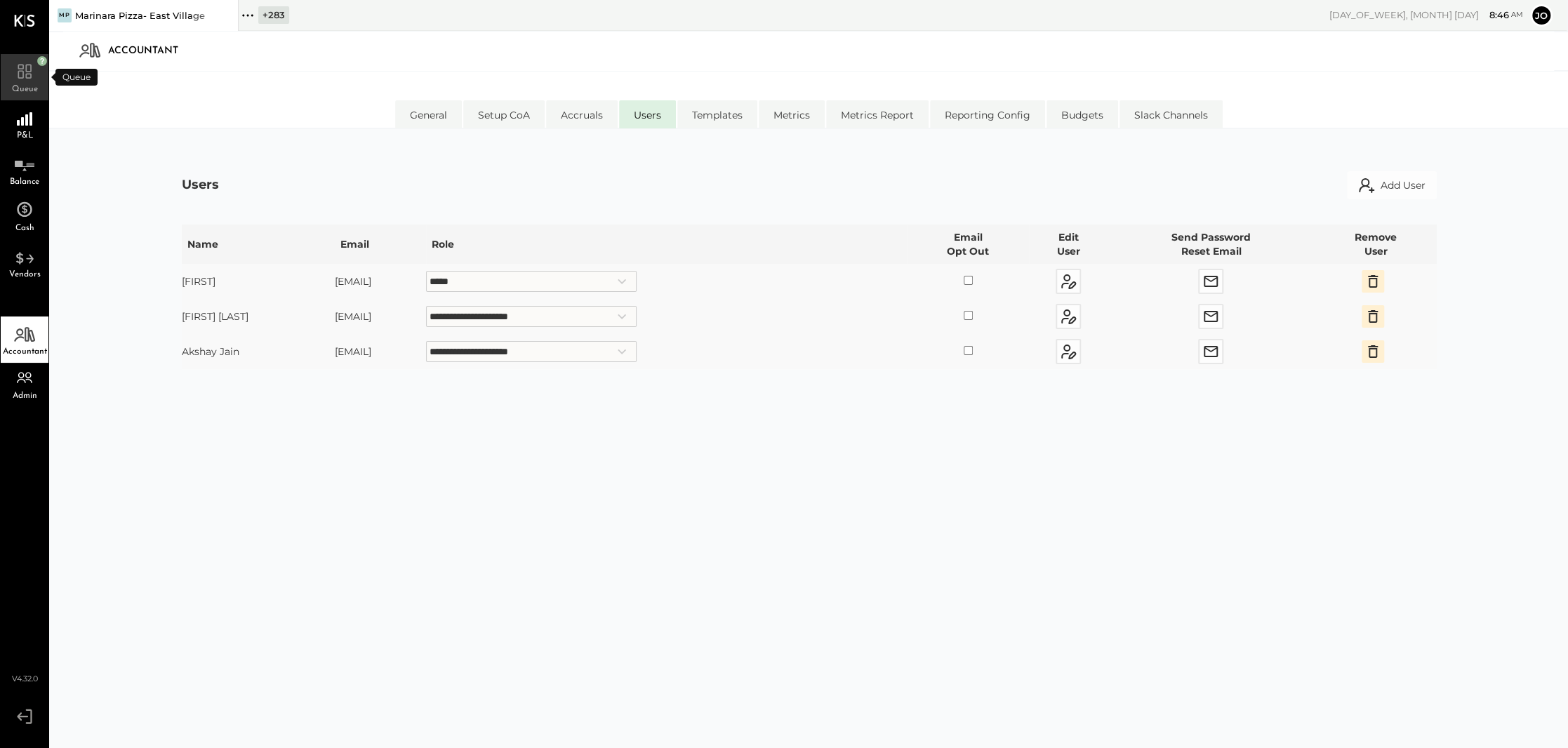click on "Queue" at bounding box center [25, 89] 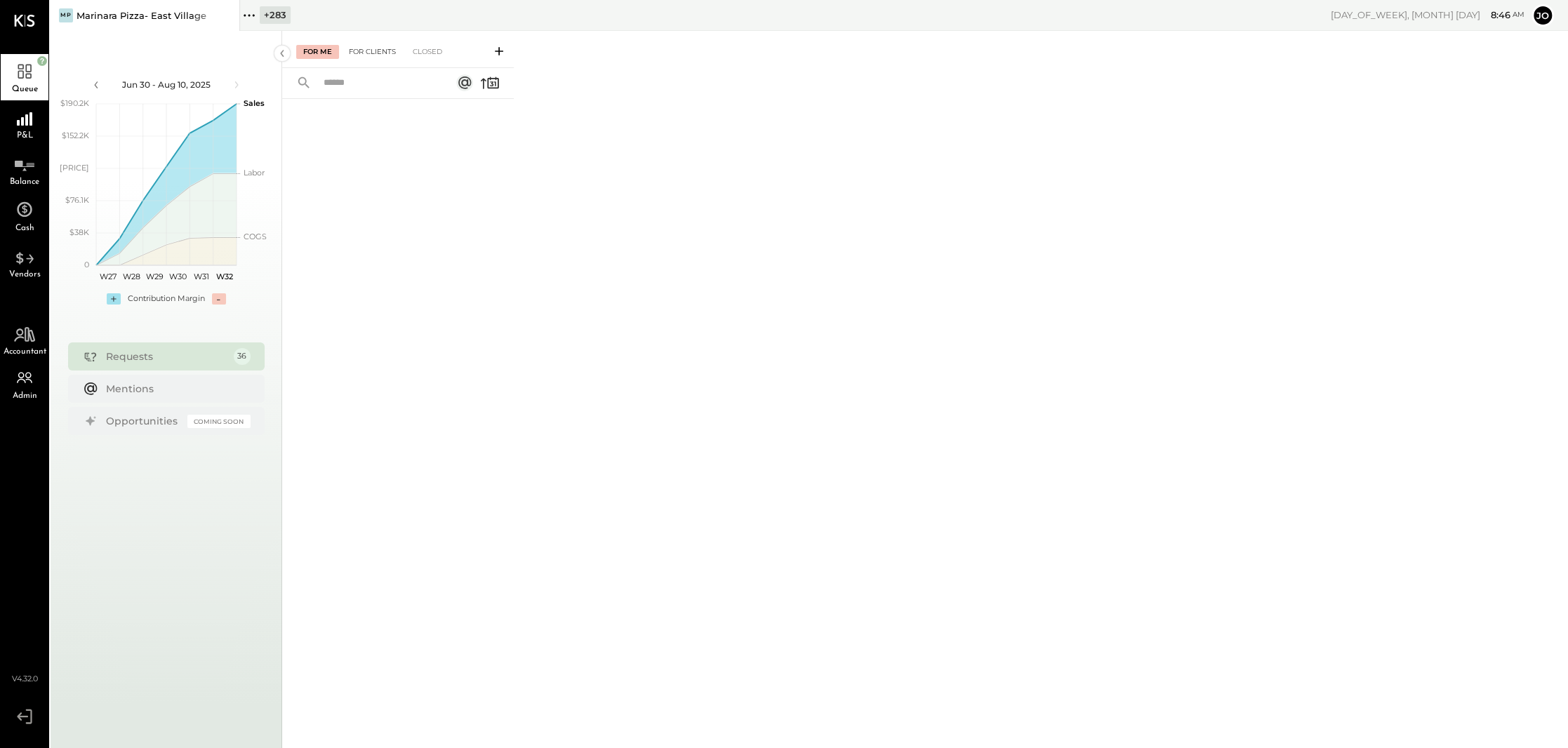 click on "For Clients" at bounding box center (372, 52) 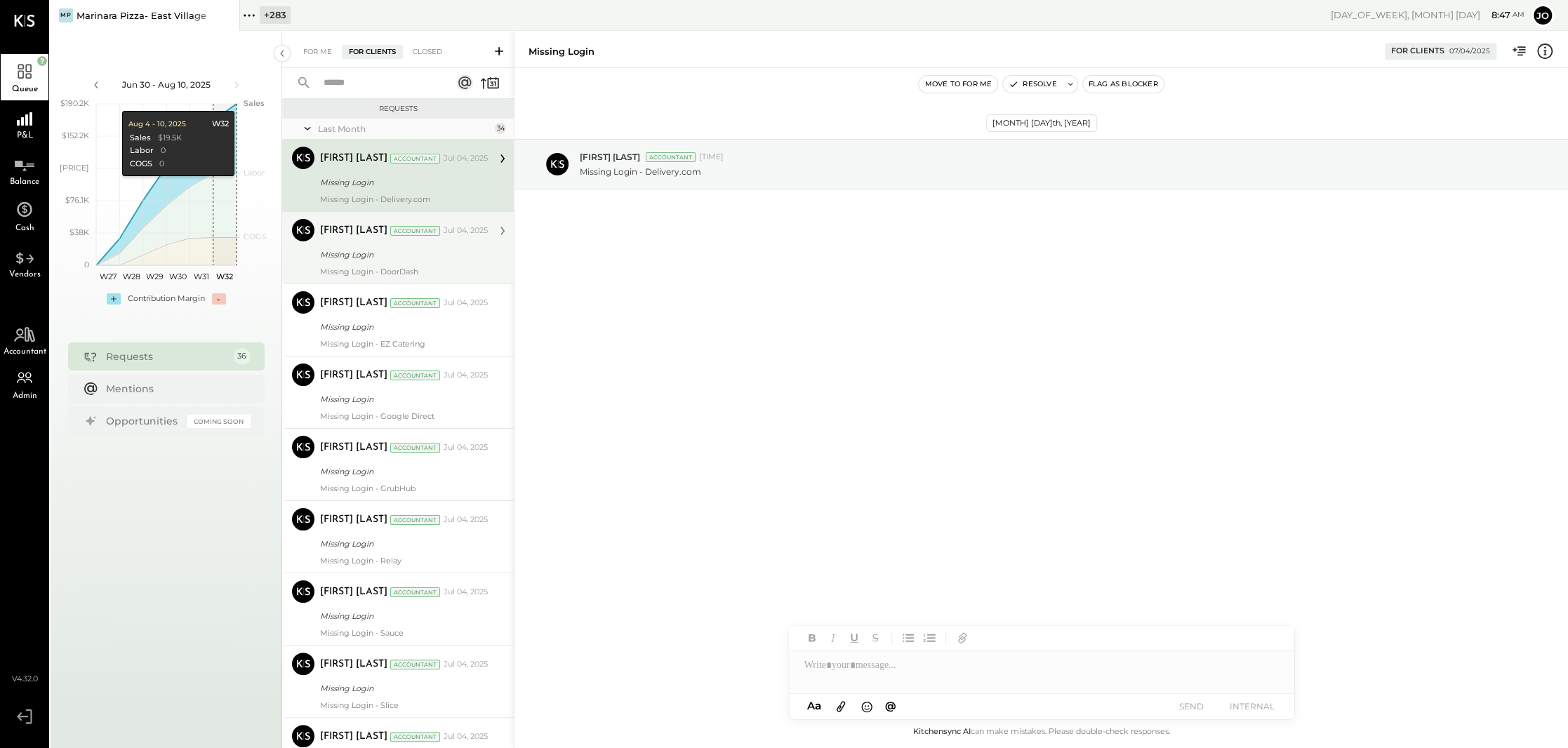 click on "[FIRST] [LAST] Accountant [MONTH] 04, [YEAR]" at bounding box center (404, 231) 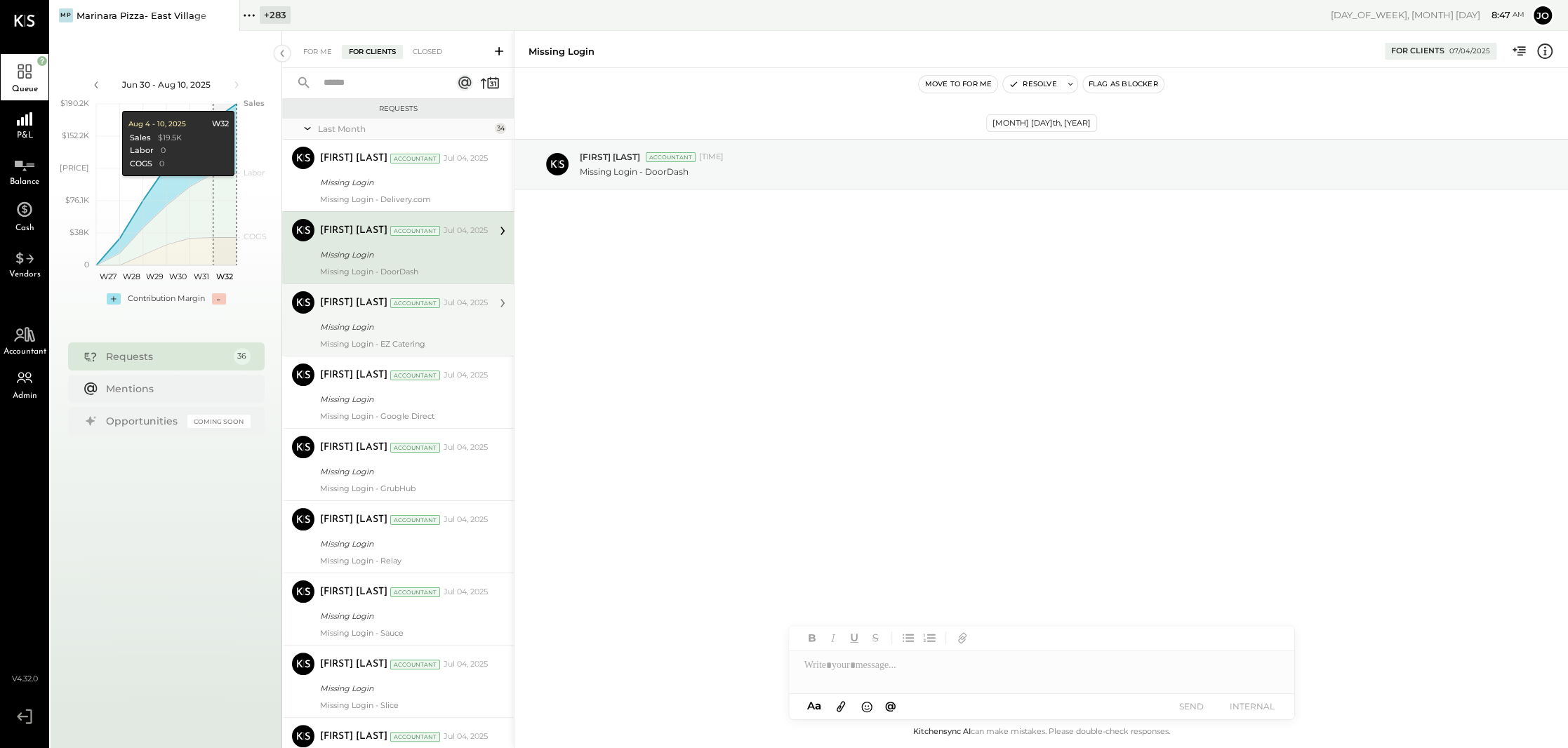 click on "[FIRST] [LAST] Accountant [MONTH] 04, [YEAR]" at bounding box center [404, 303] 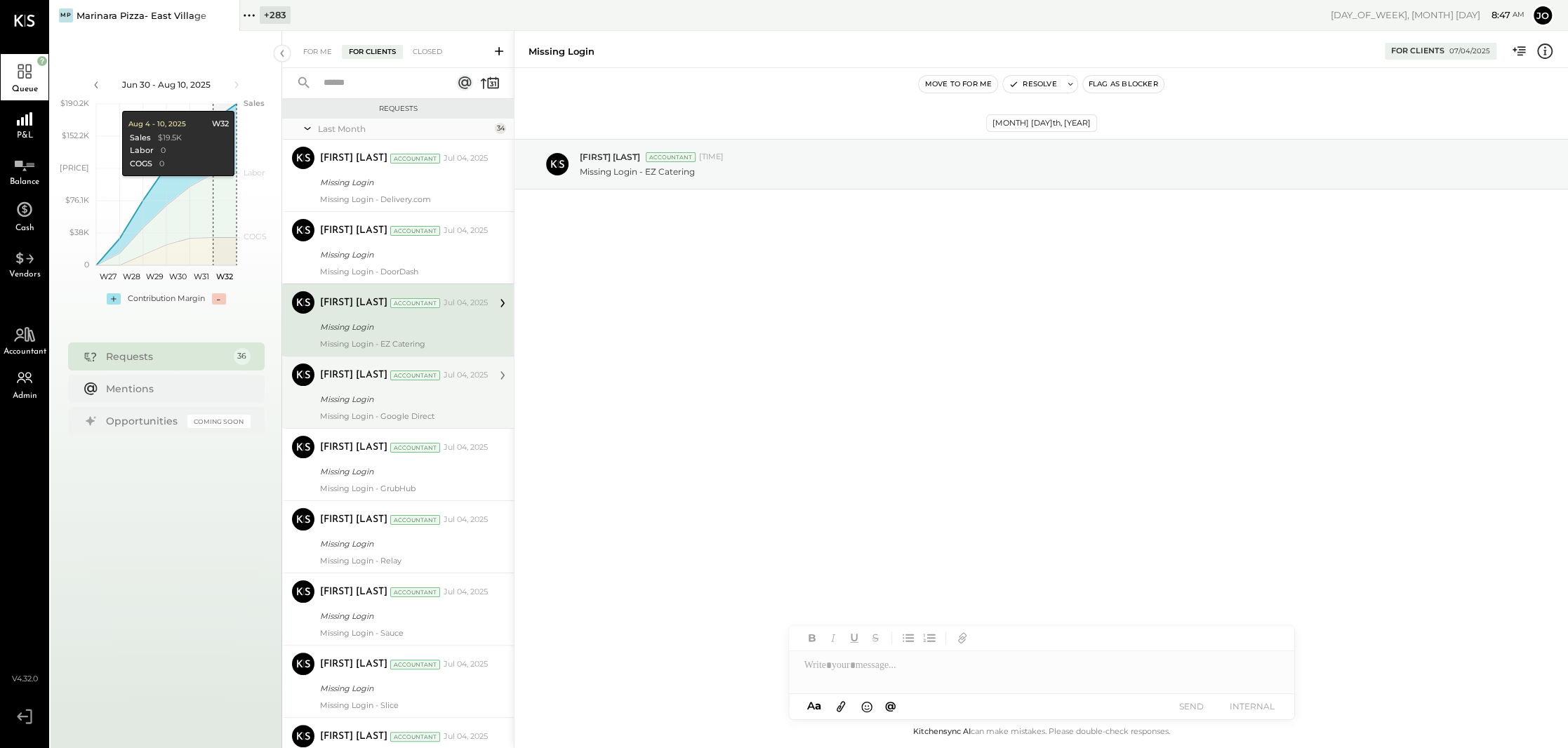 click on "[FIRST] [LAST] Accountant [DATE] Missing Login Missing Login - Google Direct" at bounding box center [404, 392] 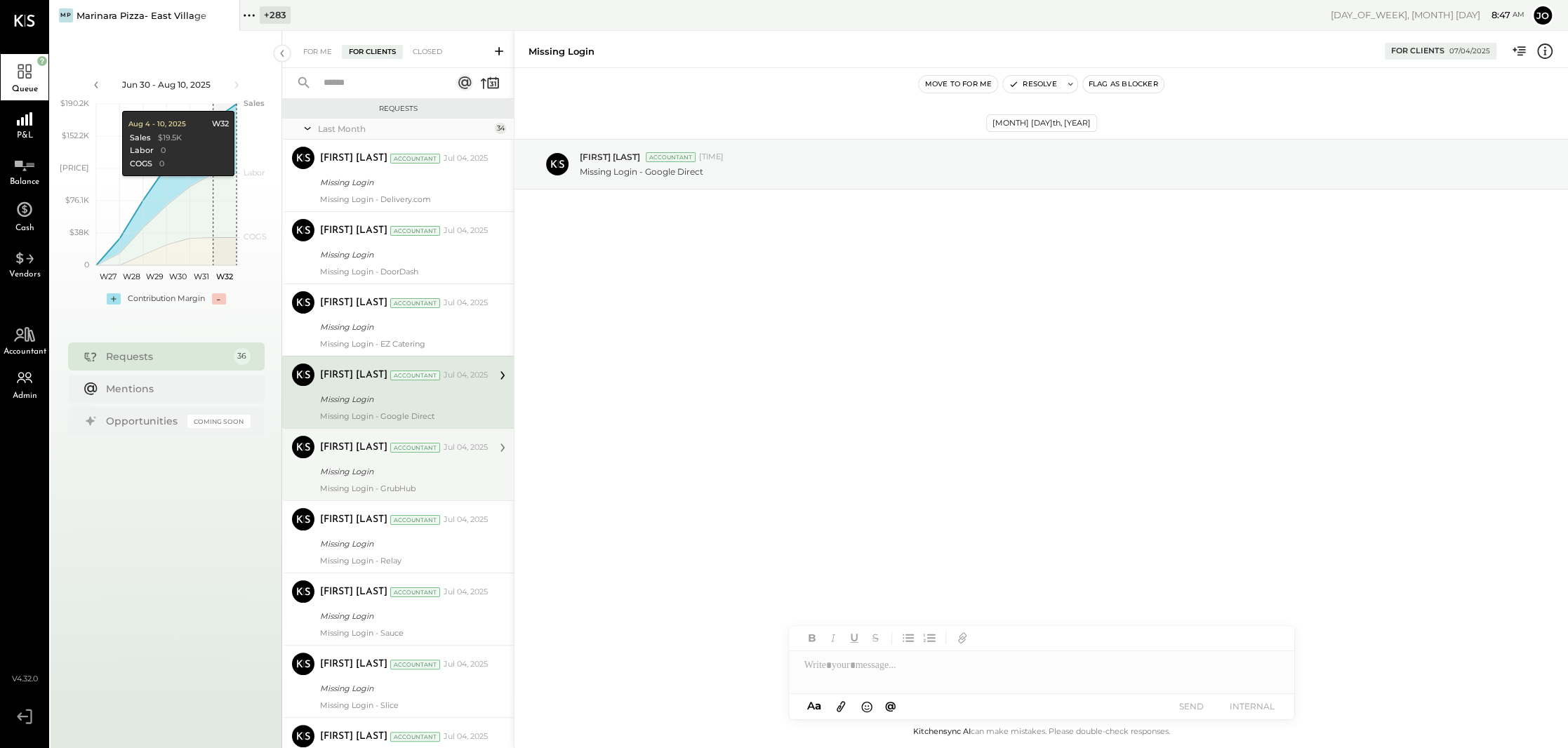 click on "Jul 04, 2025" at bounding box center [465, 448] 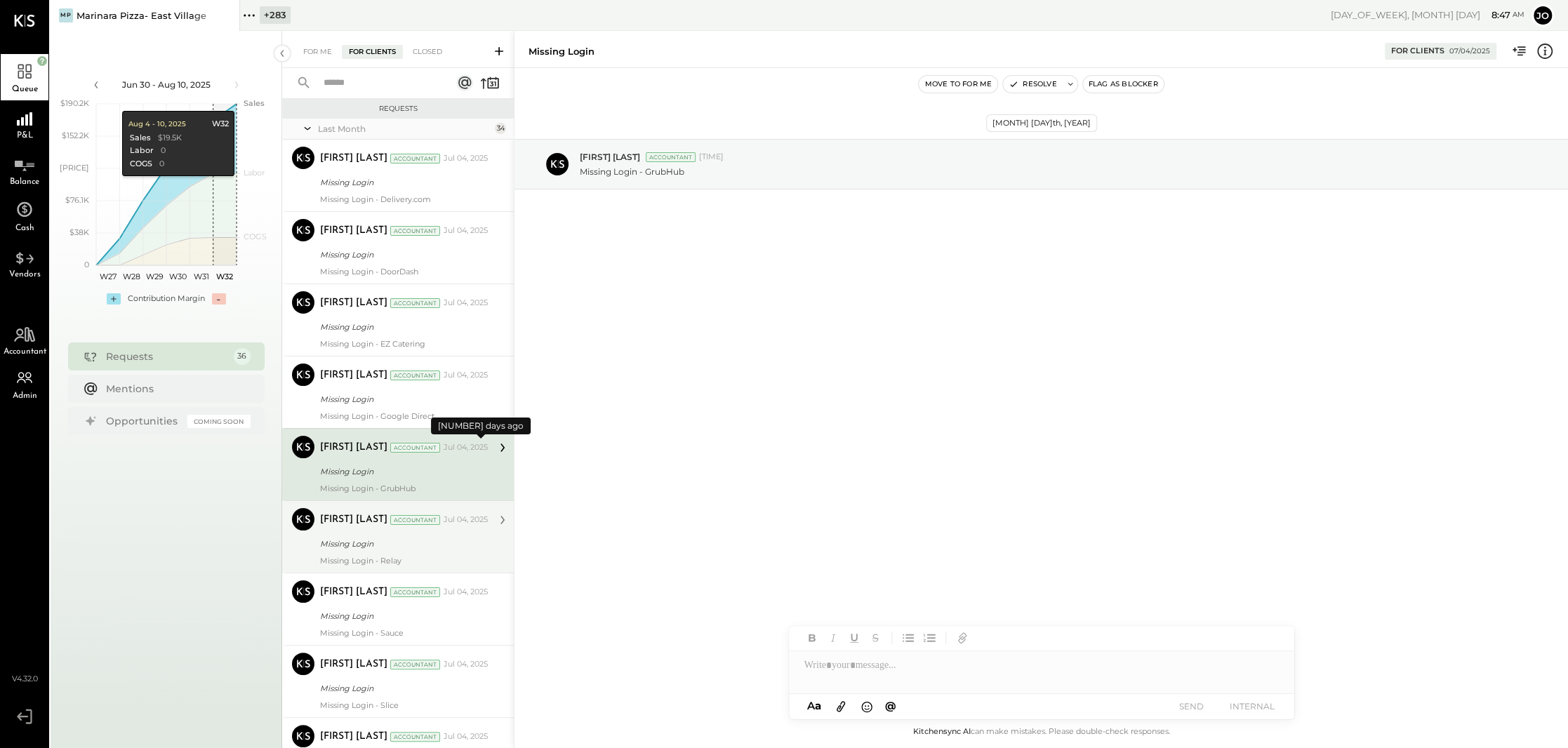 click on "Missing Login" at bounding box center (401, 544) 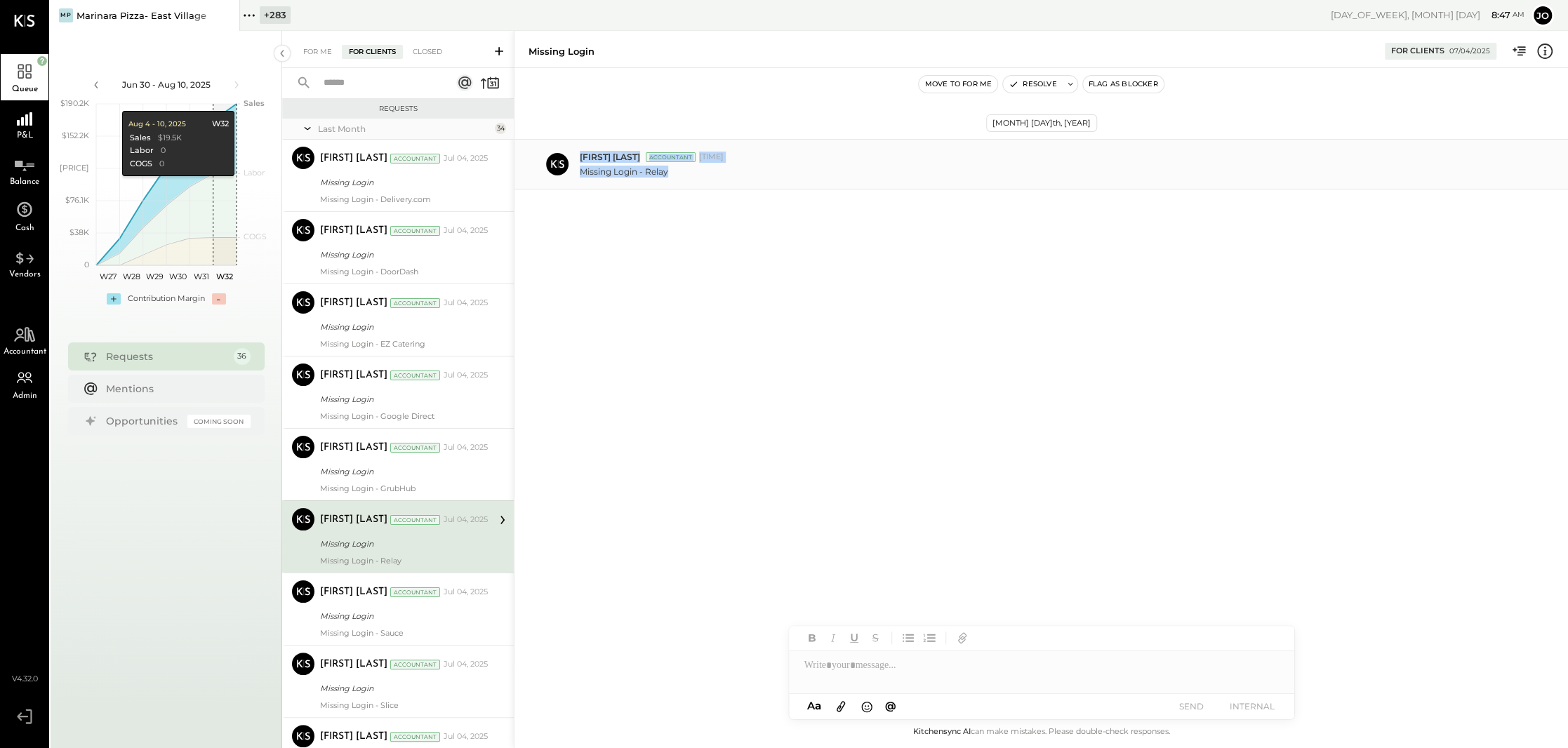 drag, startPoint x: 663, startPoint y: 177, endPoint x: 724, endPoint y: 177, distance: 61 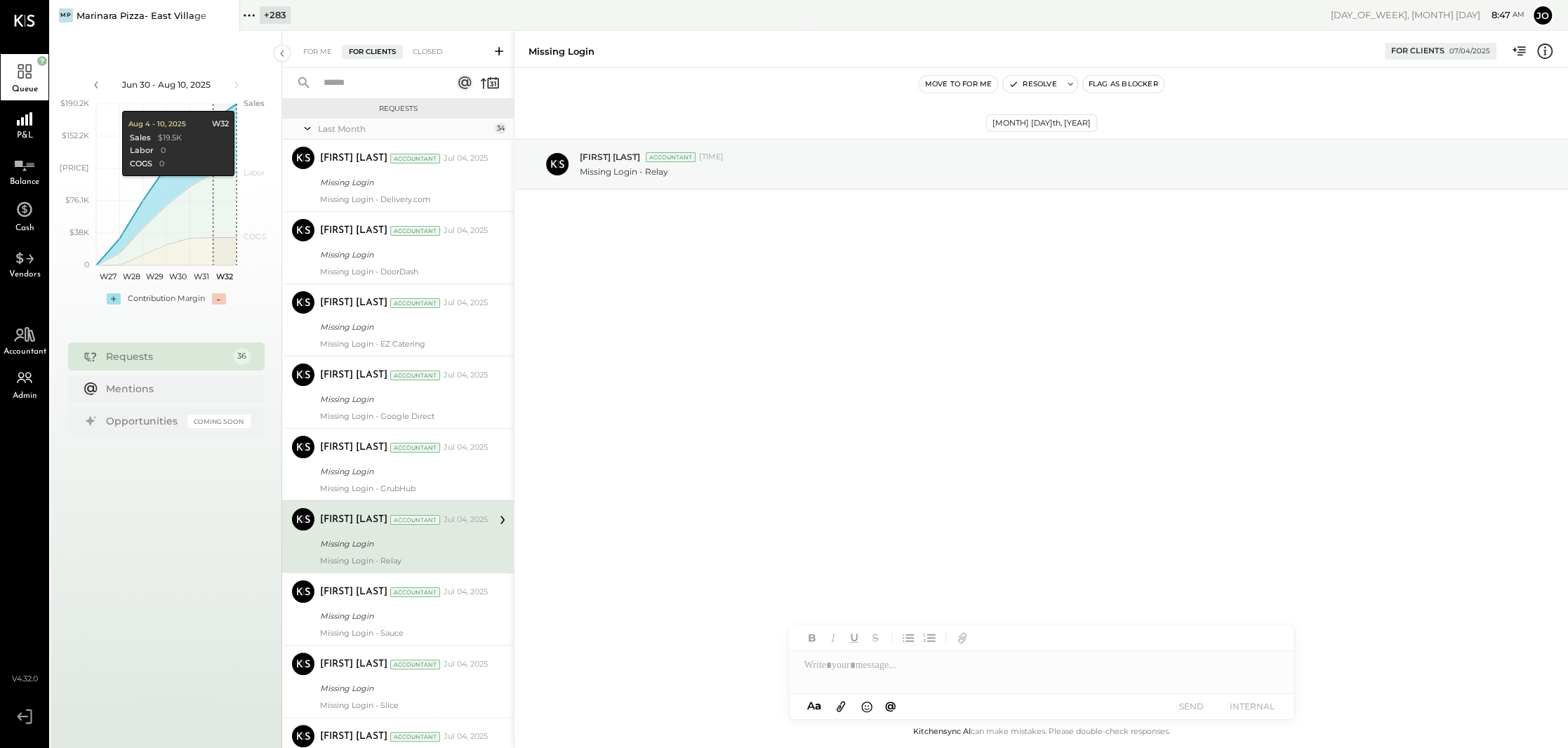 click on "[MONTH] 4th, [YEAR] [FIRST] [LAST] Accountant [TIME] Missing Login - Relay" at bounding box center [1041, 199] 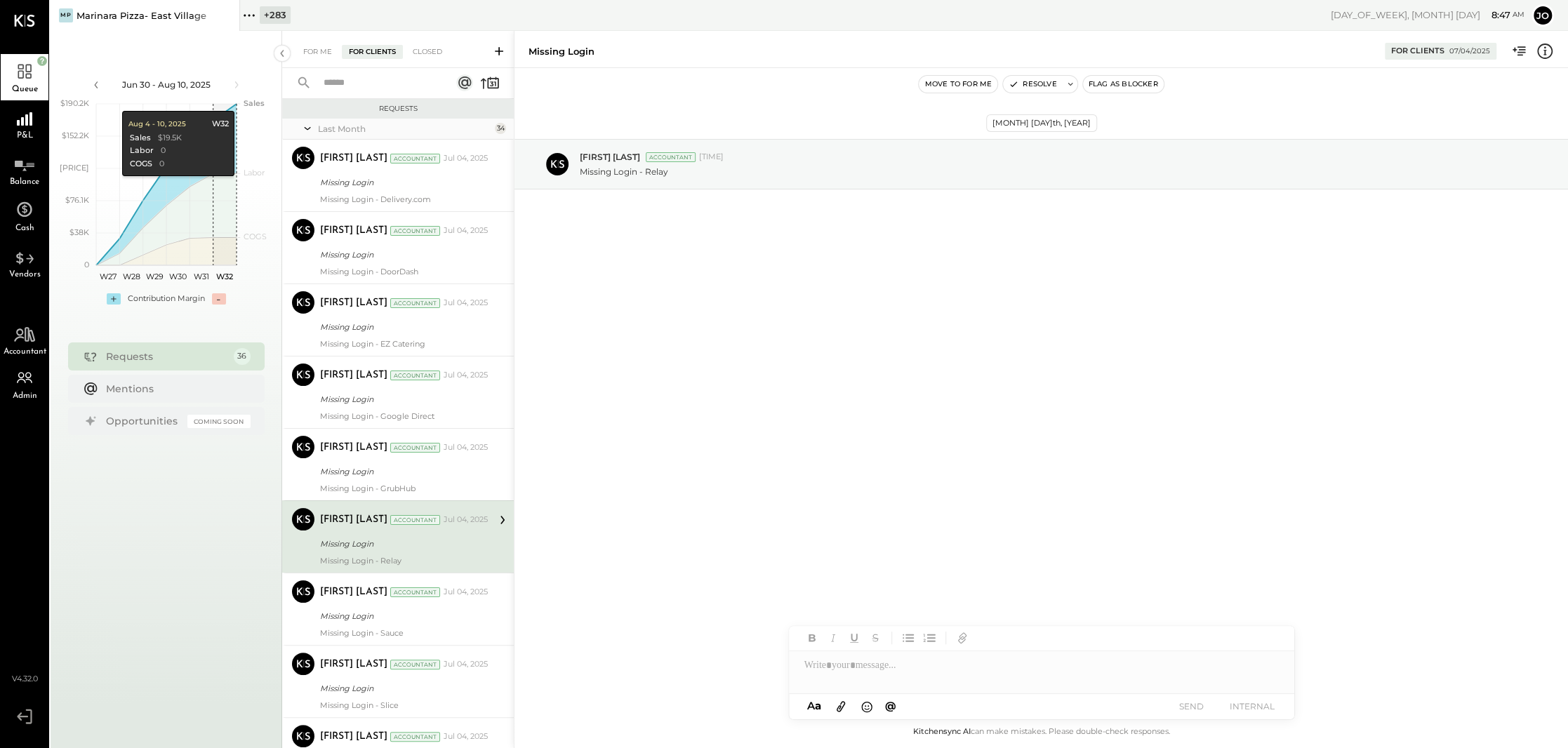 click at bounding box center (1042, 665) 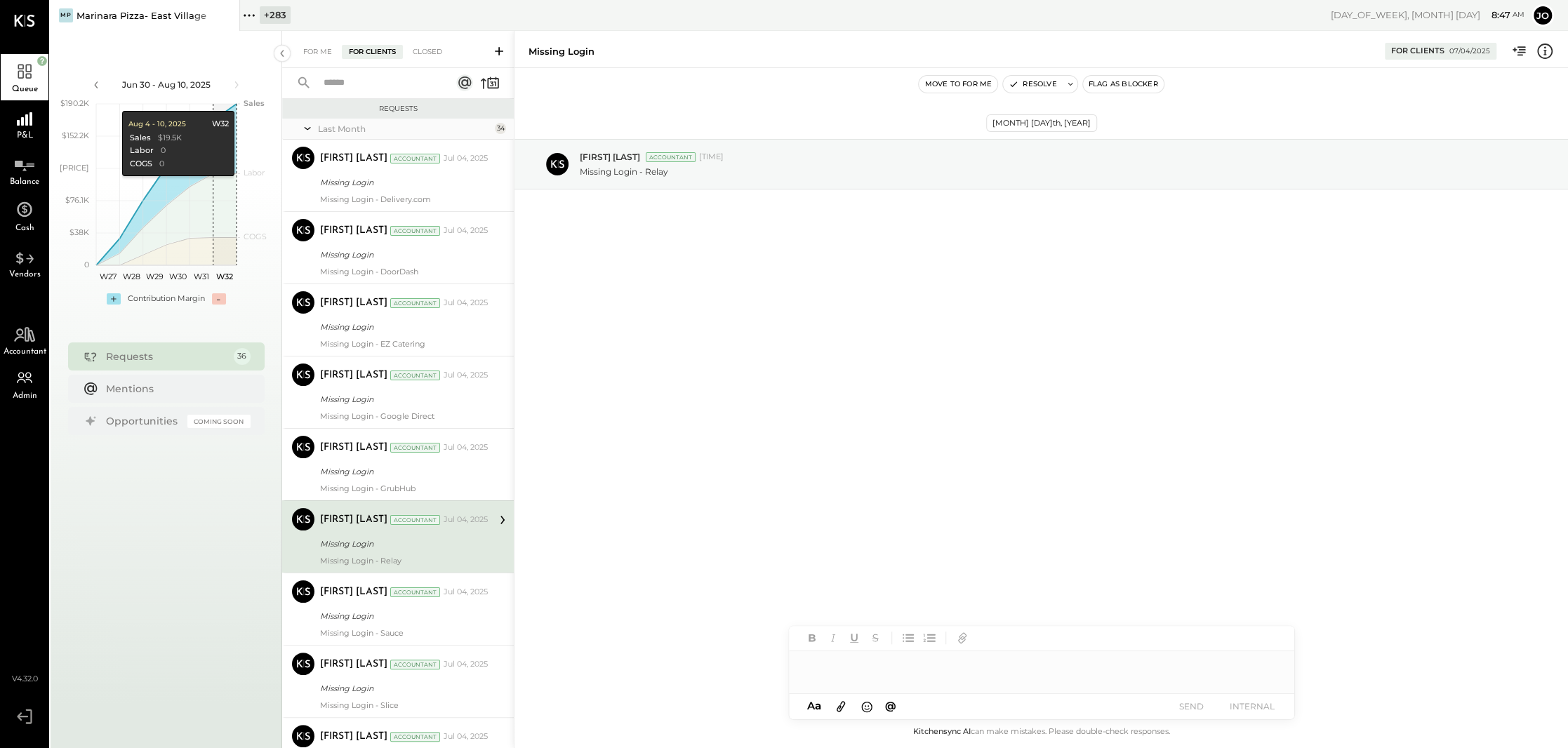 click on "[MONTH] 4th, [YEAR] [FIRST] [LAST] Accountant [TIME] Missing Login - Relay" at bounding box center (1041, 199) 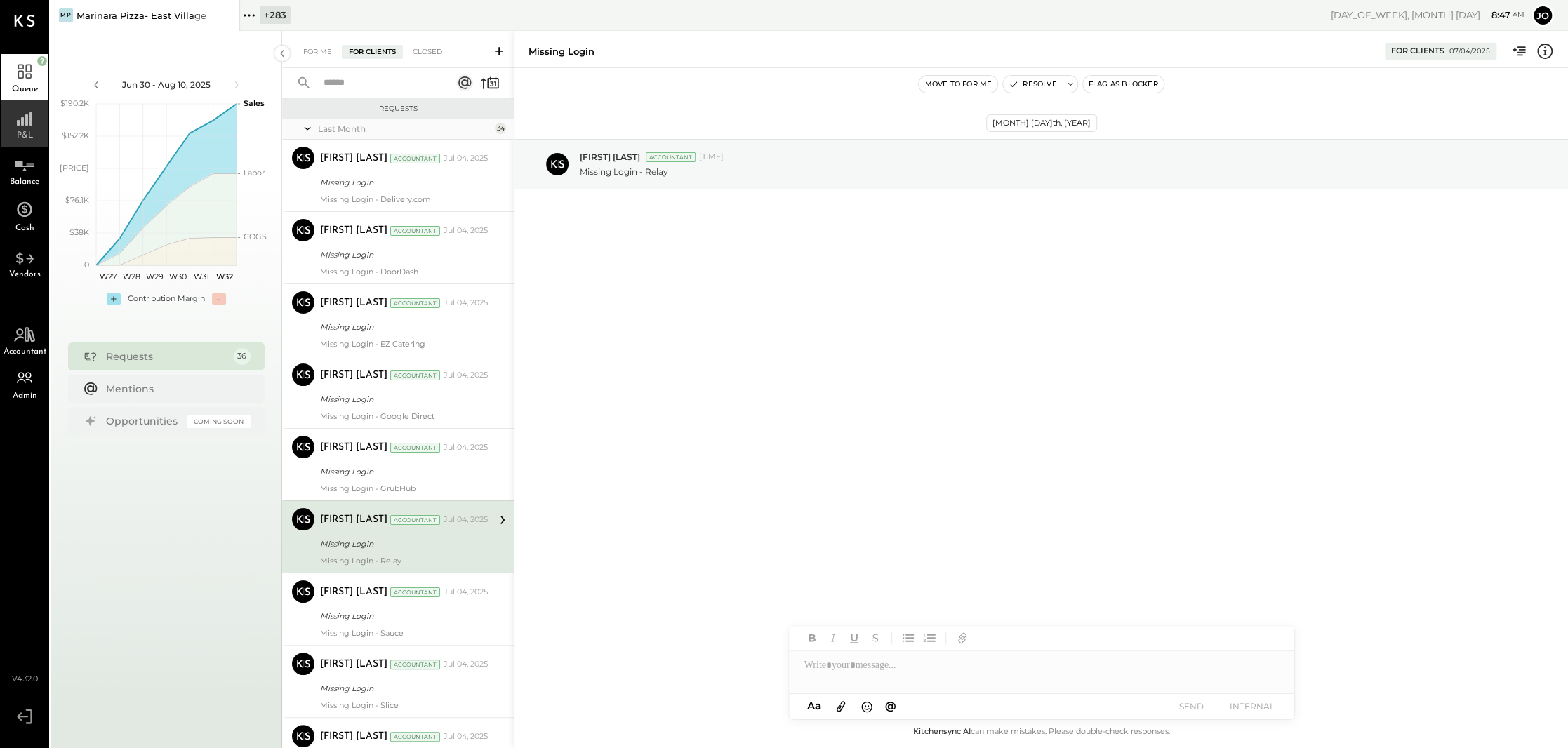click on "P&L" at bounding box center [25, 135] 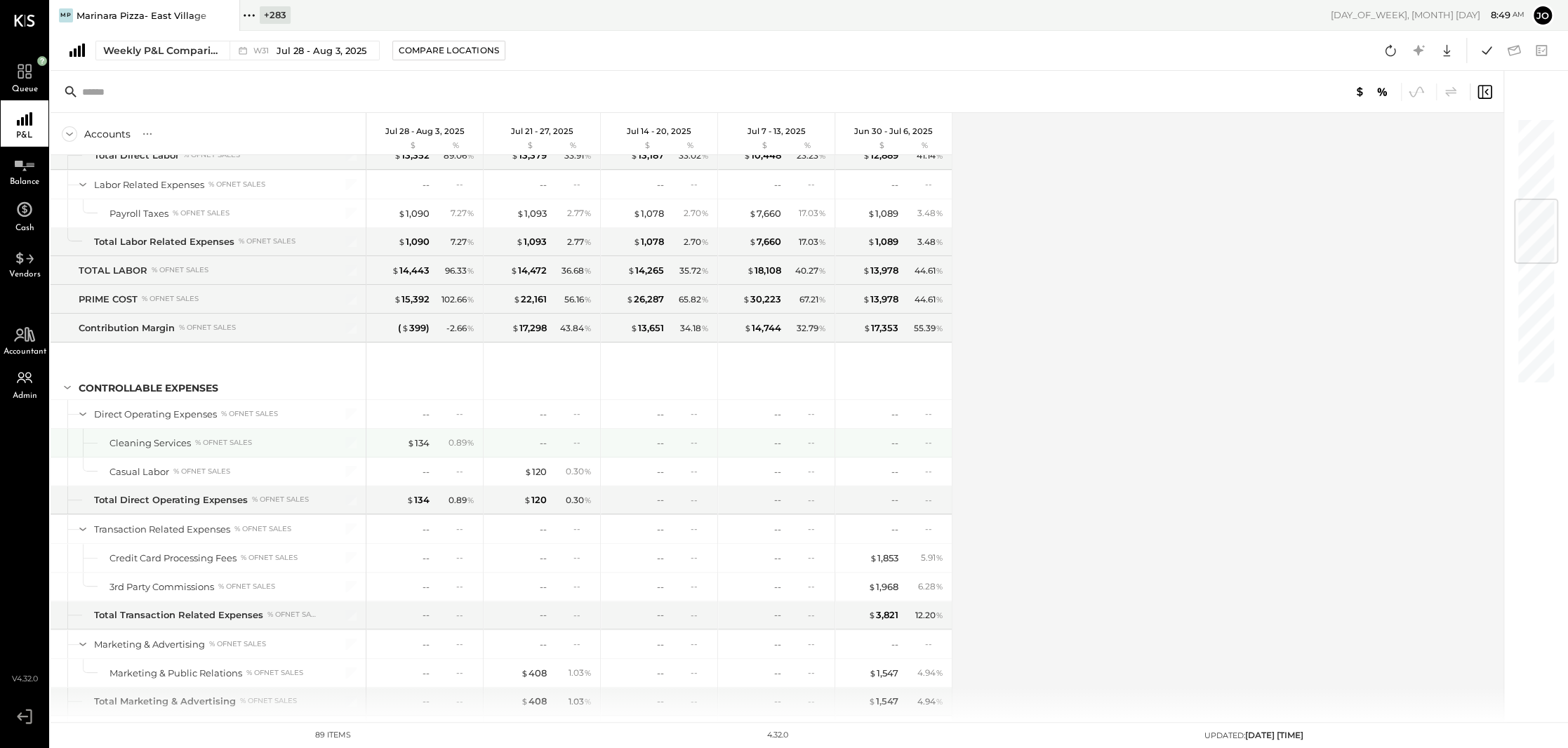 scroll, scrollTop: 760, scrollLeft: 0, axis: vertical 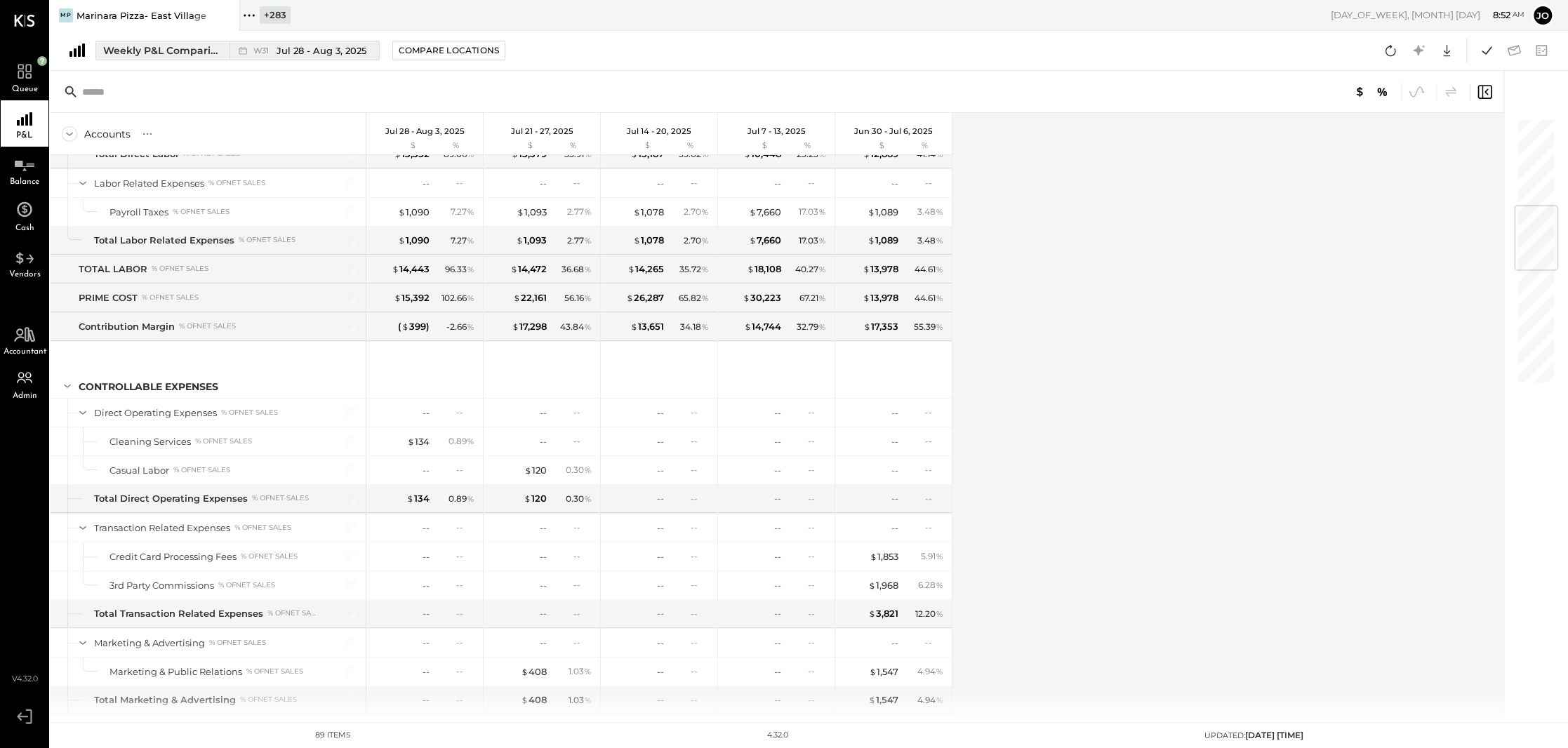 click on "Weekly P&L Comparison" at bounding box center (162, 51) 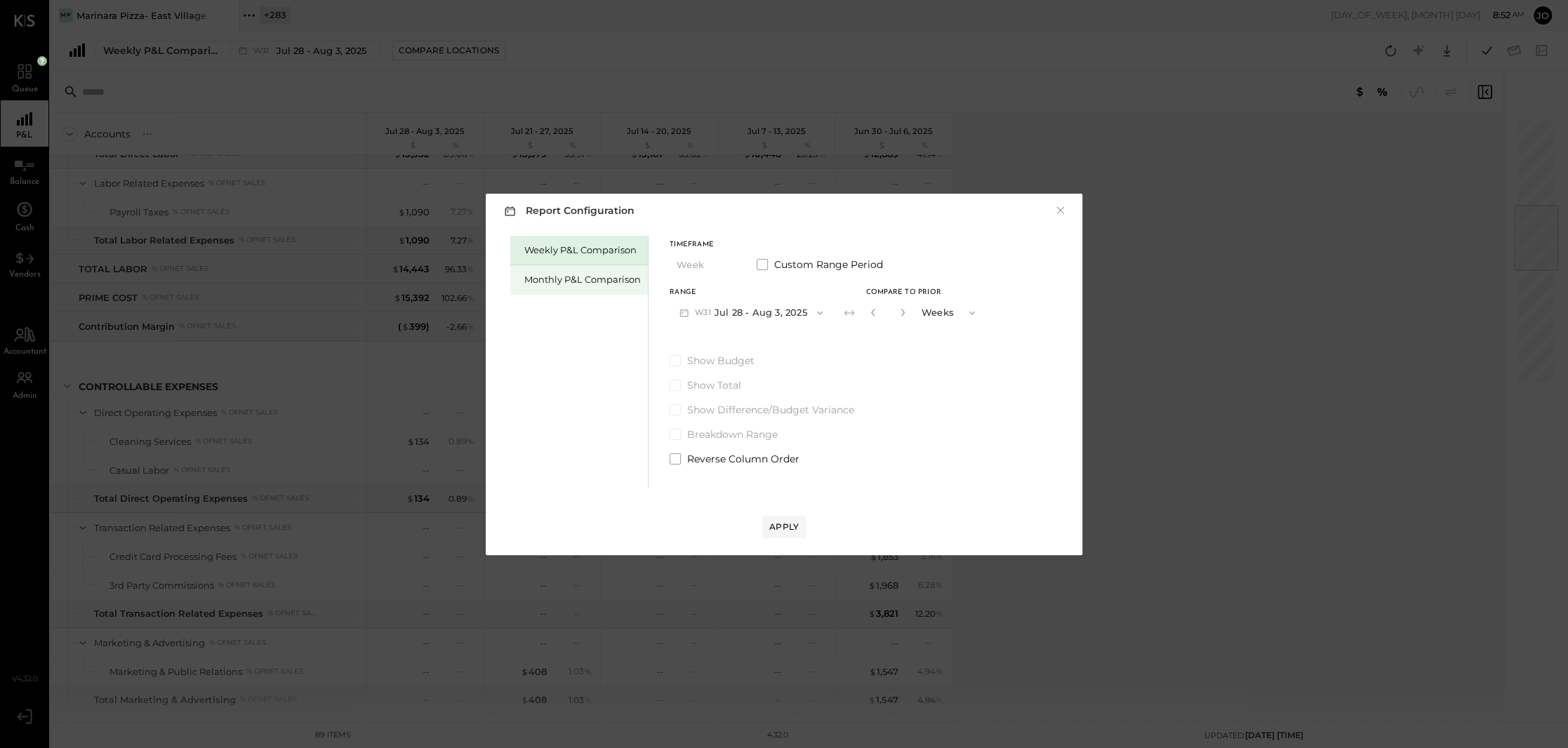 click on "Monthly P&L Comparison" at bounding box center (579, 280) 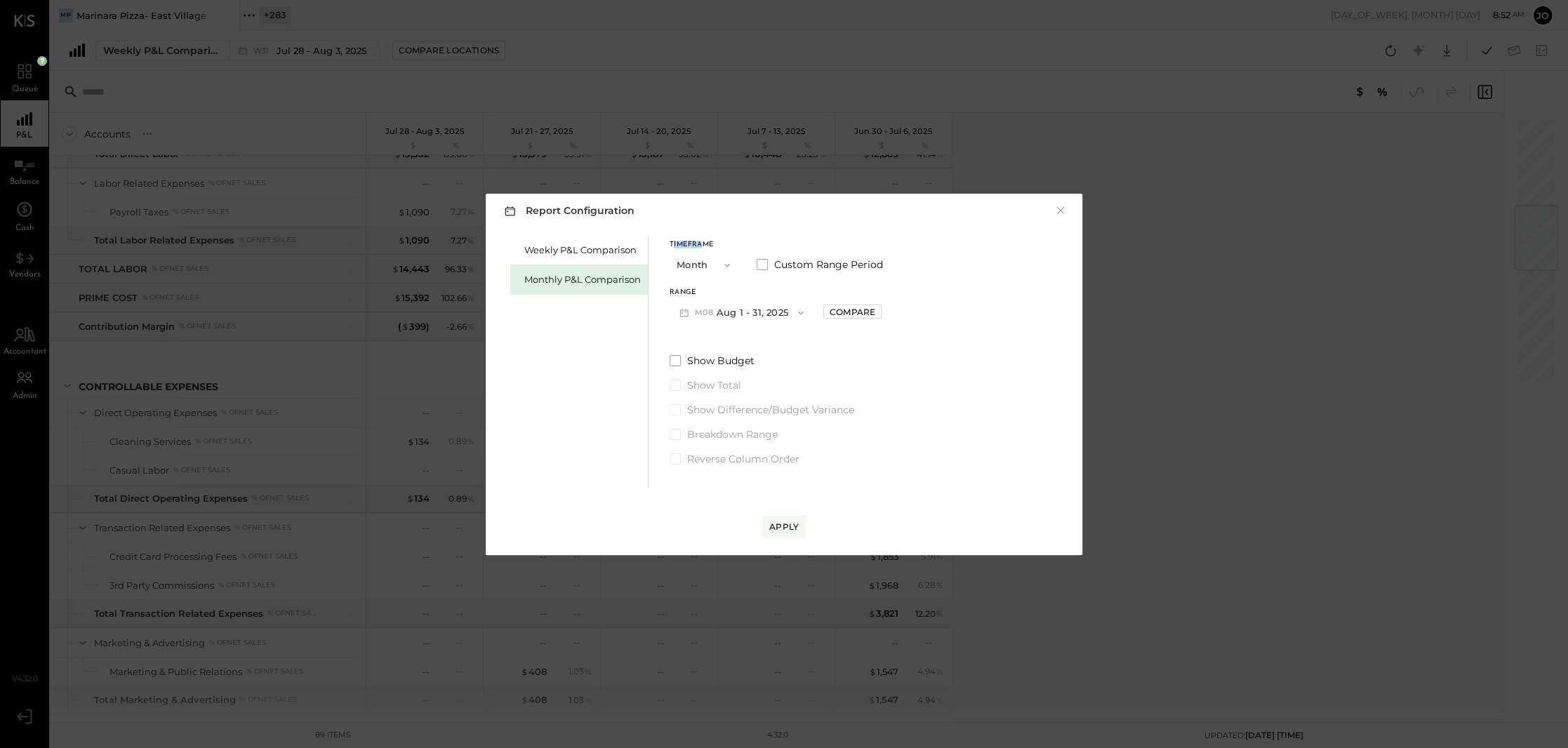 drag, startPoint x: 671, startPoint y: 244, endPoint x: 700, endPoint y: 244, distance: 29 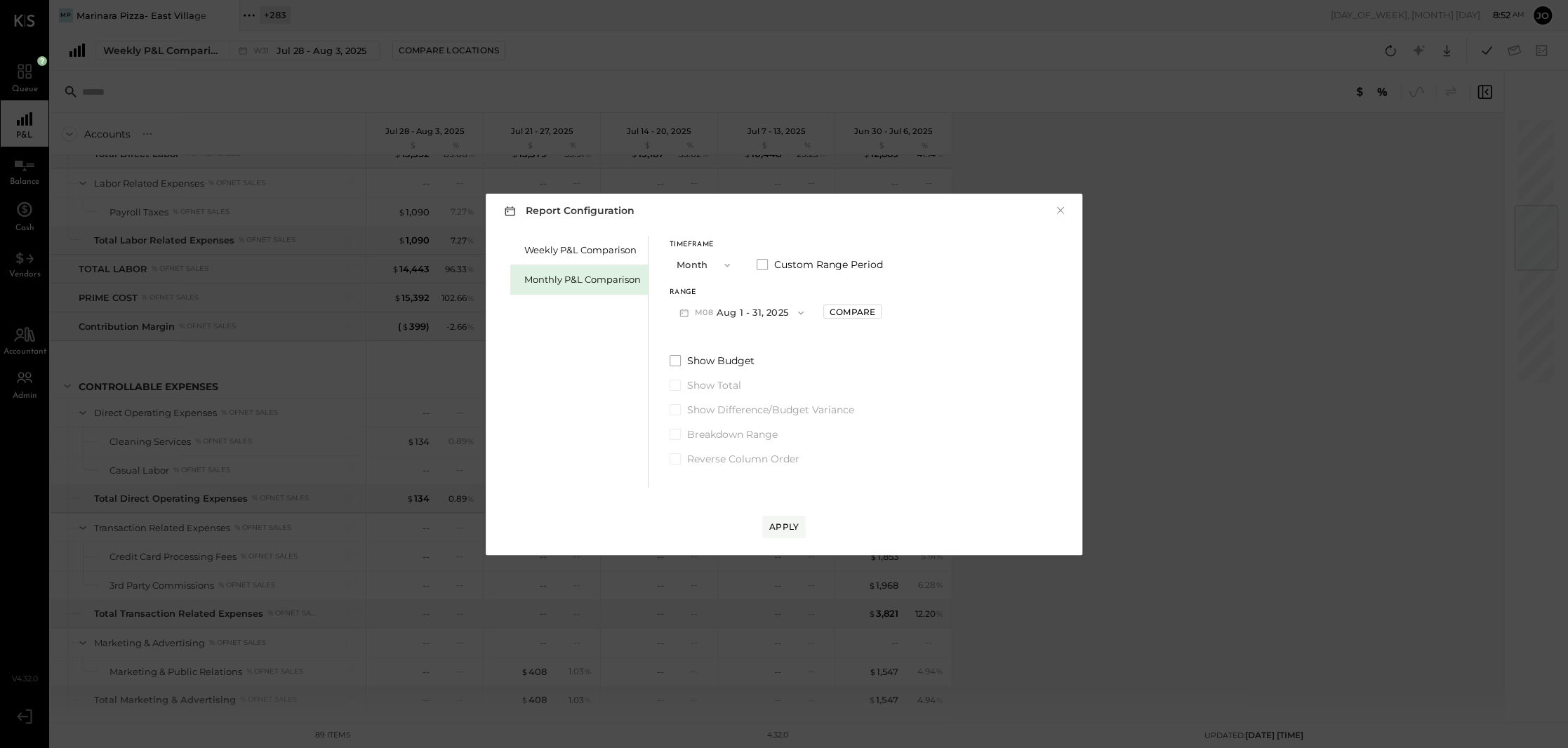 click on "Month" at bounding box center (705, 265) 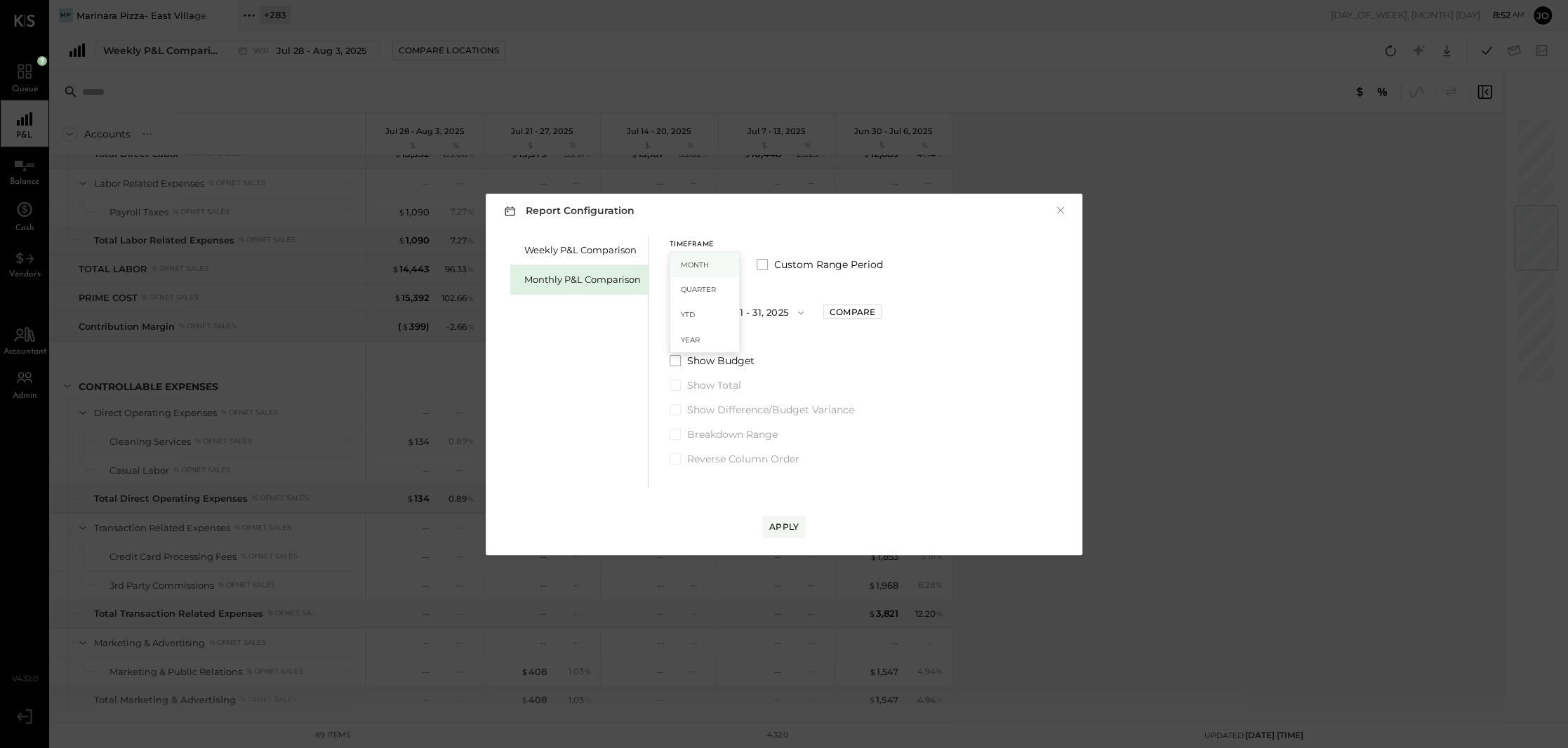 click on "Month" at bounding box center (705, 265) 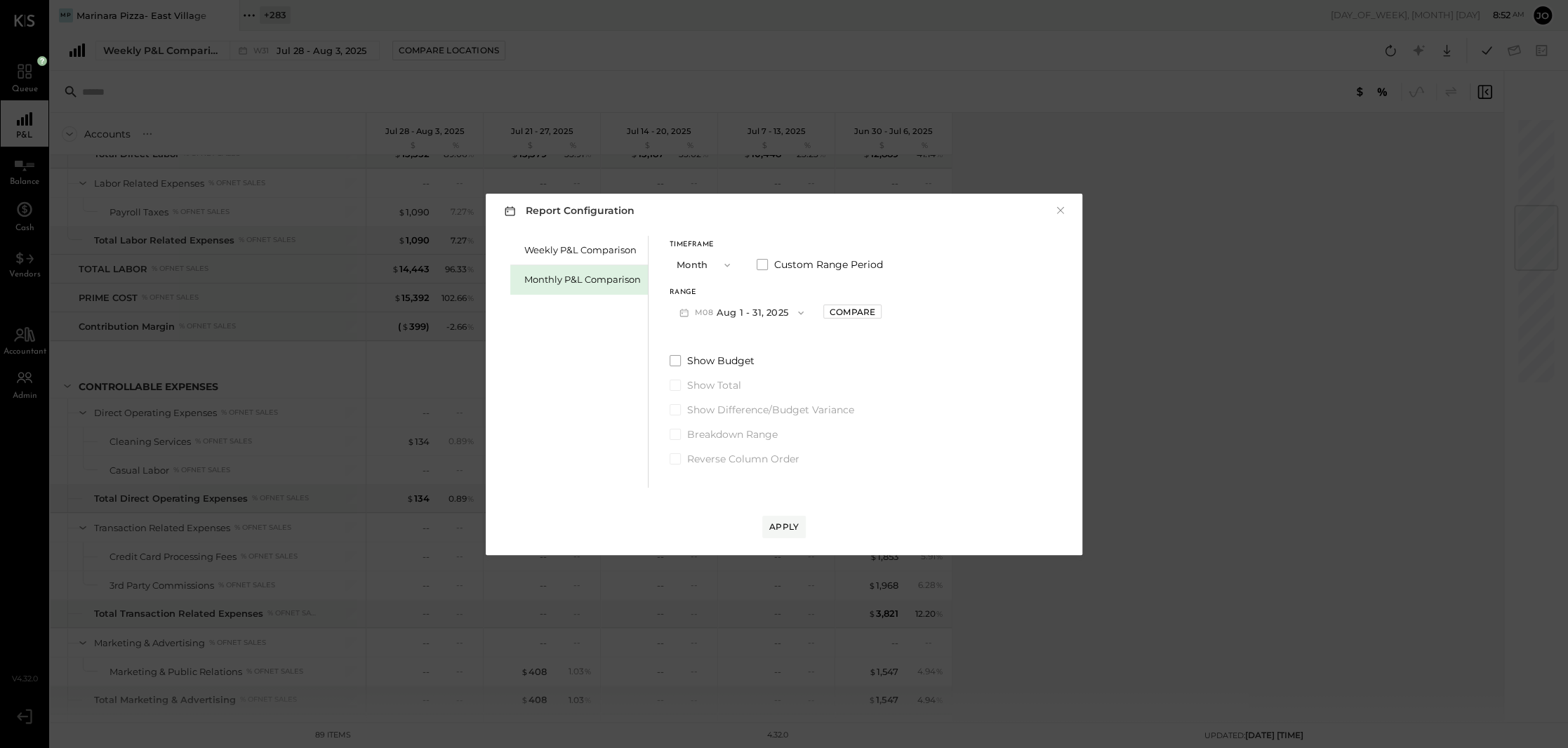 click on "M08 Aug 1 - 31, 2025" at bounding box center [741, 312] 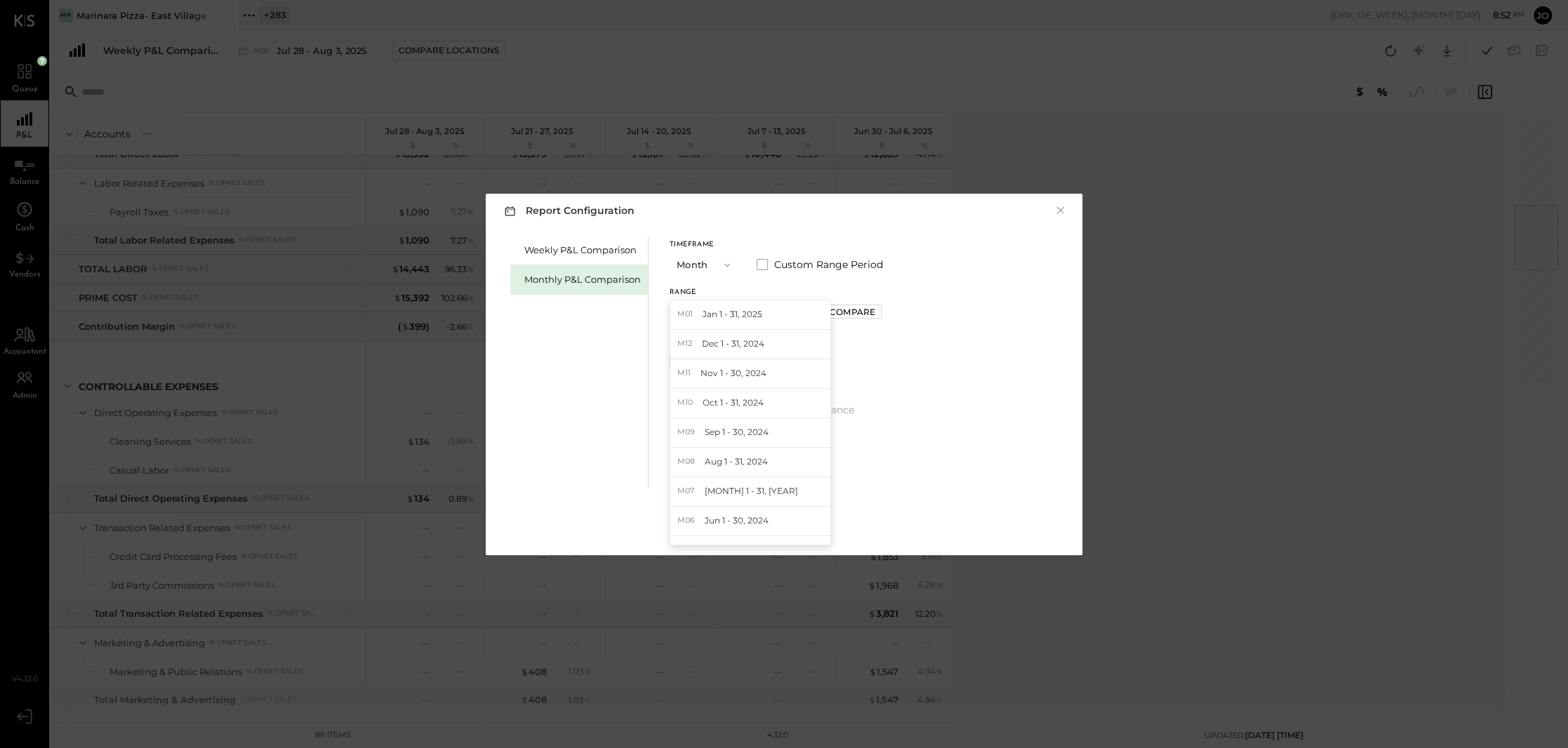 scroll, scrollTop: 175, scrollLeft: 0, axis: vertical 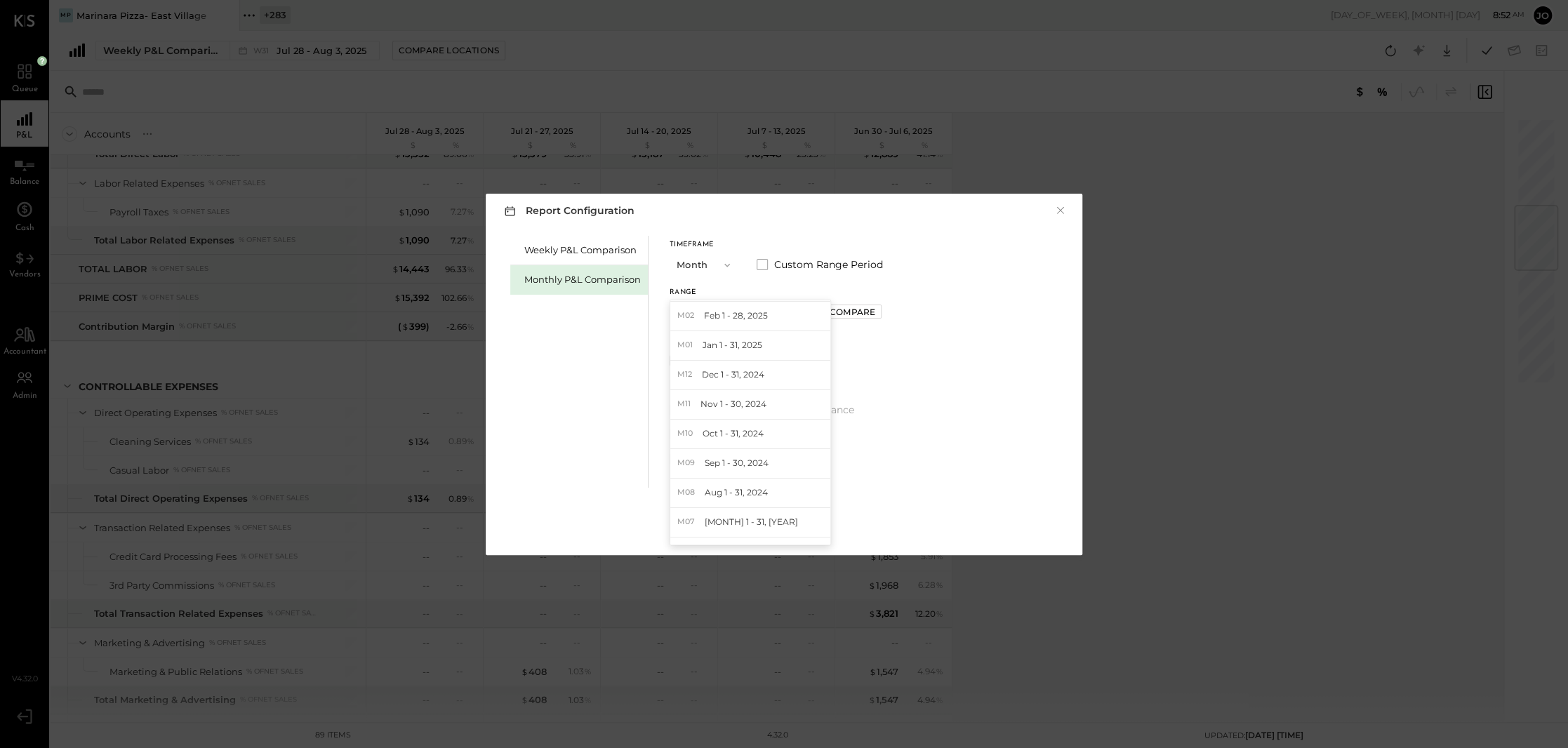 click on "Weekly P&L Comparison Monthly P&L Comparison Timeframe Month Custom Range Period Range M08 [MONTH] 1 - 31, [YEAR] M08   [MONTH] 1 - 31, [YEAR] M07   [MONTH] 1 - 31, [YEAR] M06   [MONTH] 1 - 30, [YEAR] M05   [MONTH] 1 - 31, [YEAR] M04   [MONTH] 1 - 30, [YEAR] M03   [MONTH] 1 - 31, [YEAR] M02   [MONTH] 1 - 28, [YEAR] M01   [MONTH] 1 - 31, [YEAR] M12   [MONTH] 1 - 31, [YEAR] M11   [MONTH] 1 - 30, [YEAR] M10   [MONTH] 1 - 31, [YEAR] M09   [MONTH] 1 - 30, [YEAR] M08   [MONTH] 1 - 31, [YEAR] M07   [MONTH] 1 - 31, [YEAR] M06   [MONTH] 1 - 30, [YEAR] M05   [MONTH] 1 - 31, [YEAR] M04   [MONTH] 1 - 30, [YEAR] M03   [MONTH] 1 - 31, [YEAR] M02   [MONTH] 1 - 29, [YEAR] M01   [MONTH] 1 - 31, [YEAR] M12   [MONTH] 1 - 31, [YEAR] Compare Show Budget Show Total Show Difference/Budget Variance Breakdown Range Reverse Column Order" at bounding box center (784, 360) 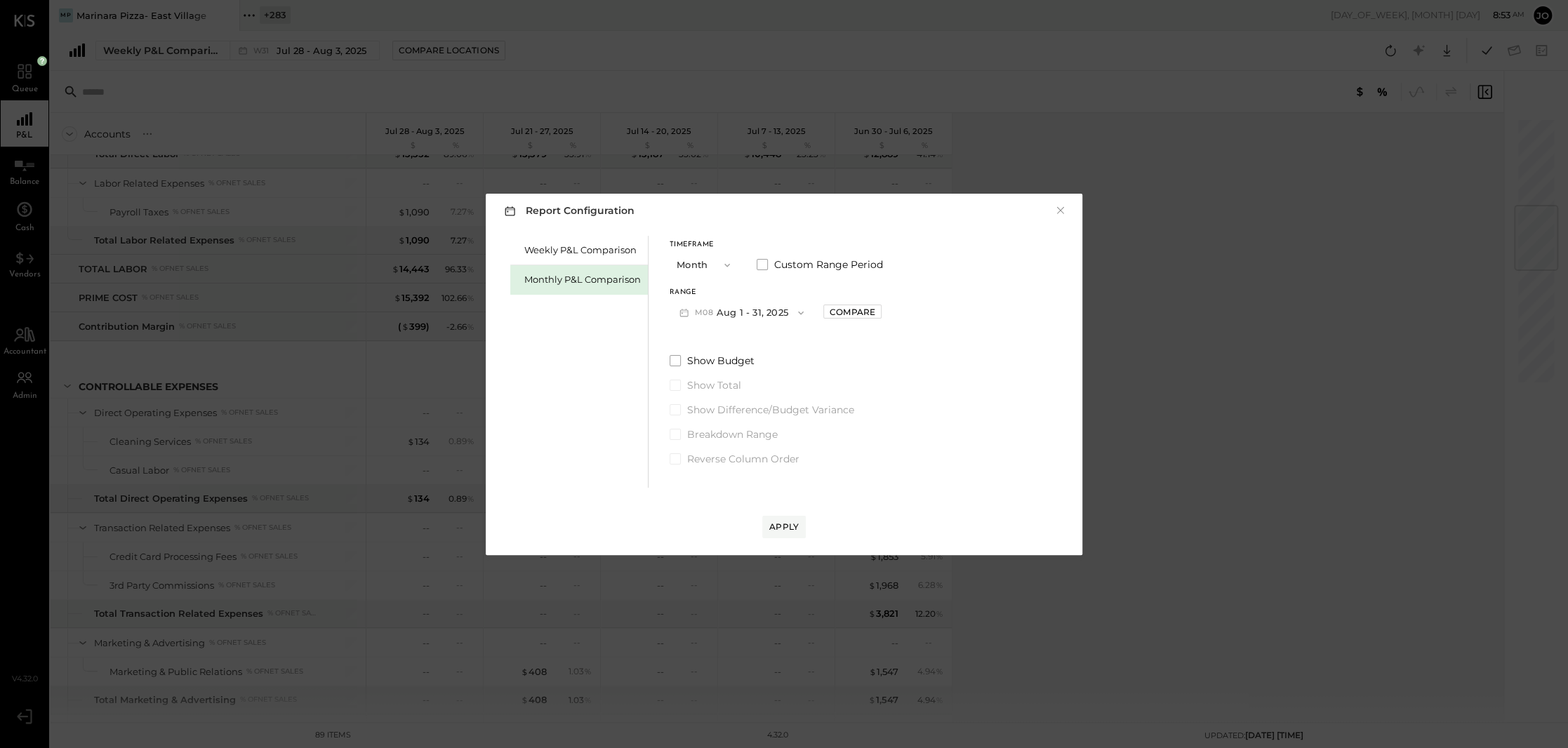 click on "M08 Aug 1 - 31, 2025" at bounding box center [741, 312] 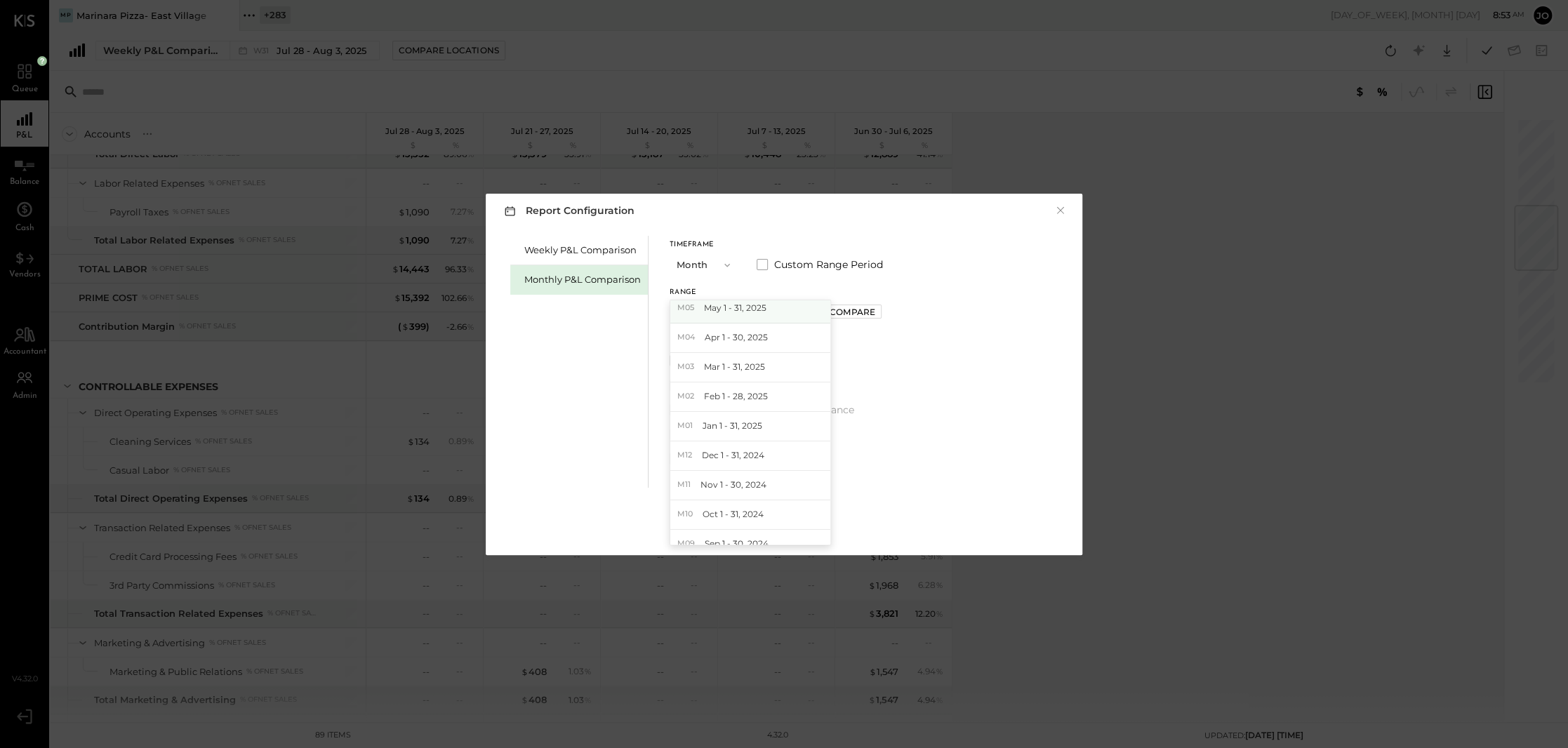 scroll, scrollTop: 95, scrollLeft: 0, axis: vertical 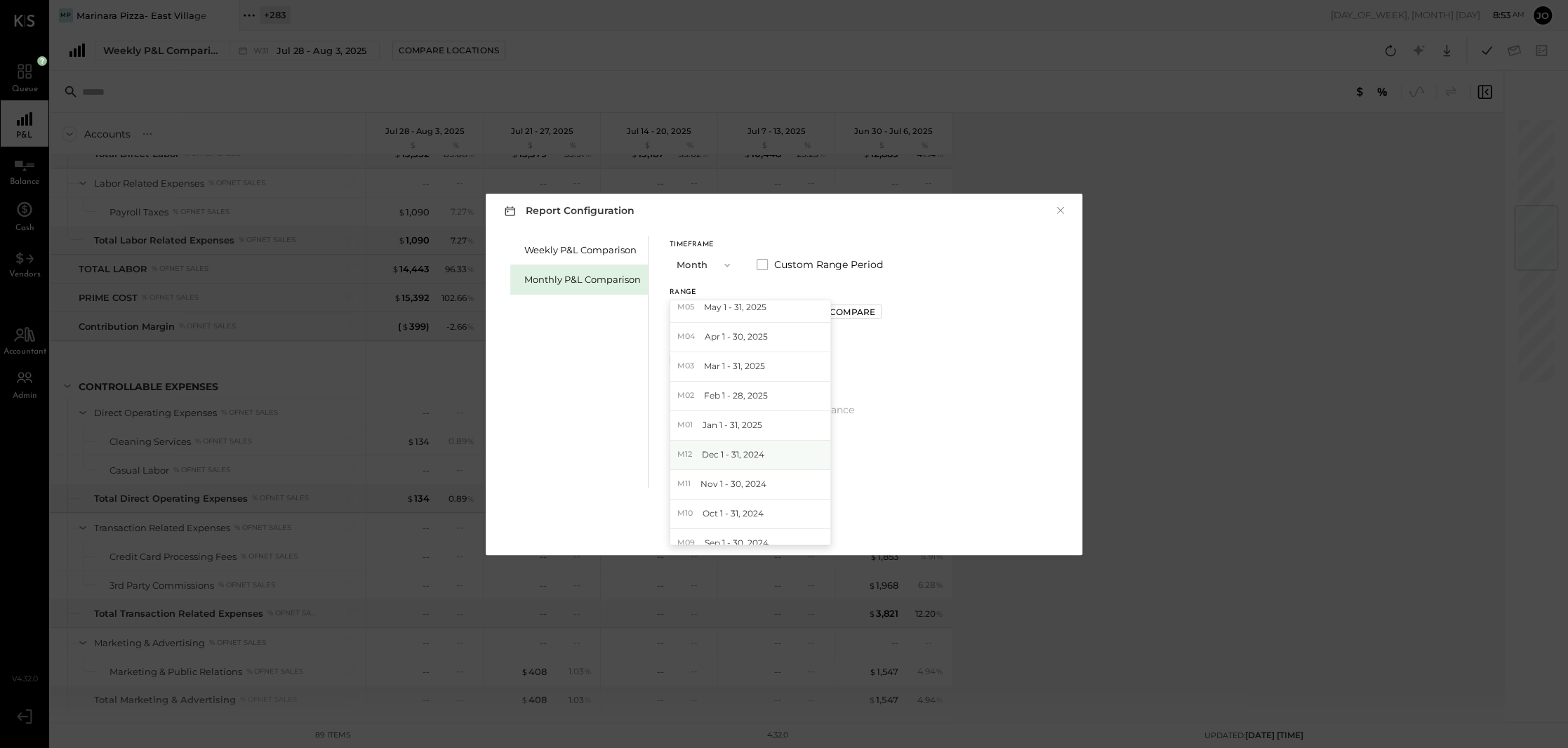 click on "M12 [MONTH] 1 - 31, [YEAR]" at bounding box center (750, 455) 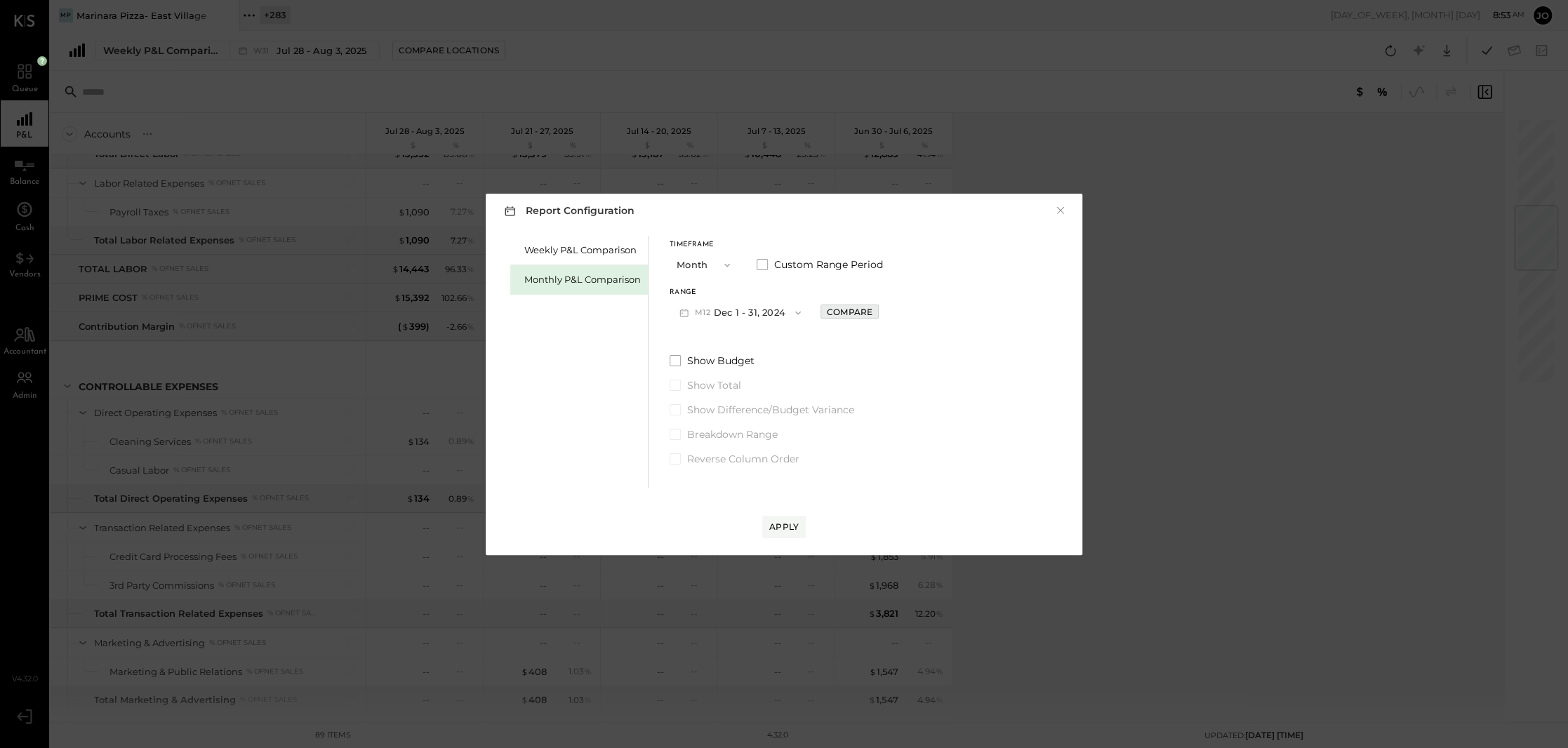 click on "Compare" at bounding box center (849, 312) 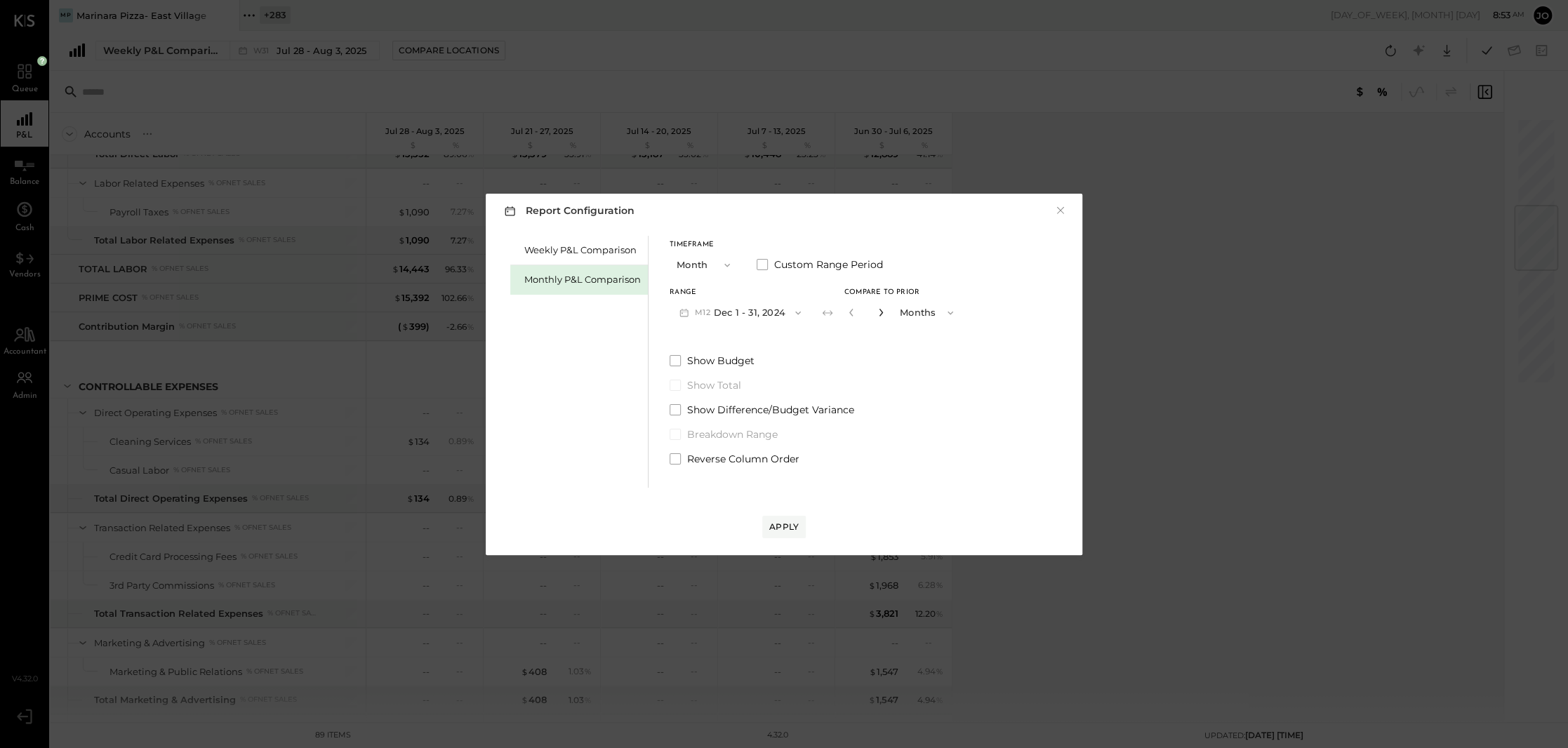 click 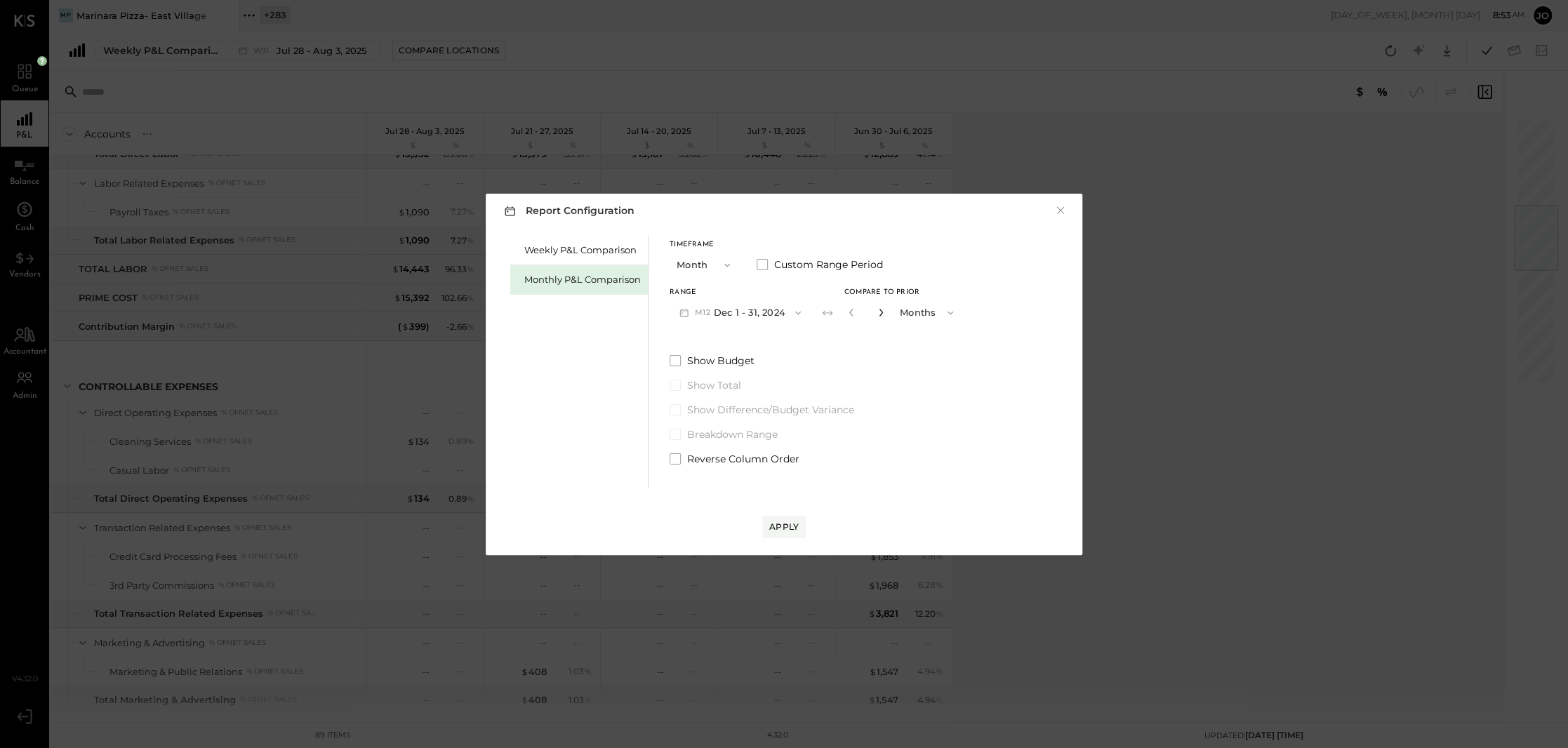 click 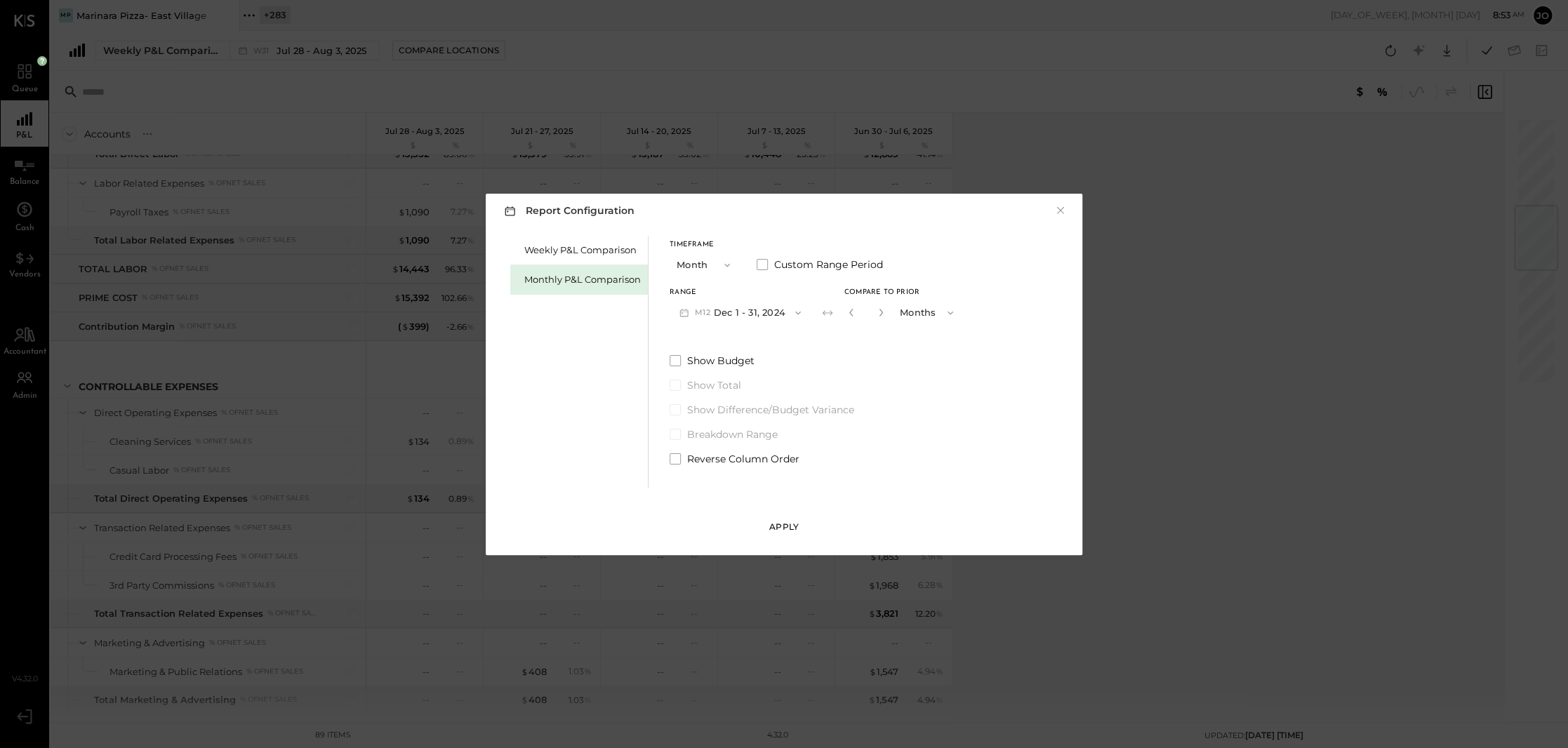 click on "Apply" at bounding box center (784, 526) 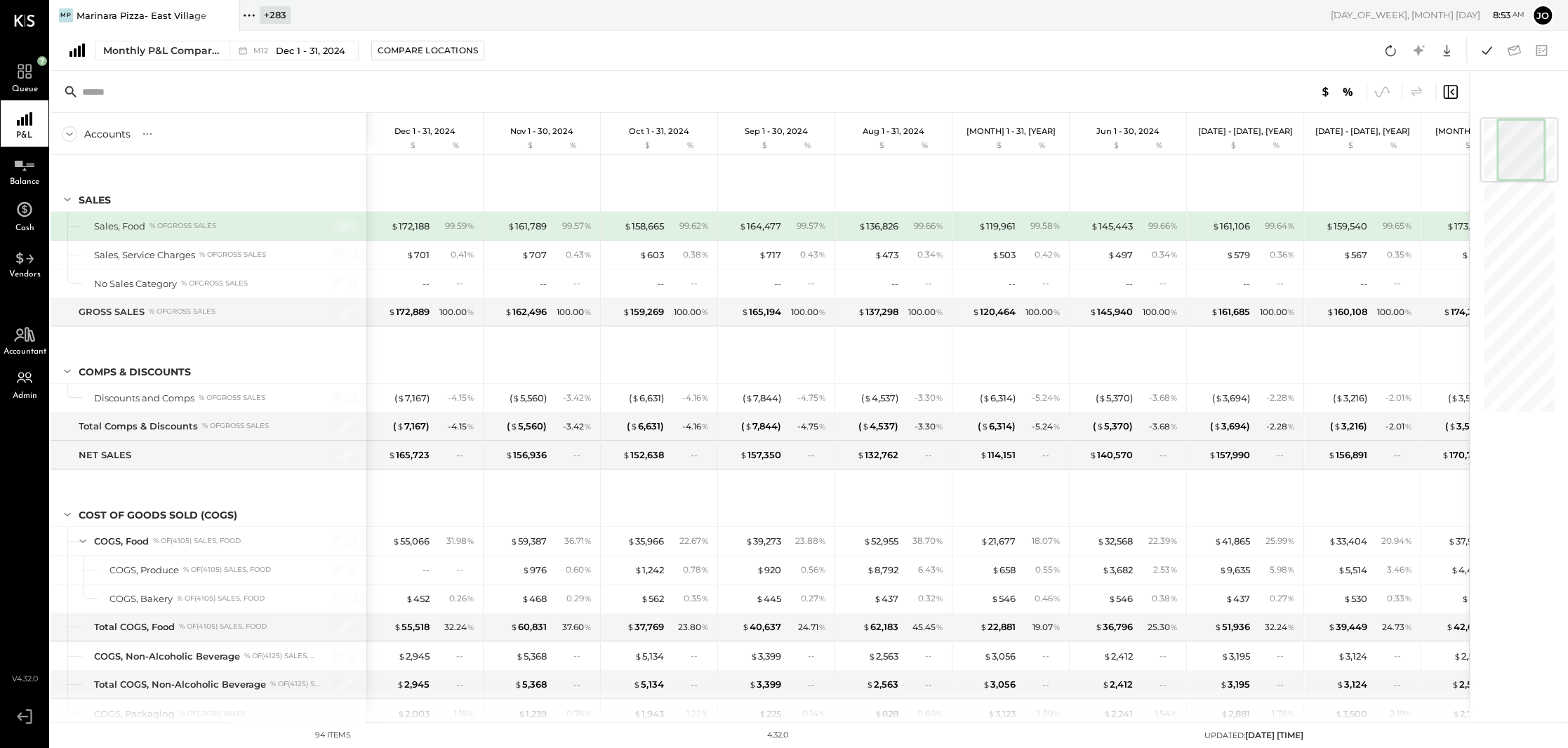 scroll, scrollTop: 0, scrollLeft: 211, axis: horizontal 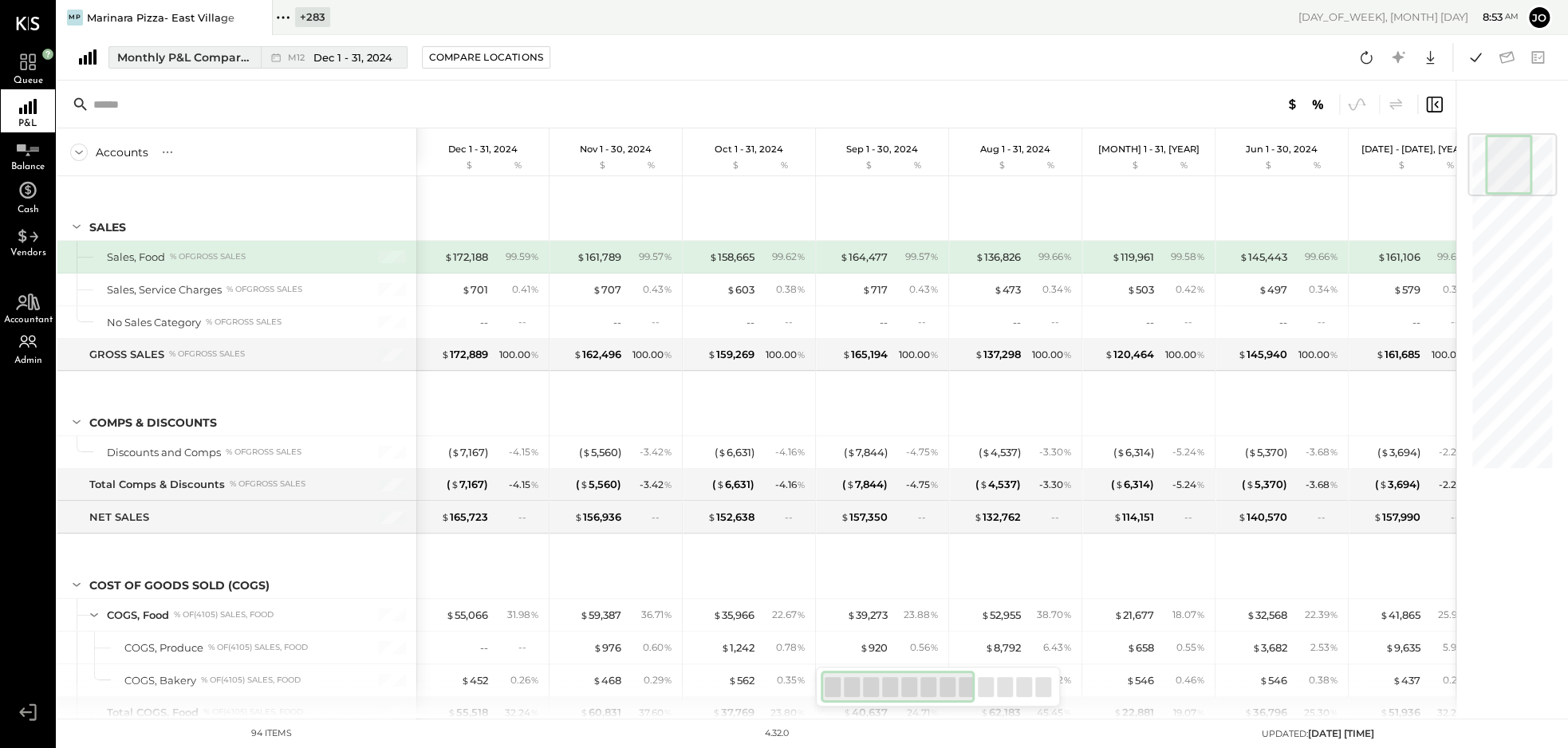 click on "Monthly P&L Comparison" at bounding box center (184, 57) 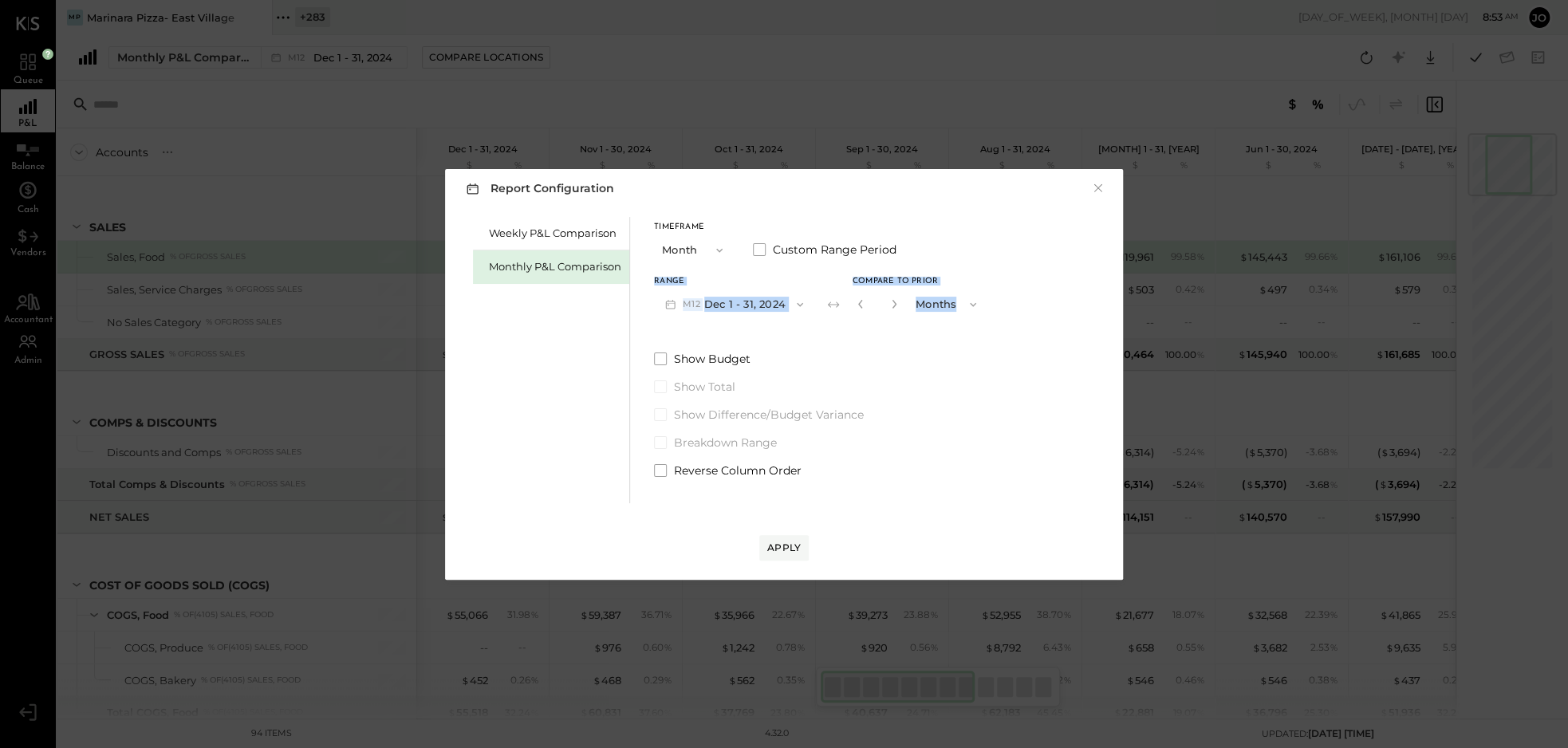 drag, startPoint x: 648, startPoint y: 280, endPoint x: 979, endPoint y: 307, distance: 332.09938 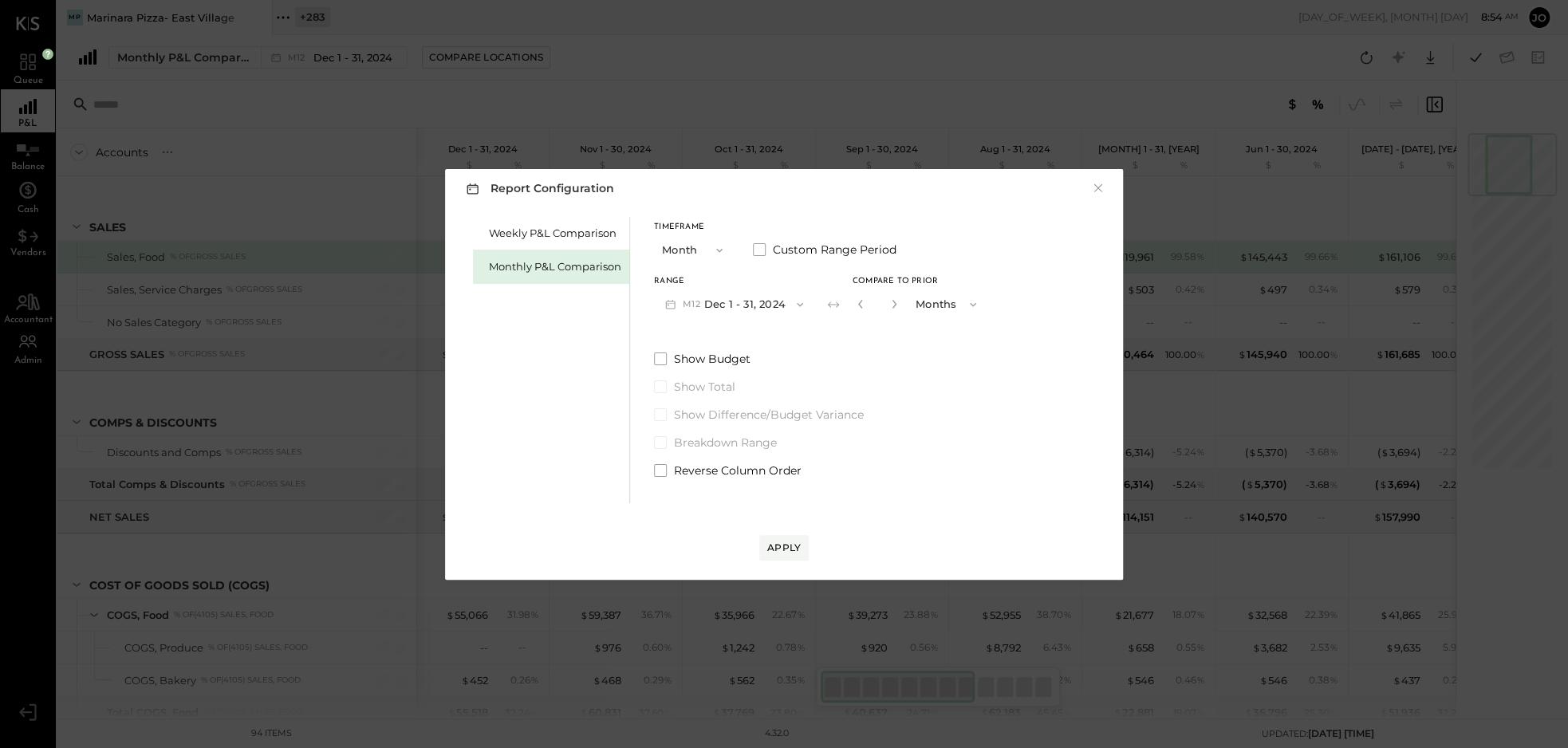 click on "Timeframe Month Custom Range Period Range M12 [DATE] - [DATE], [YEAR] Compare to Prior ** Months Show Budget Show Total Show Difference/Budget Variance Breakdown Range Reverse Column Order" at bounding box center [821, 348] 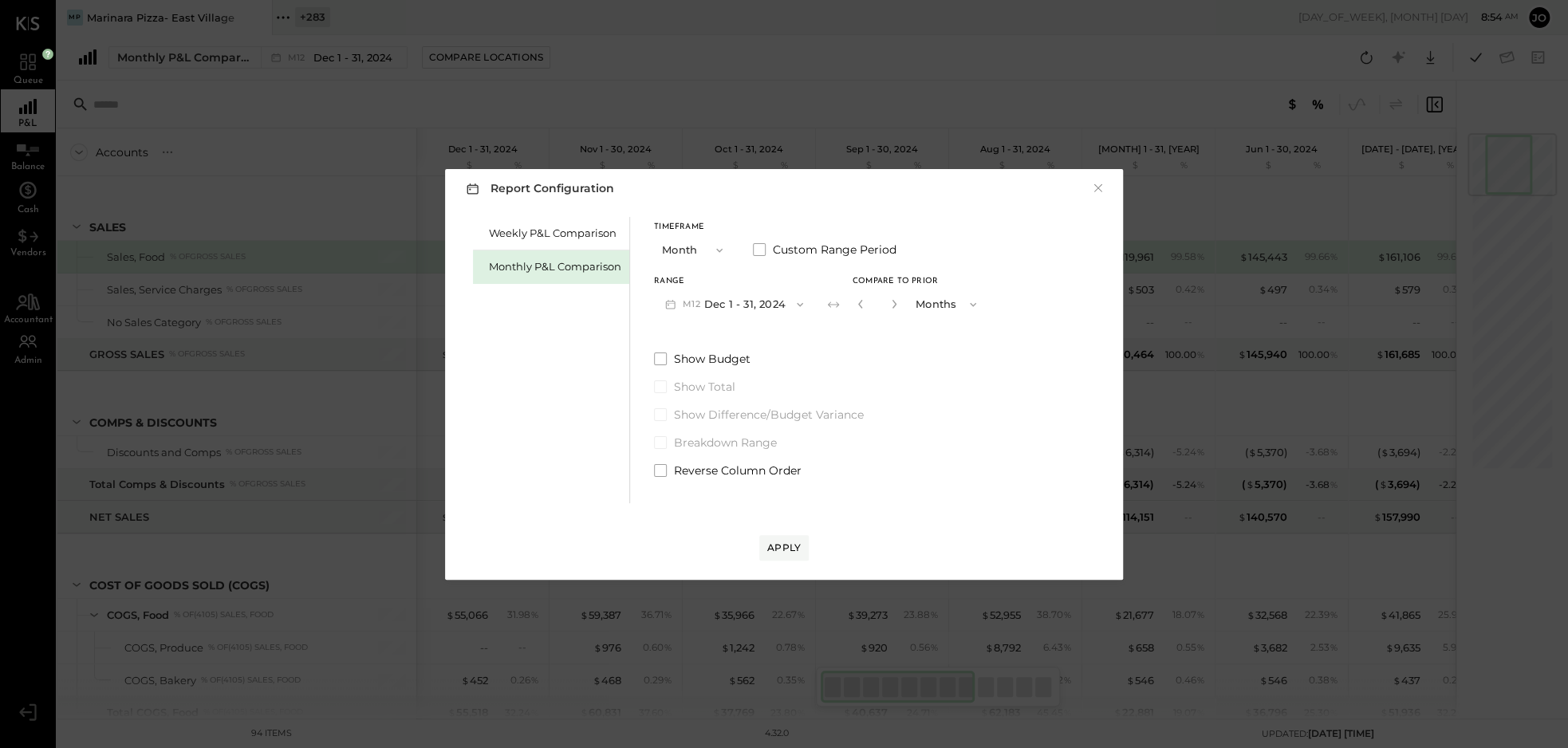 click at bounding box center [861, 304] 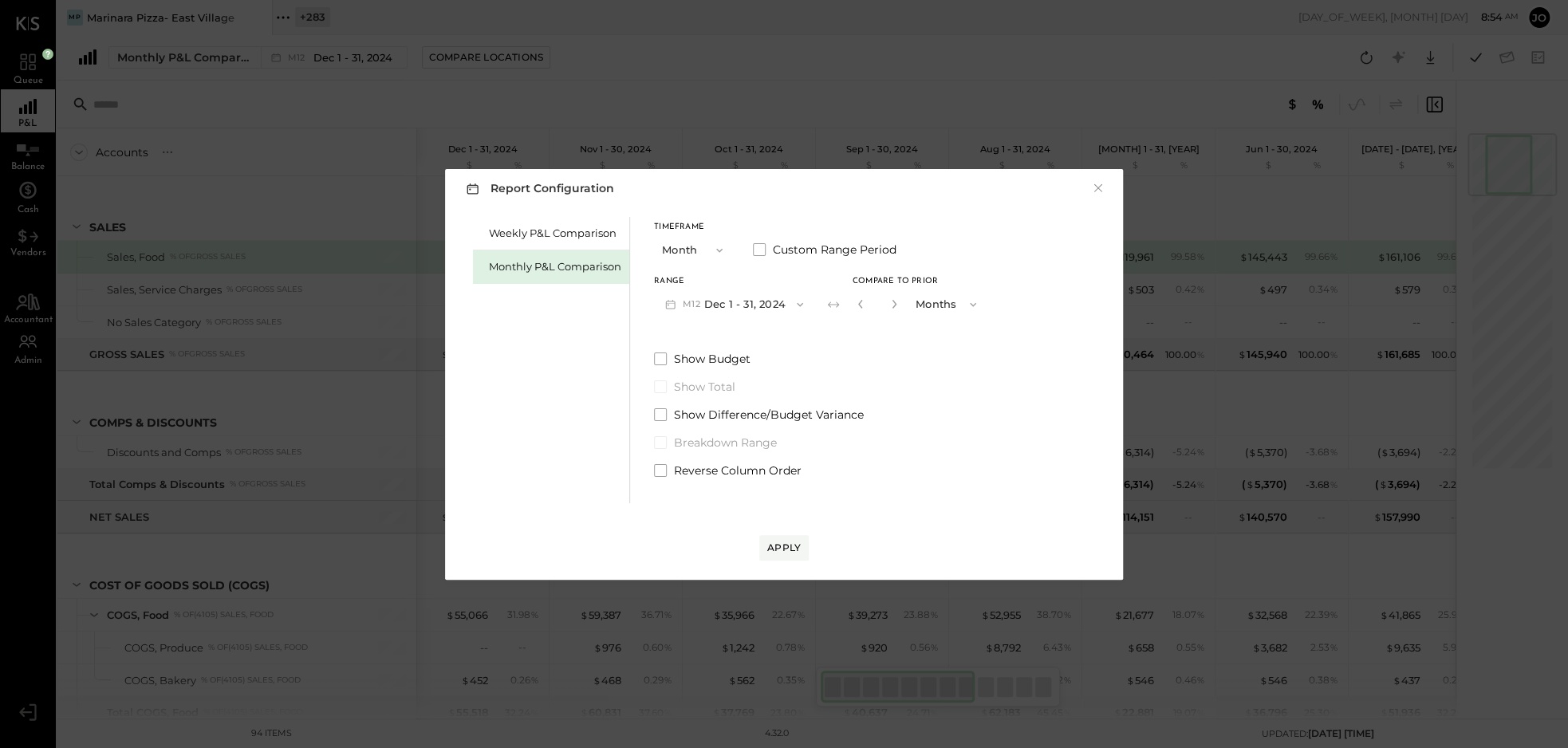 click at bounding box center [861, 304] 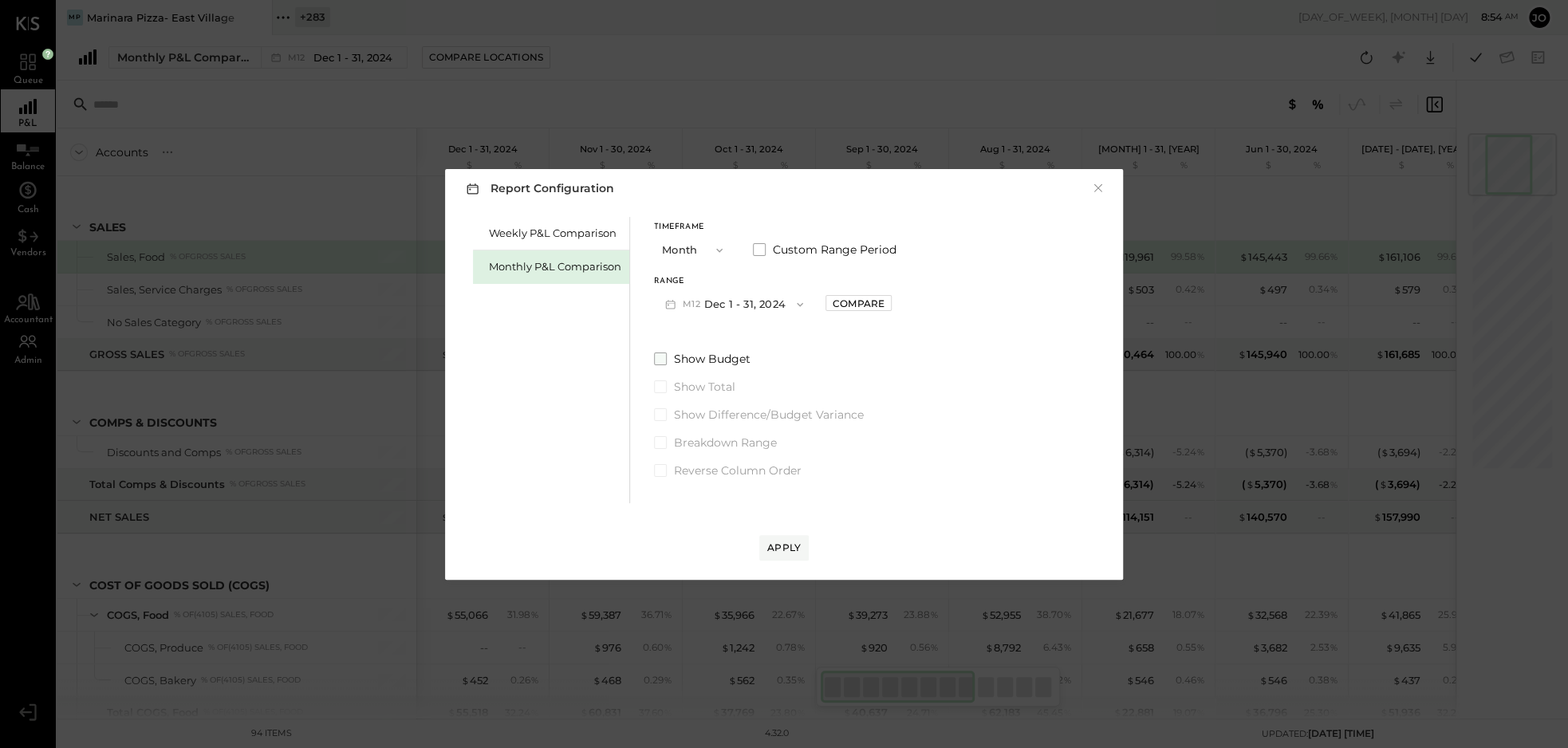 click on "Show Budget" at bounding box center (775, 359) 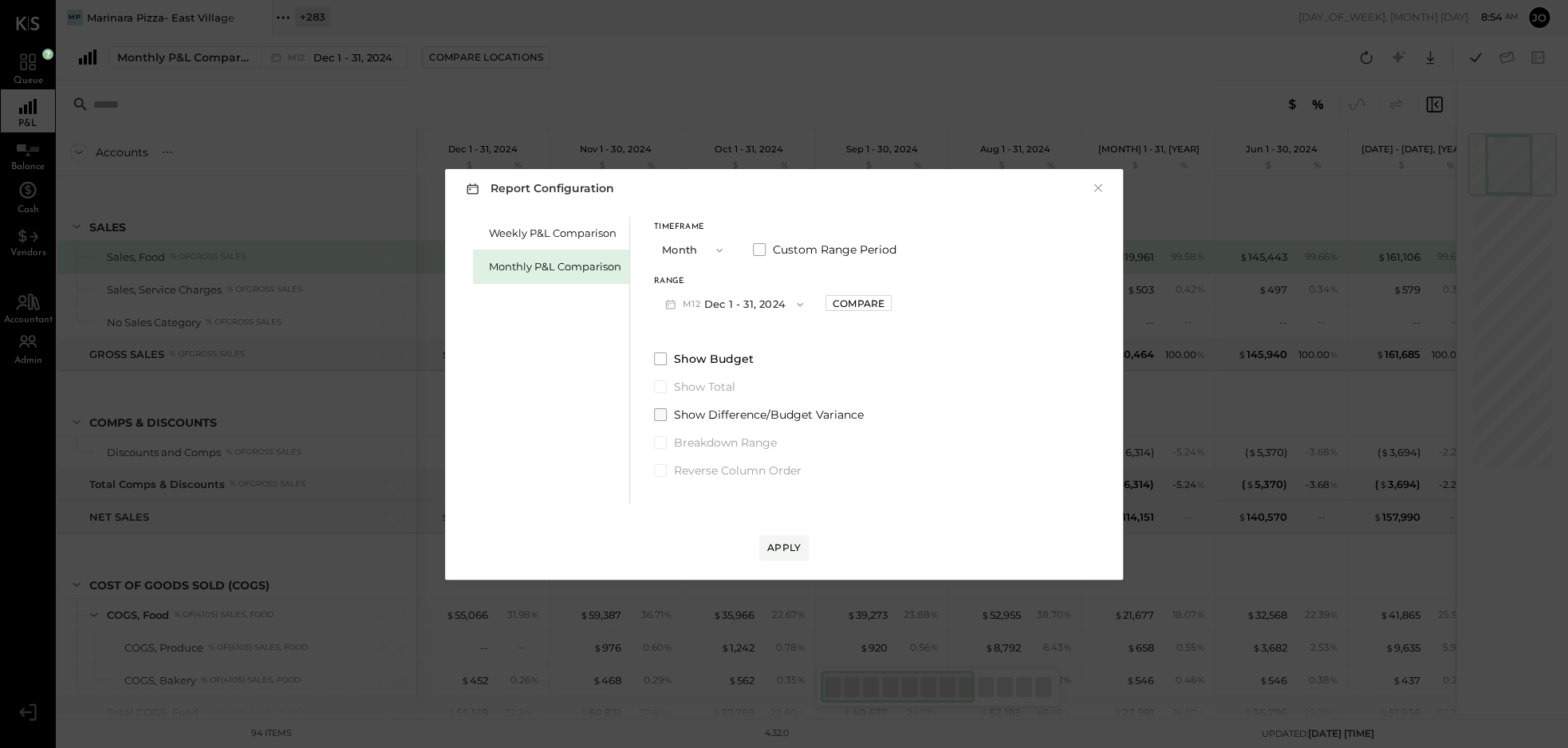 click on "Show Difference/Budget Variance" at bounding box center (769, 415) 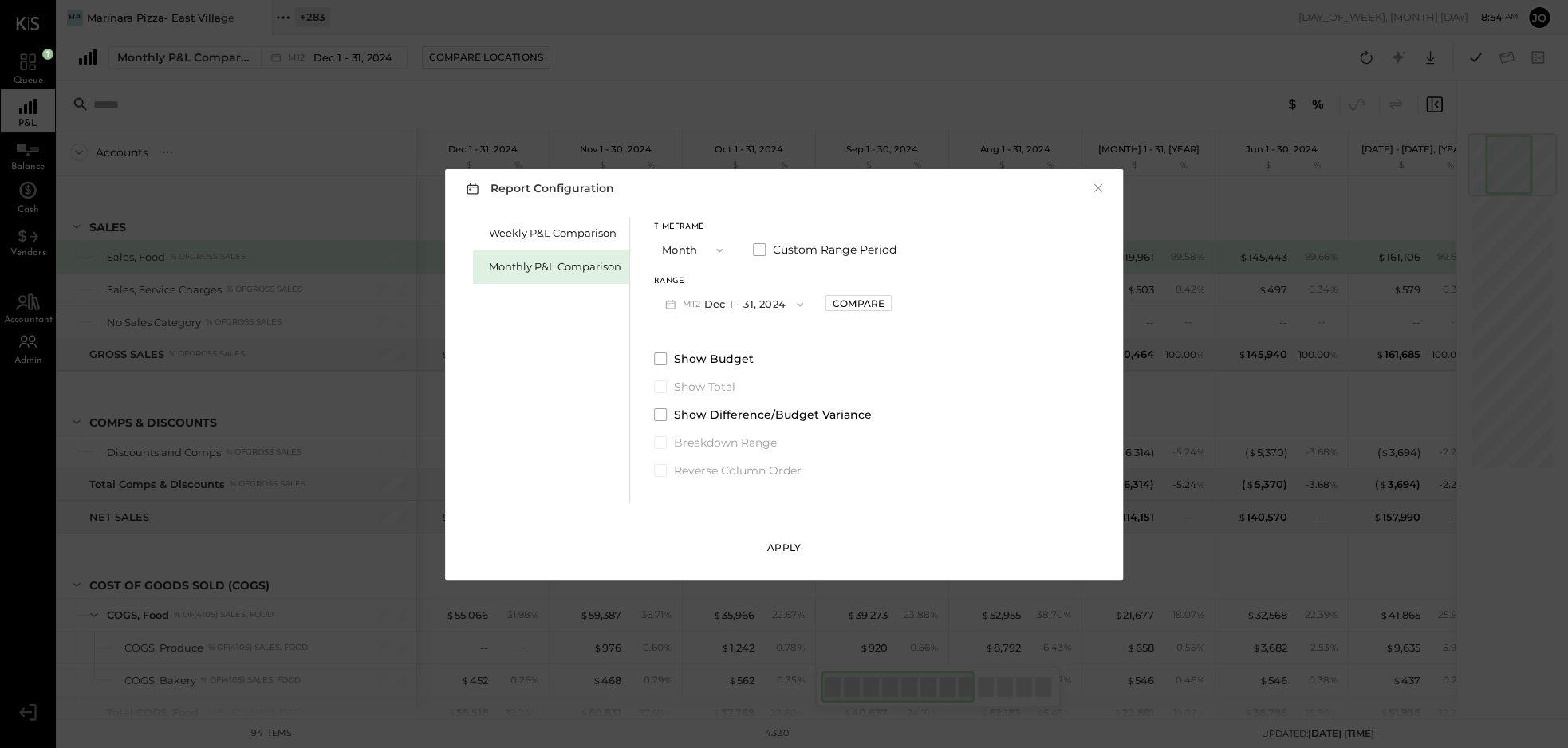 click on "Apply" at bounding box center [784, 547] 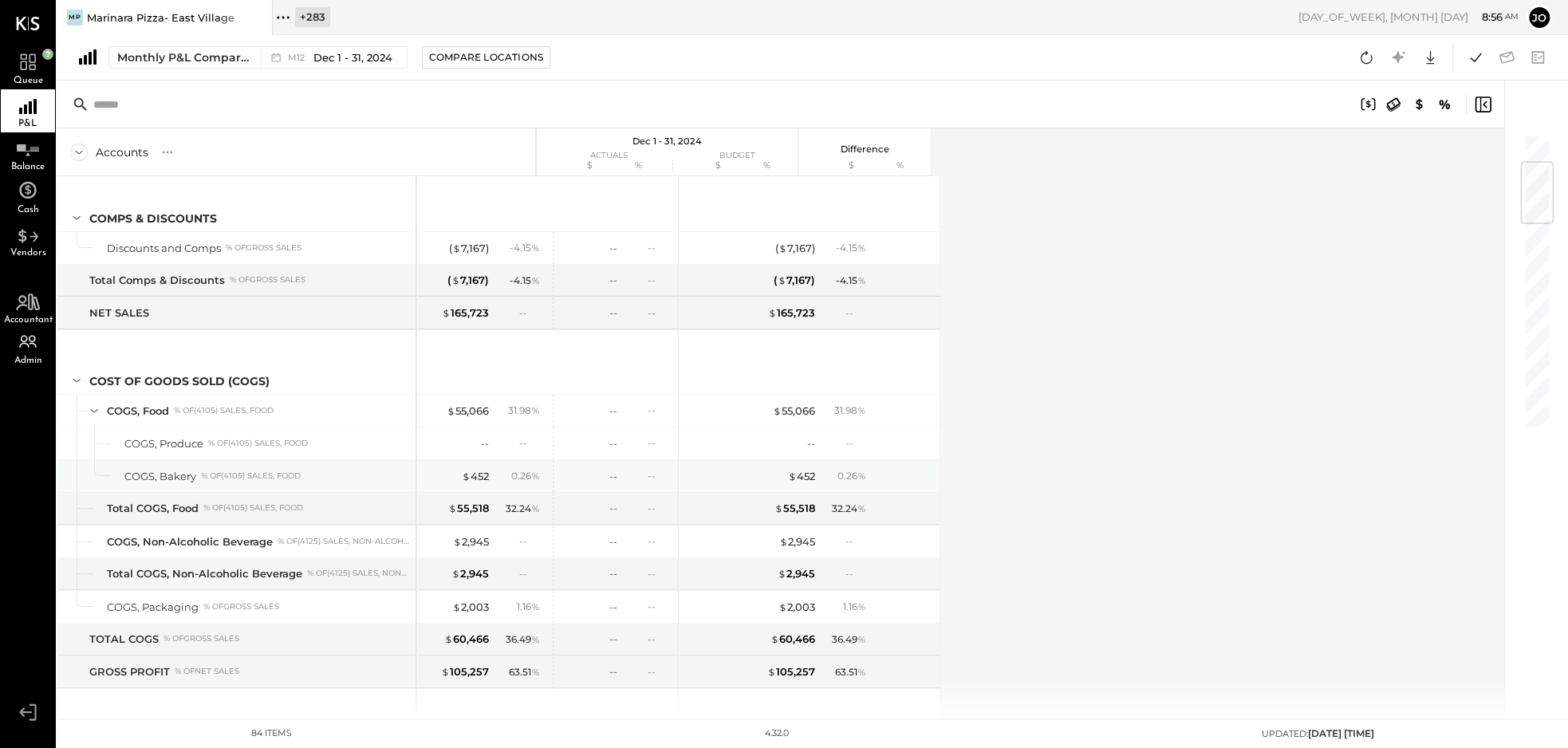 scroll, scrollTop: 0, scrollLeft: 0, axis: both 